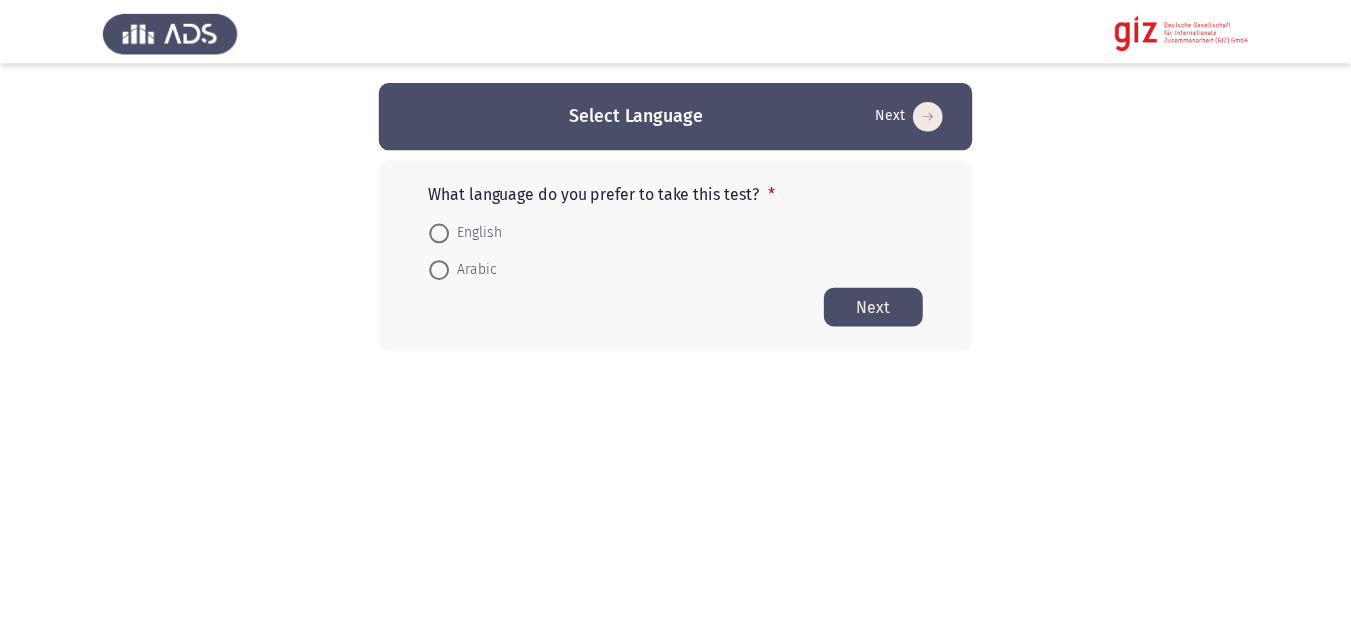 scroll, scrollTop: 0, scrollLeft: 0, axis: both 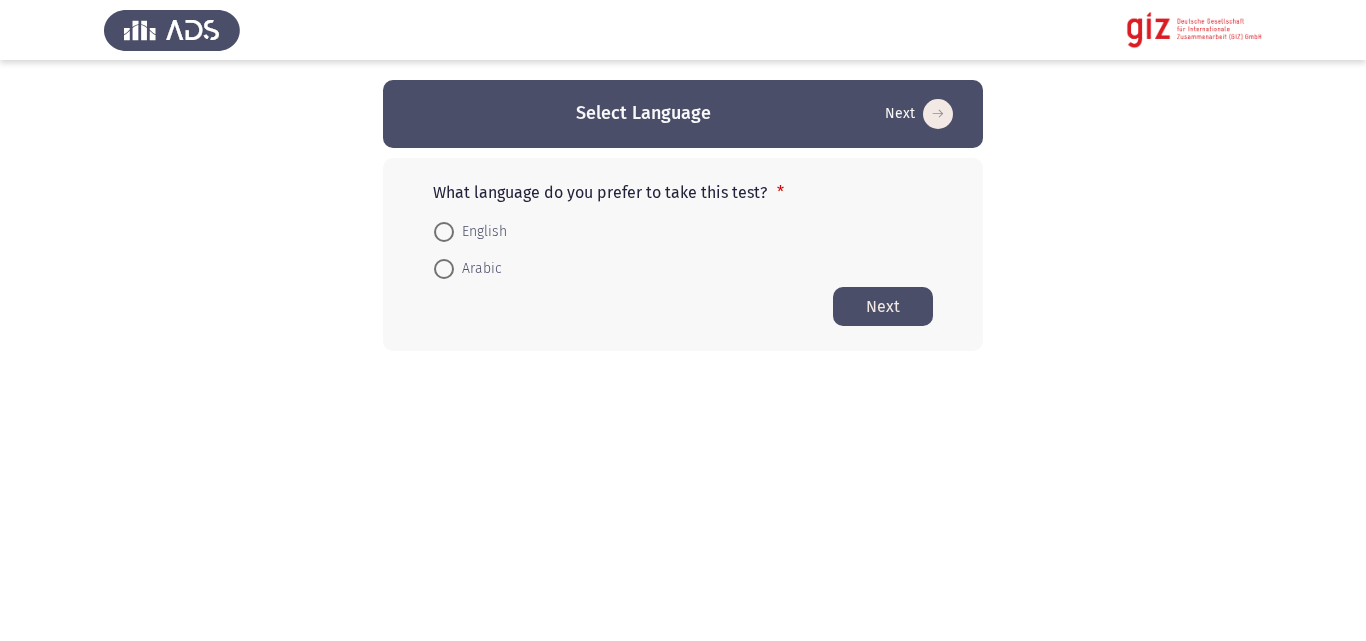 click on "Arabic" at bounding box center (478, 269) 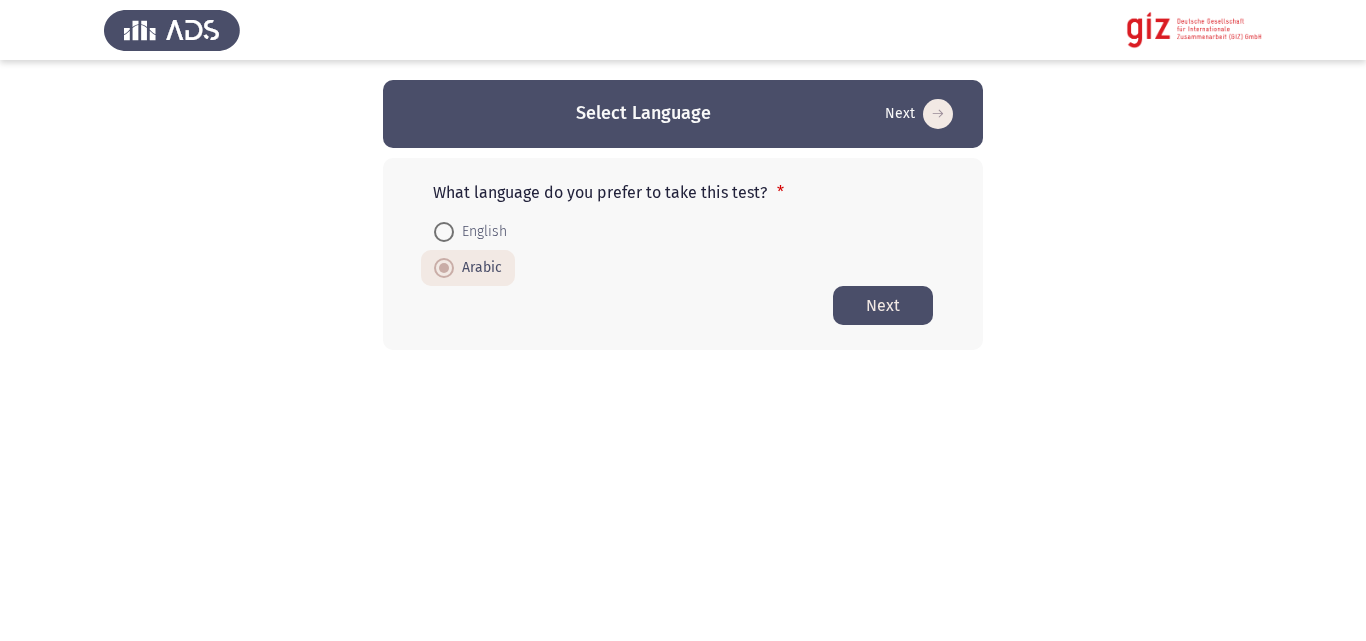 click on "Next" 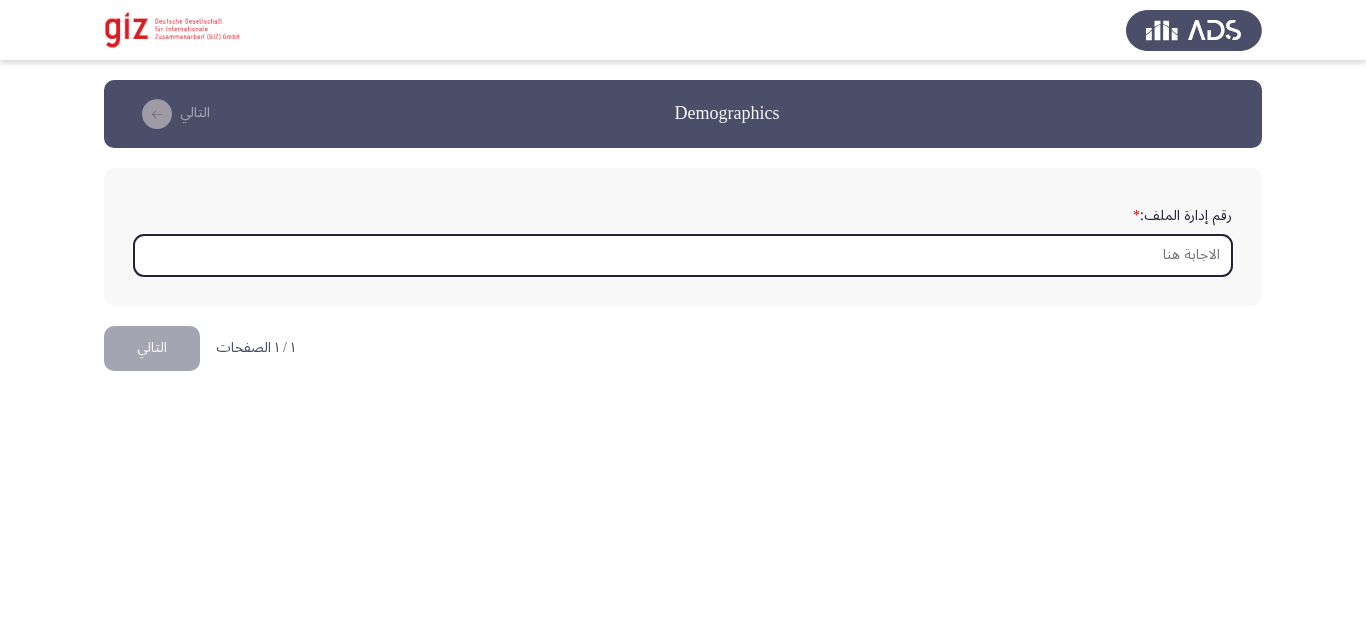 click on "رقم إدارة الملف:    *" at bounding box center (683, 255) 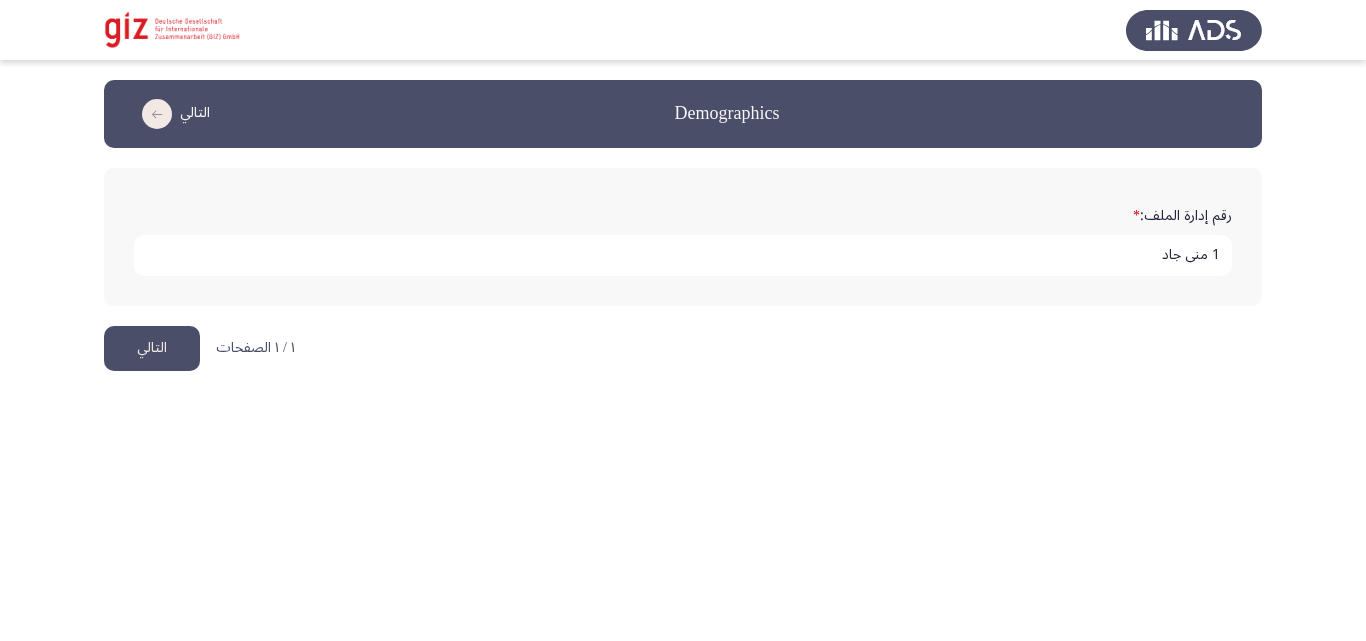 type on "1 مني جاد" 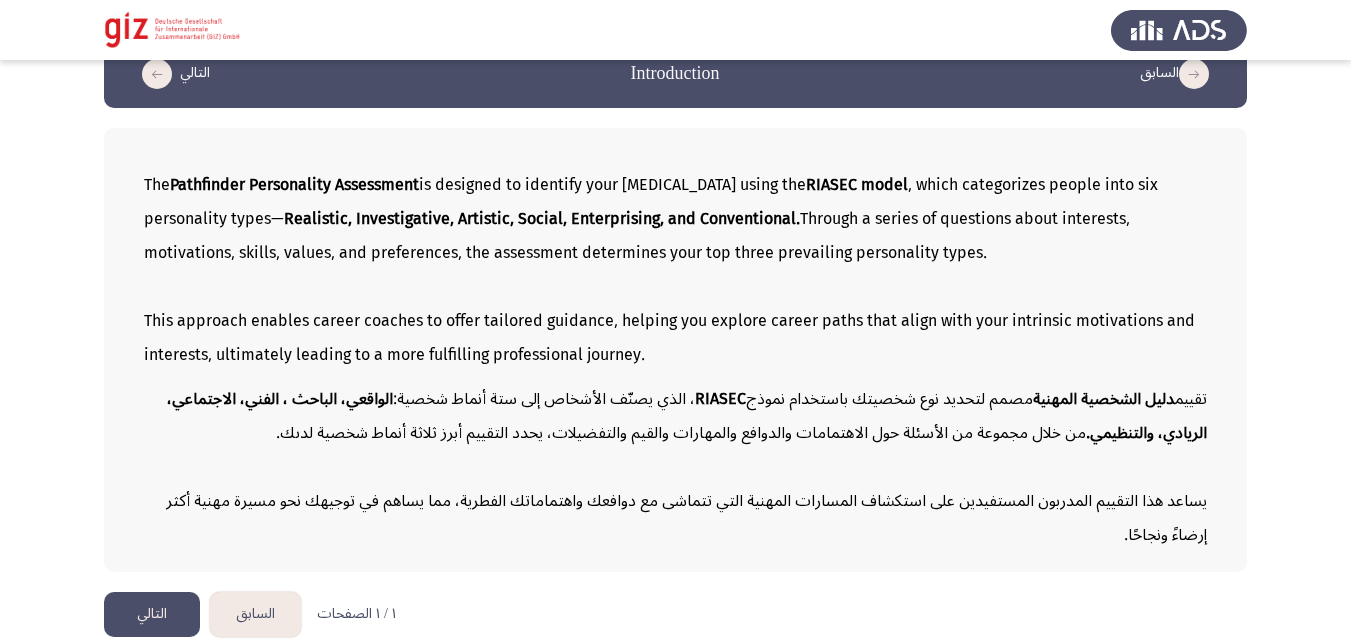 scroll, scrollTop: 56, scrollLeft: 0, axis: vertical 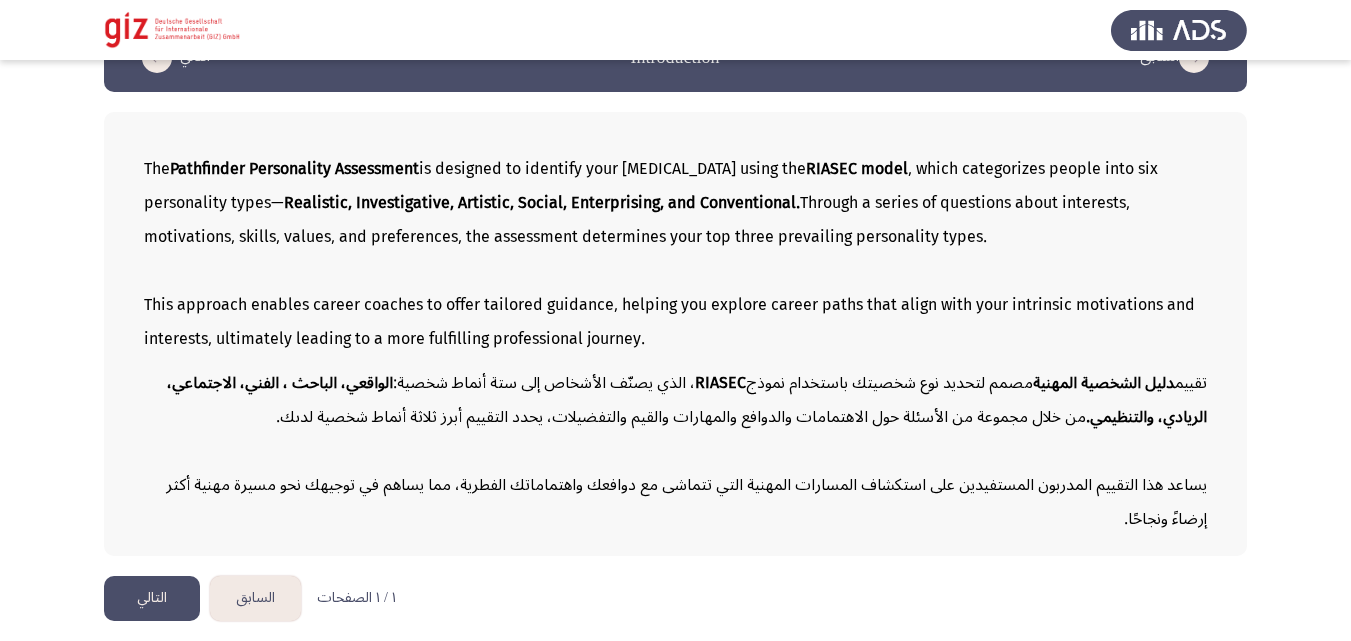 click on "التالي" 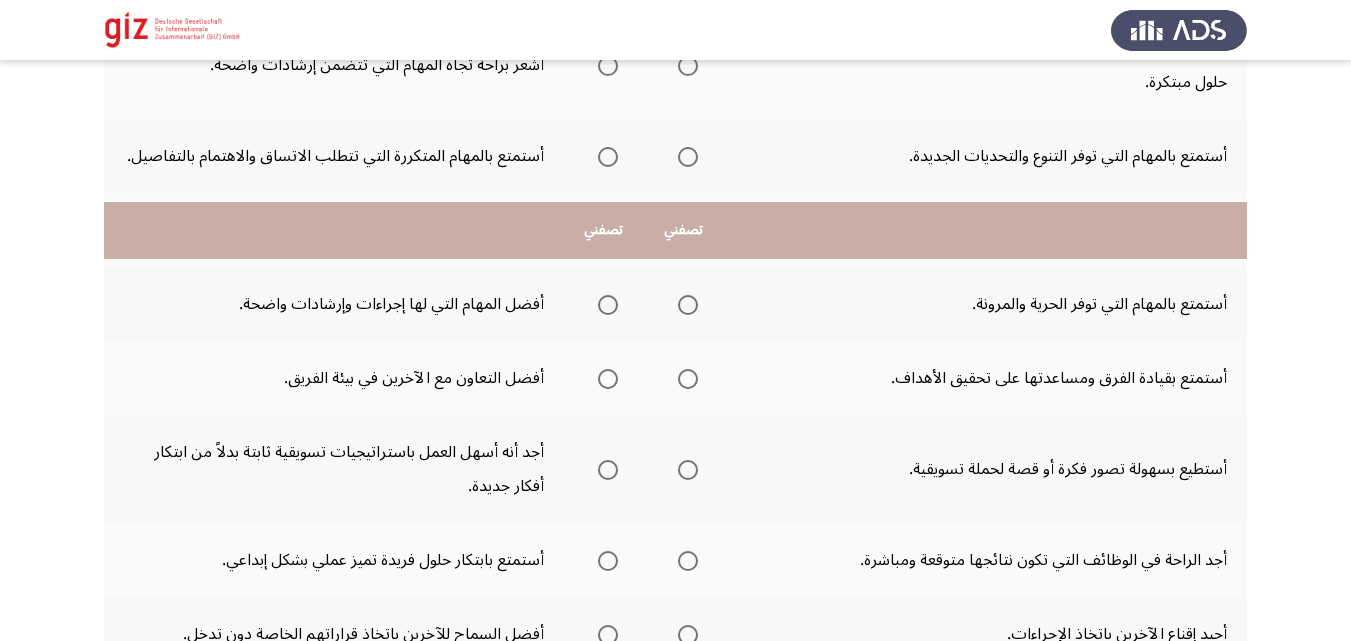 scroll, scrollTop: 636, scrollLeft: 0, axis: vertical 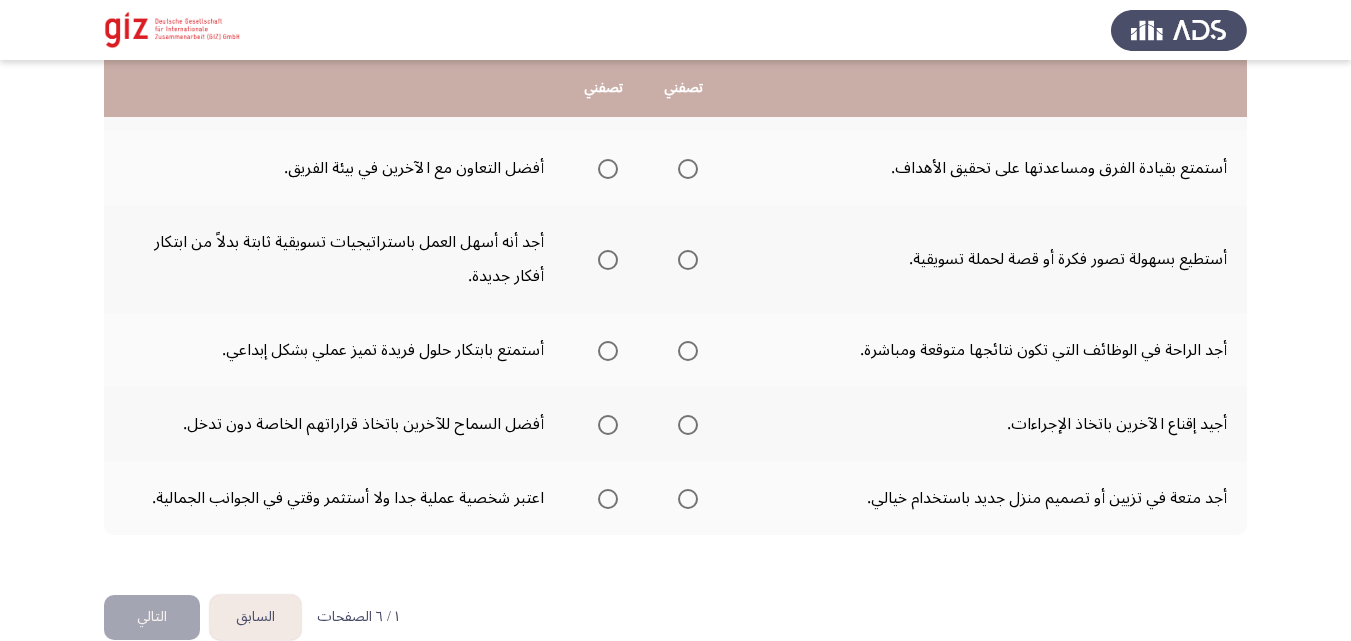 click on "السابق" 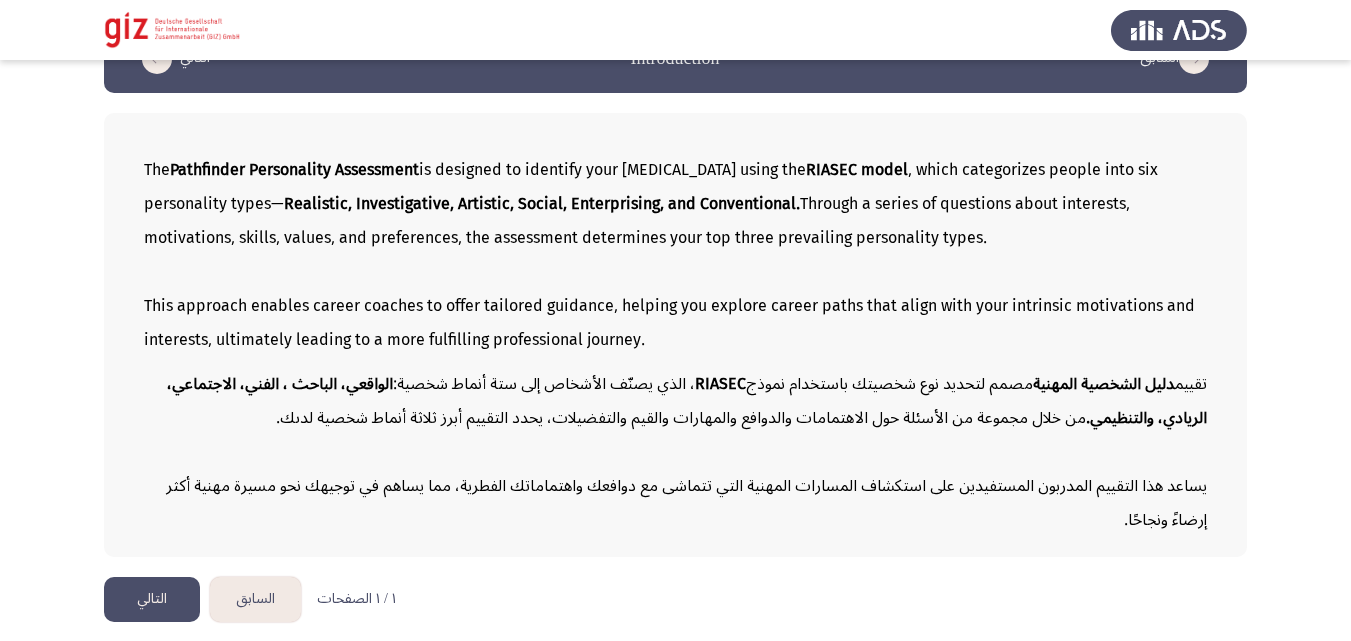 scroll, scrollTop: 56, scrollLeft: 0, axis: vertical 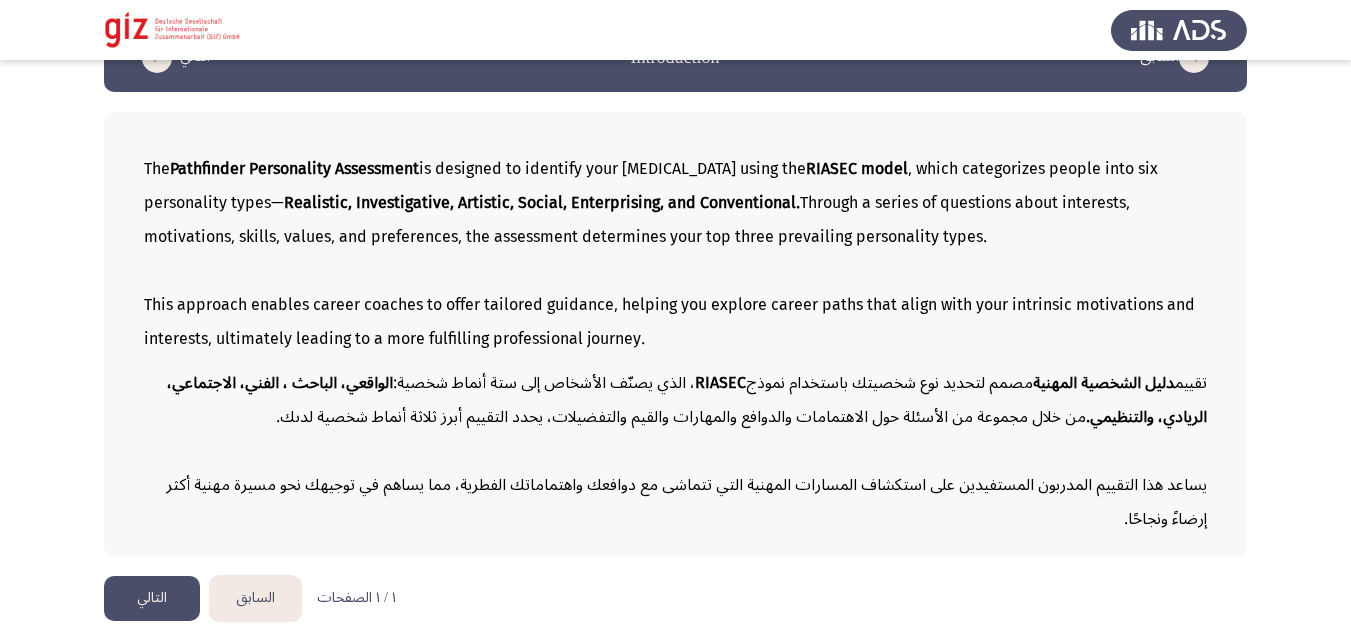 click on "السابق" 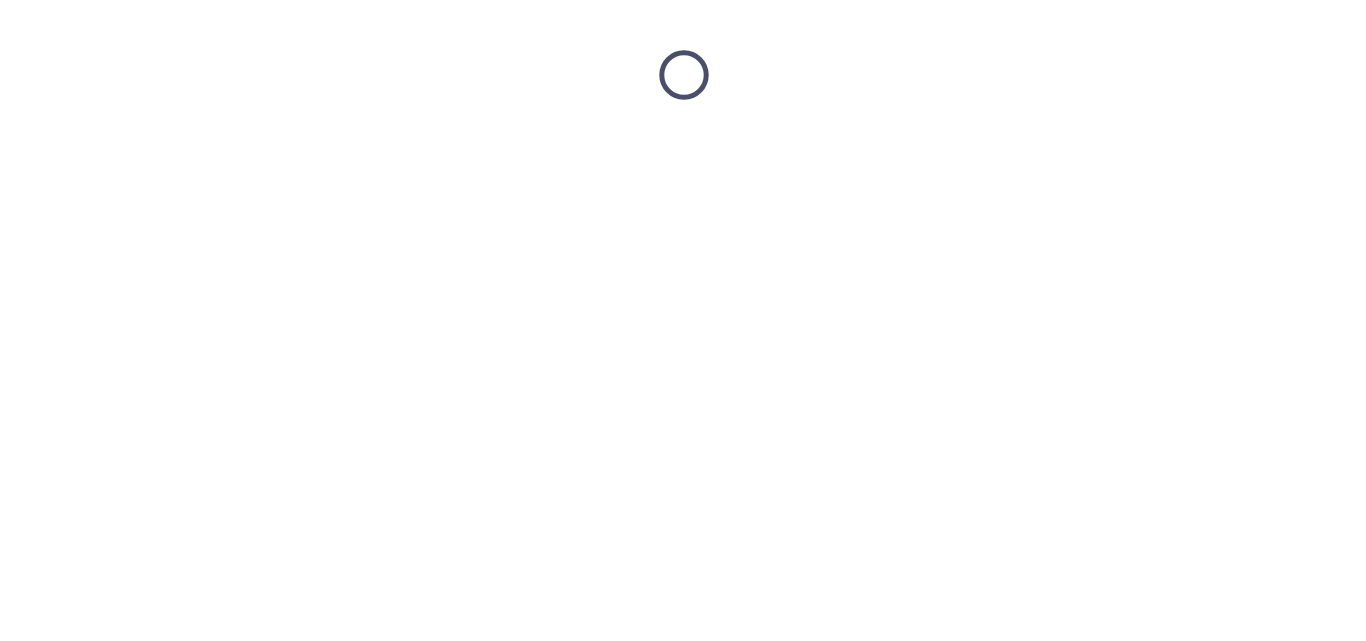 scroll, scrollTop: 0, scrollLeft: 0, axis: both 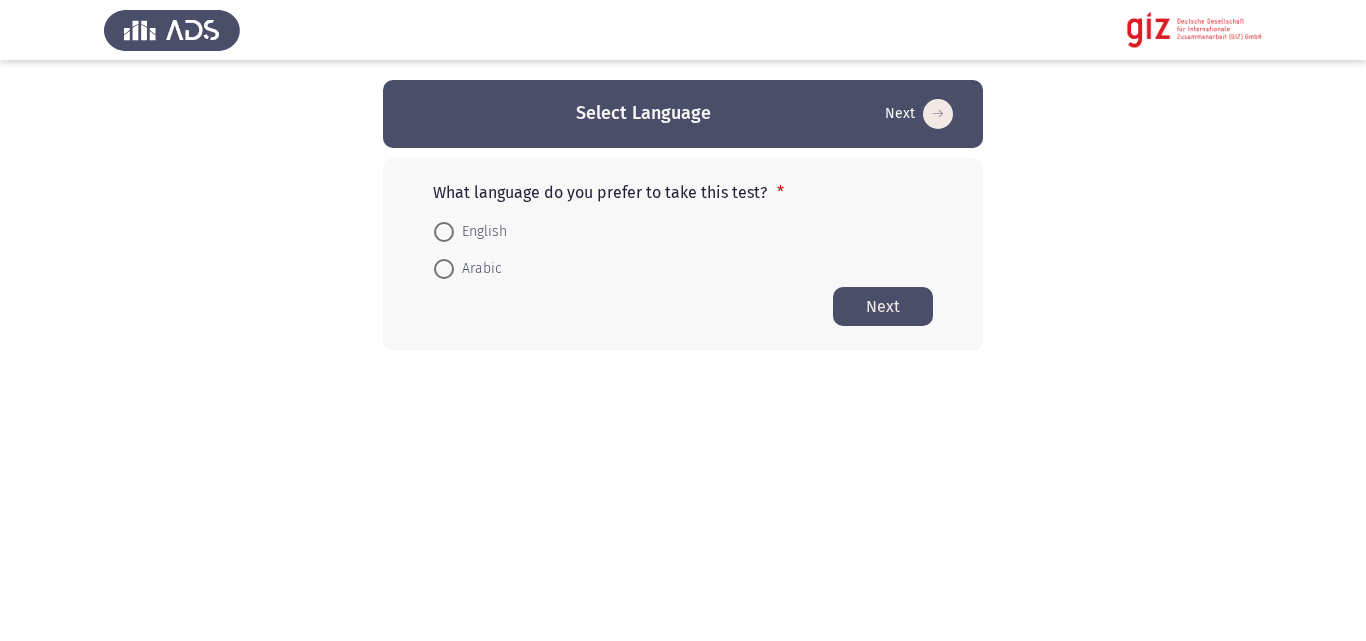 click on "Arabic" at bounding box center [478, 269] 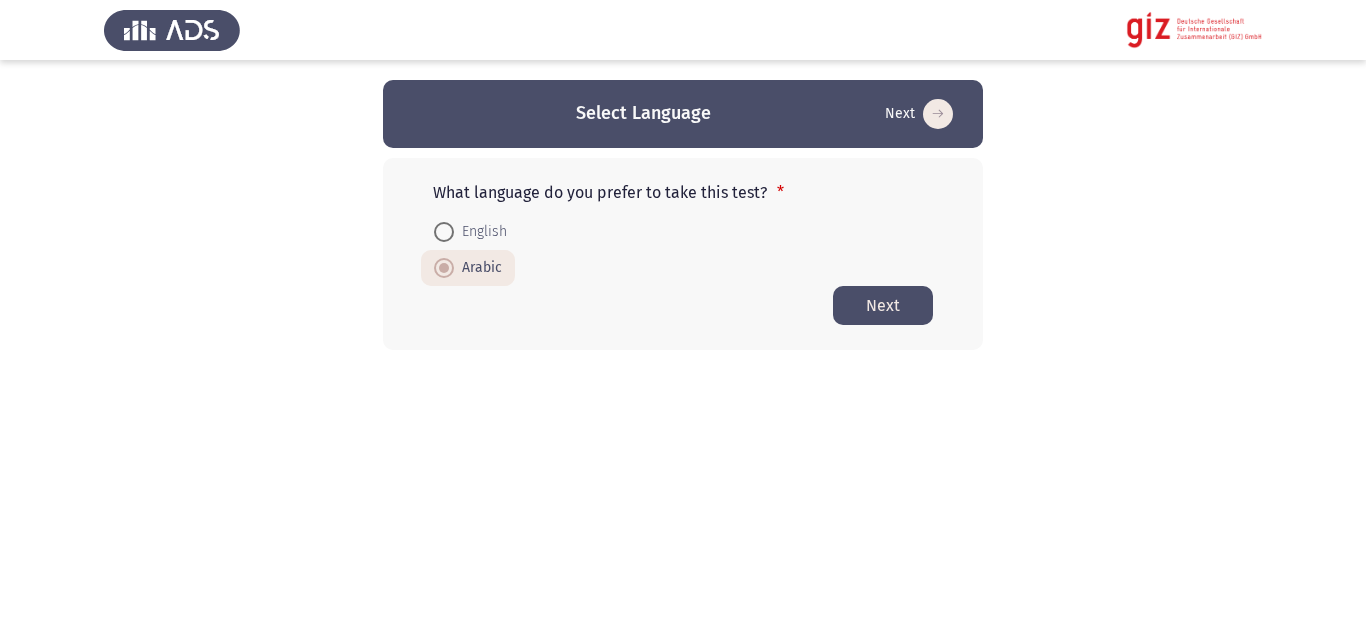 click on "Next" 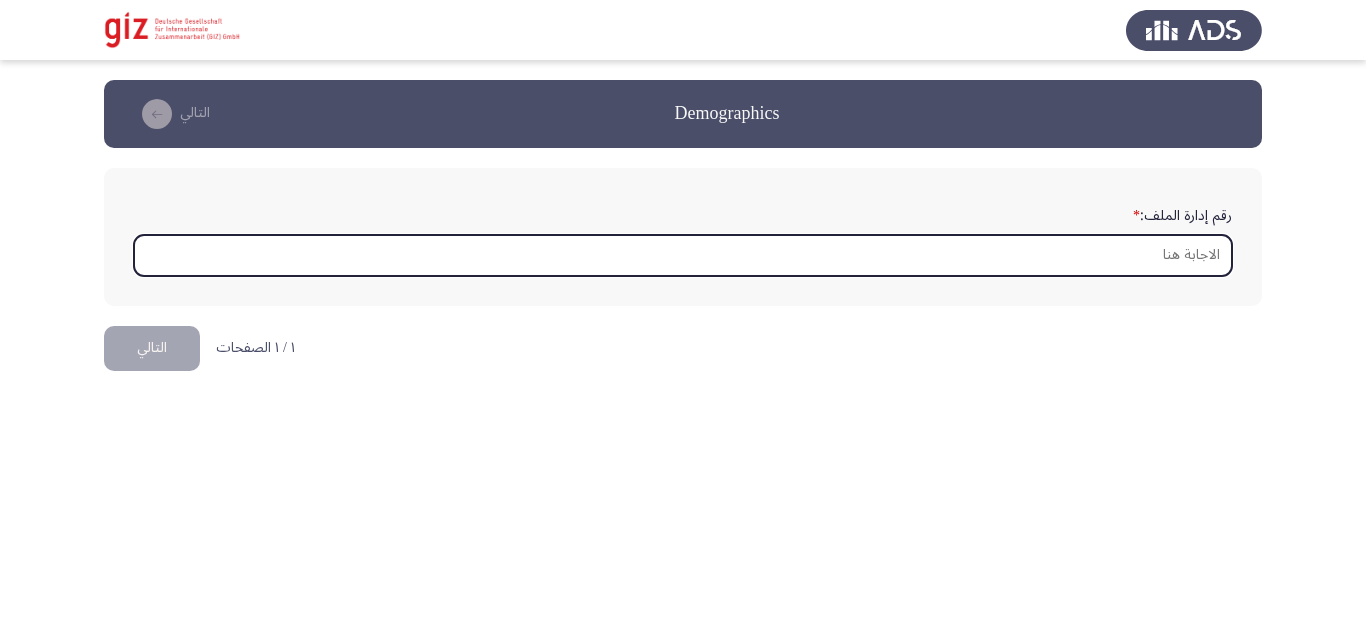 click on "رقم إدارة الملف:    *" at bounding box center [683, 255] 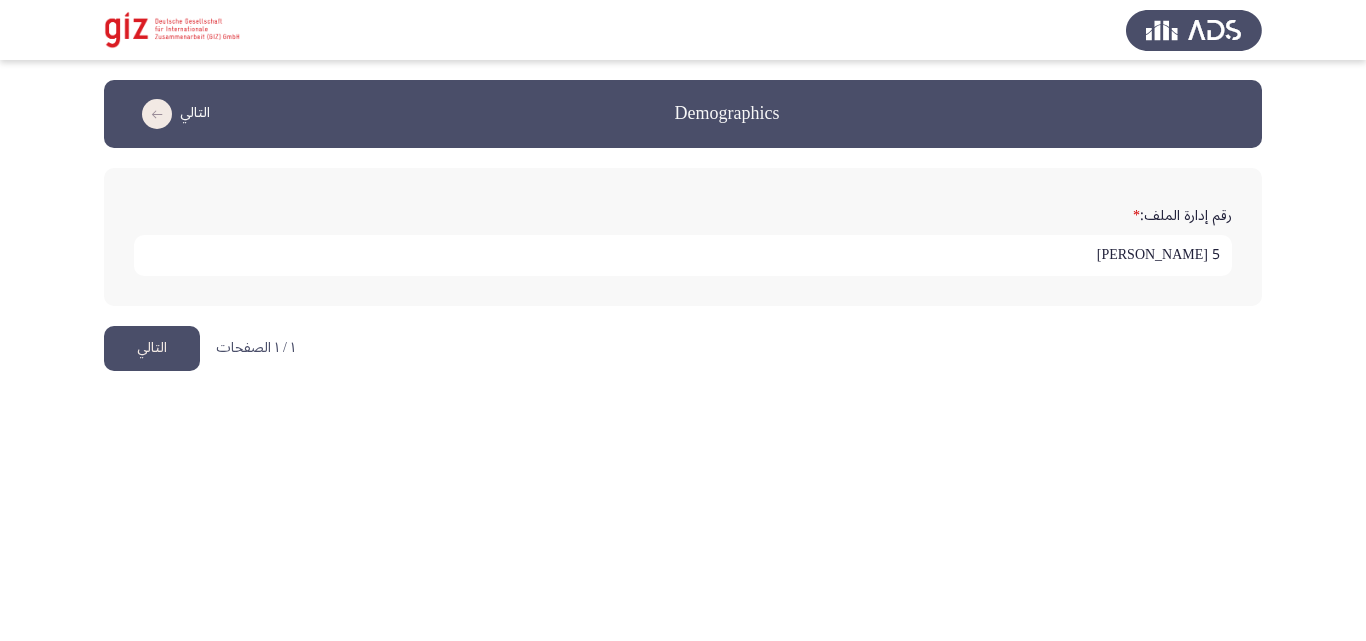 type on "5 ريهام محمود" 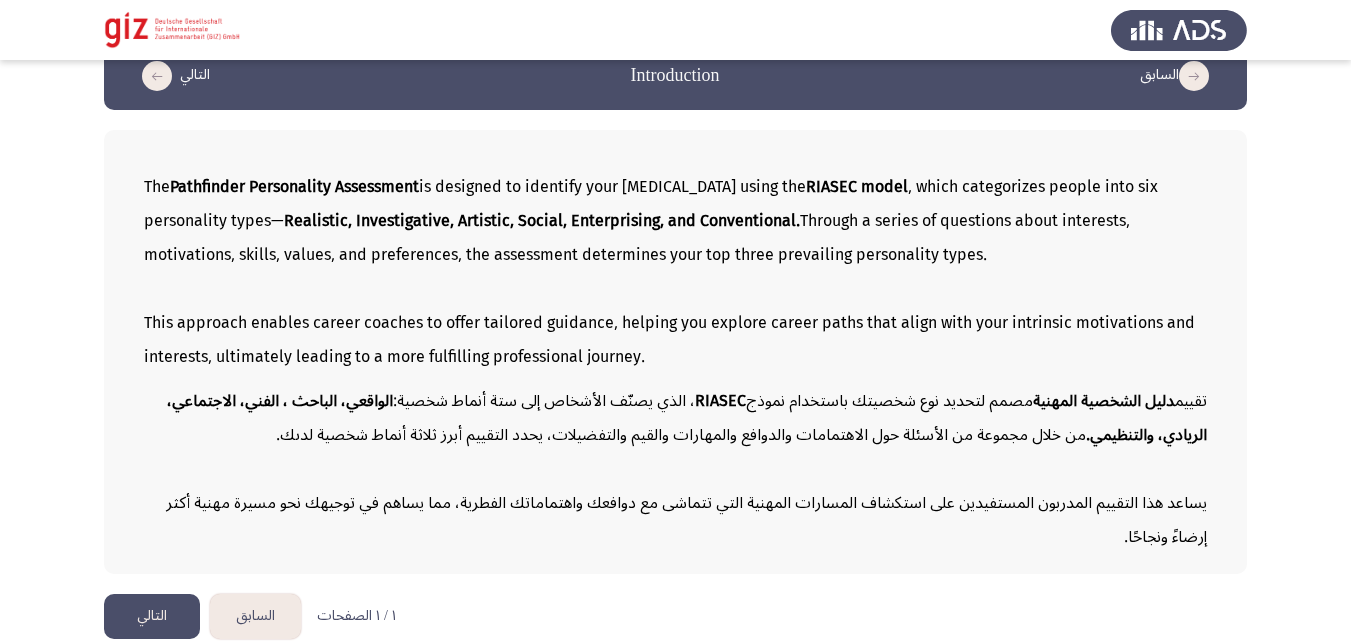 scroll, scrollTop: 40, scrollLeft: 0, axis: vertical 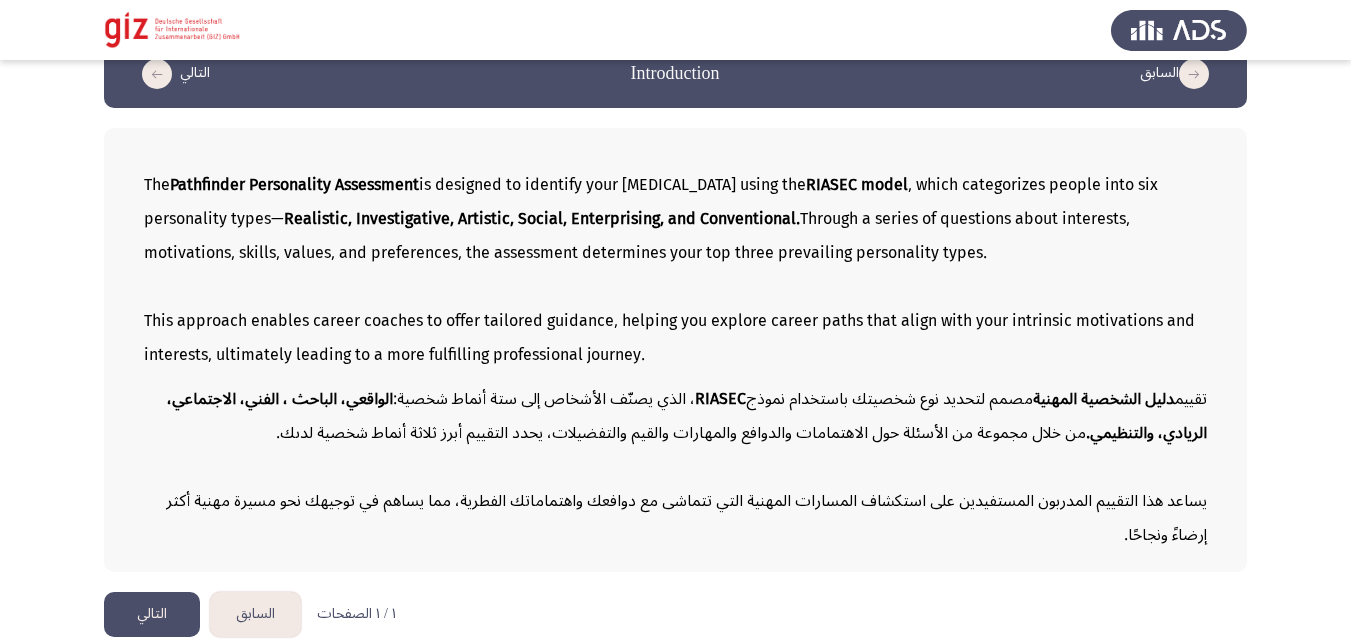 click on "التالي" 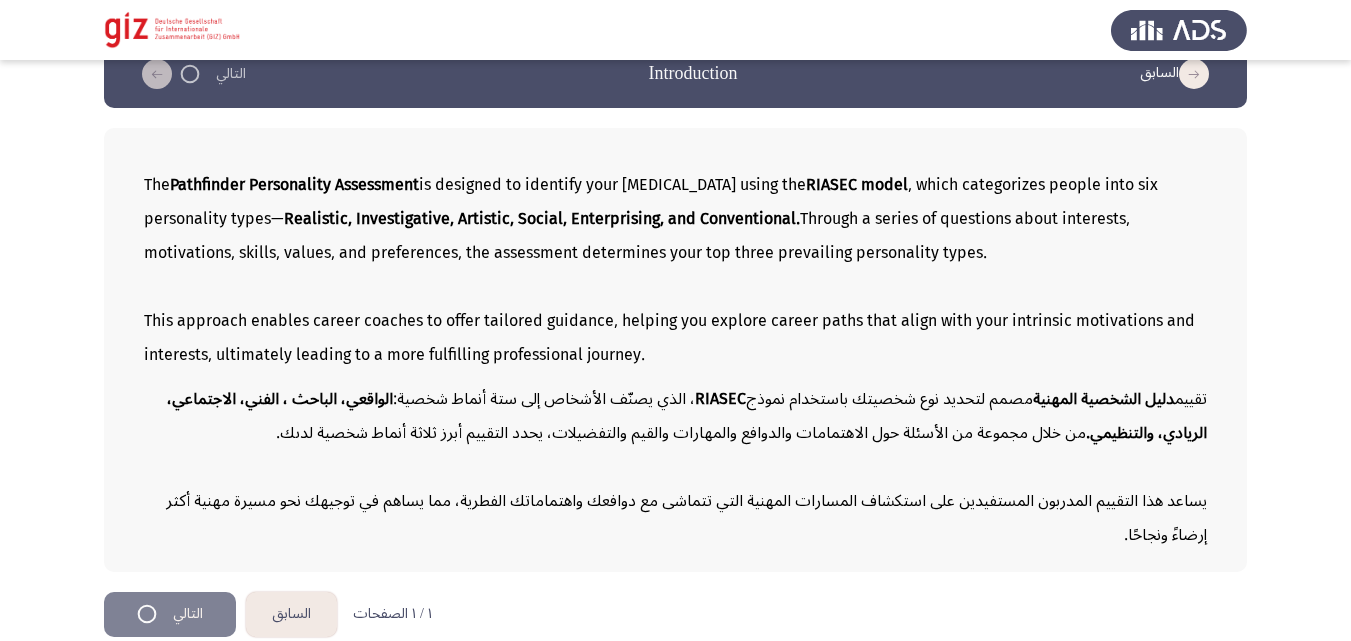 scroll, scrollTop: 0, scrollLeft: 0, axis: both 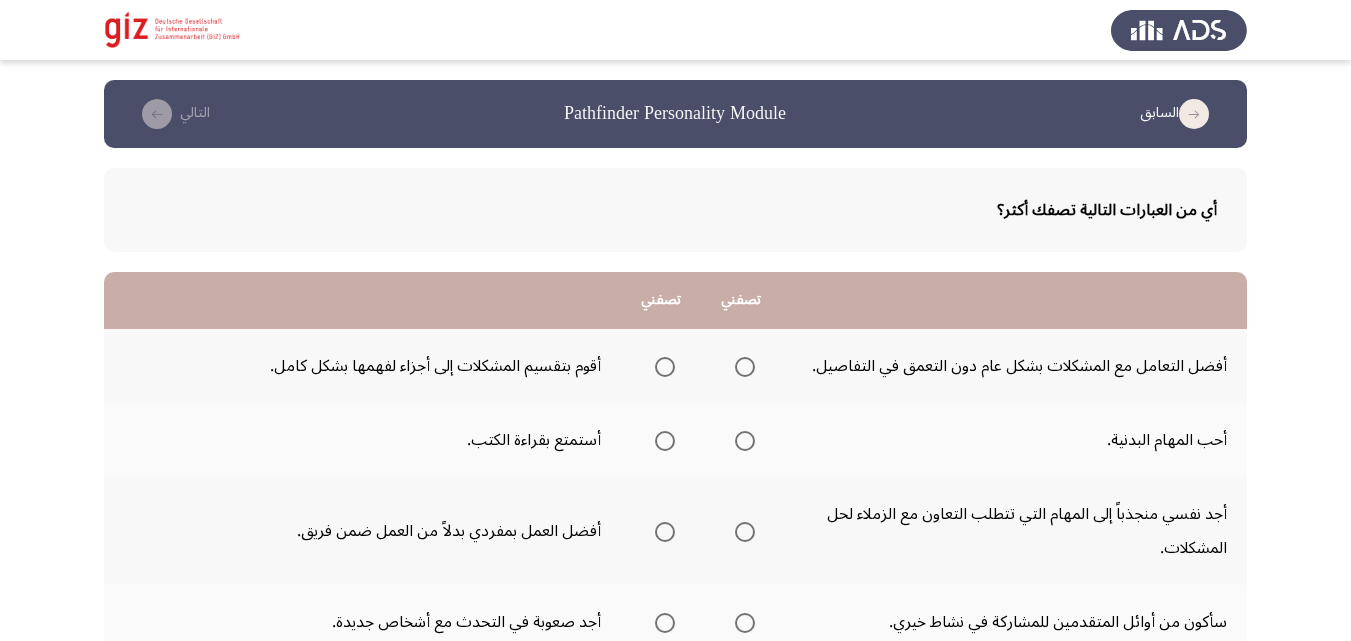 click at bounding box center [665, 367] 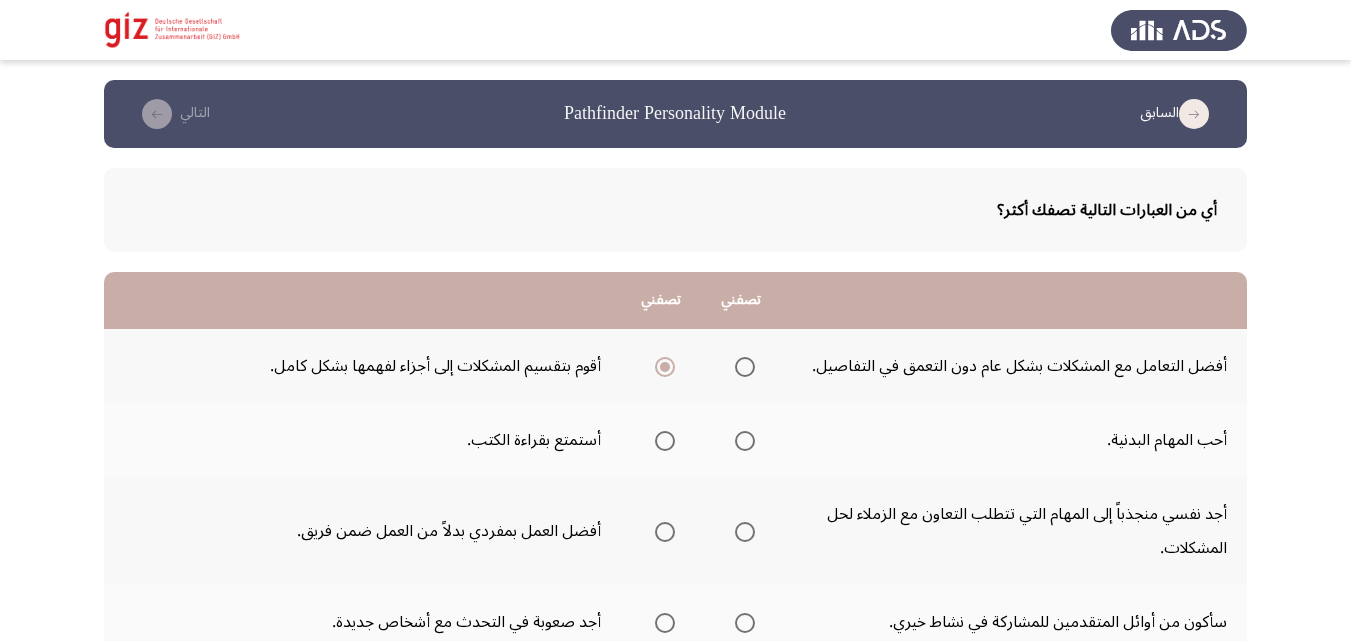 click at bounding box center [665, 441] 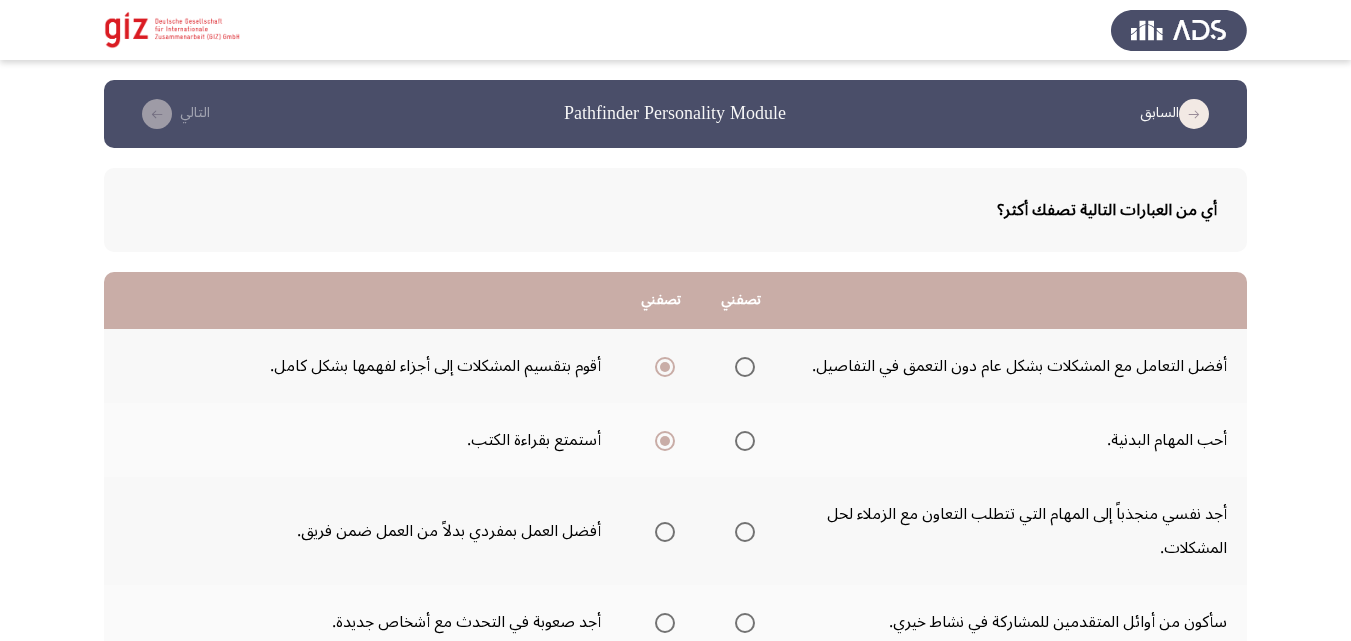click at bounding box center (745, 532) 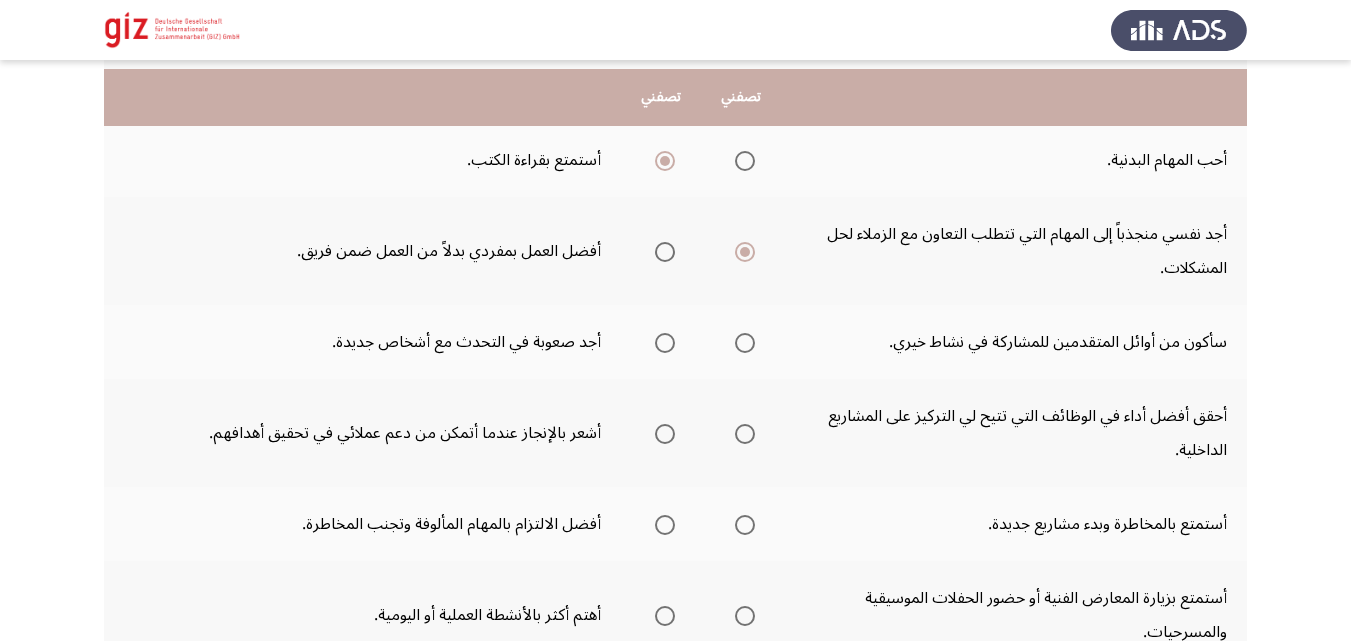 scroll, scrollTop: 320, scrollLeft: 0, axis: vertical 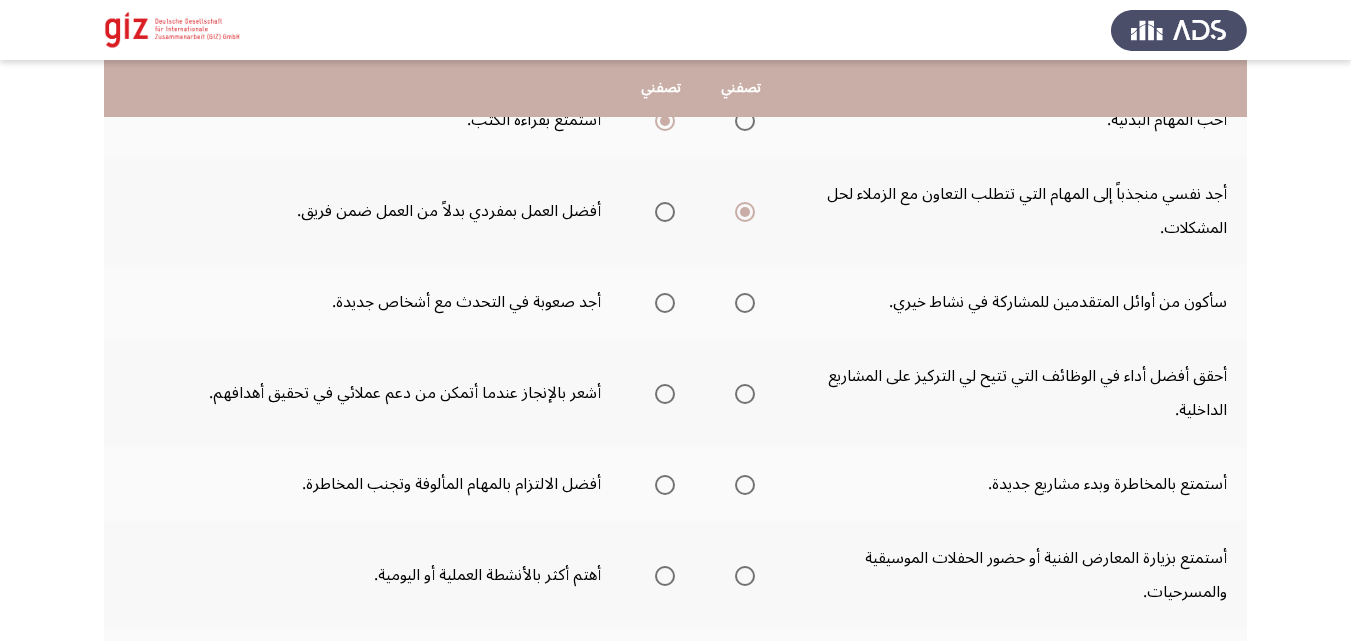 click at bounding box center [745, 303] 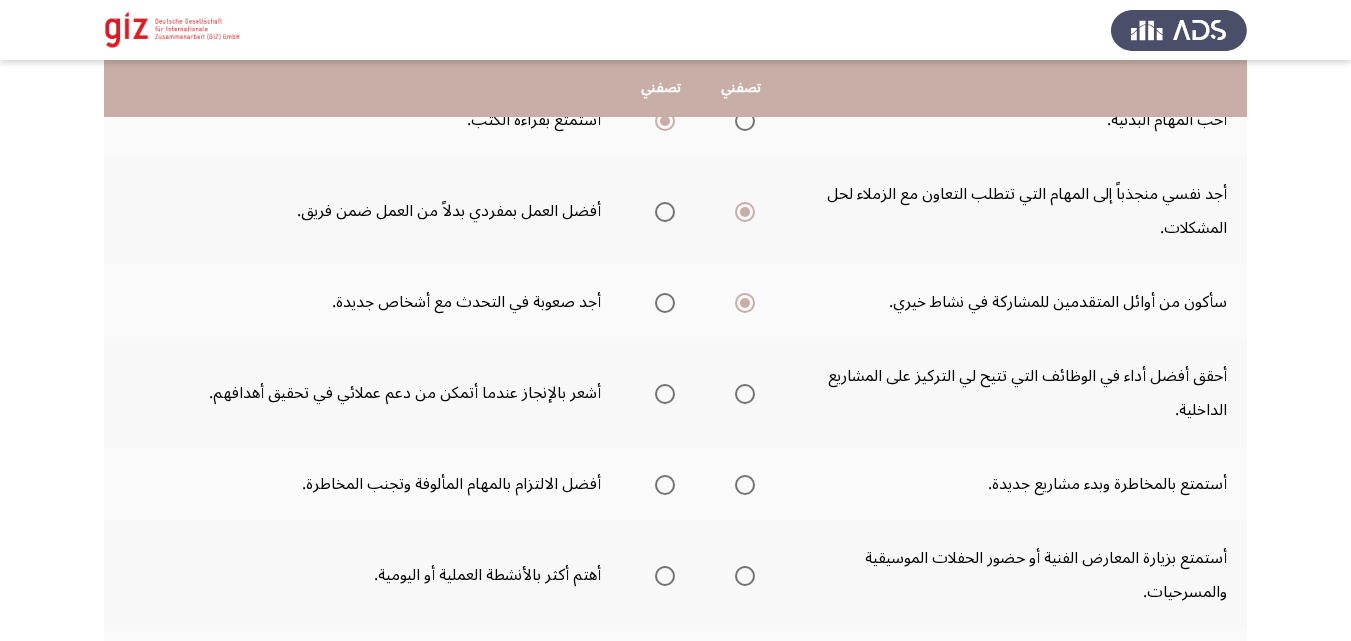 click at bounding box center (665, 394) 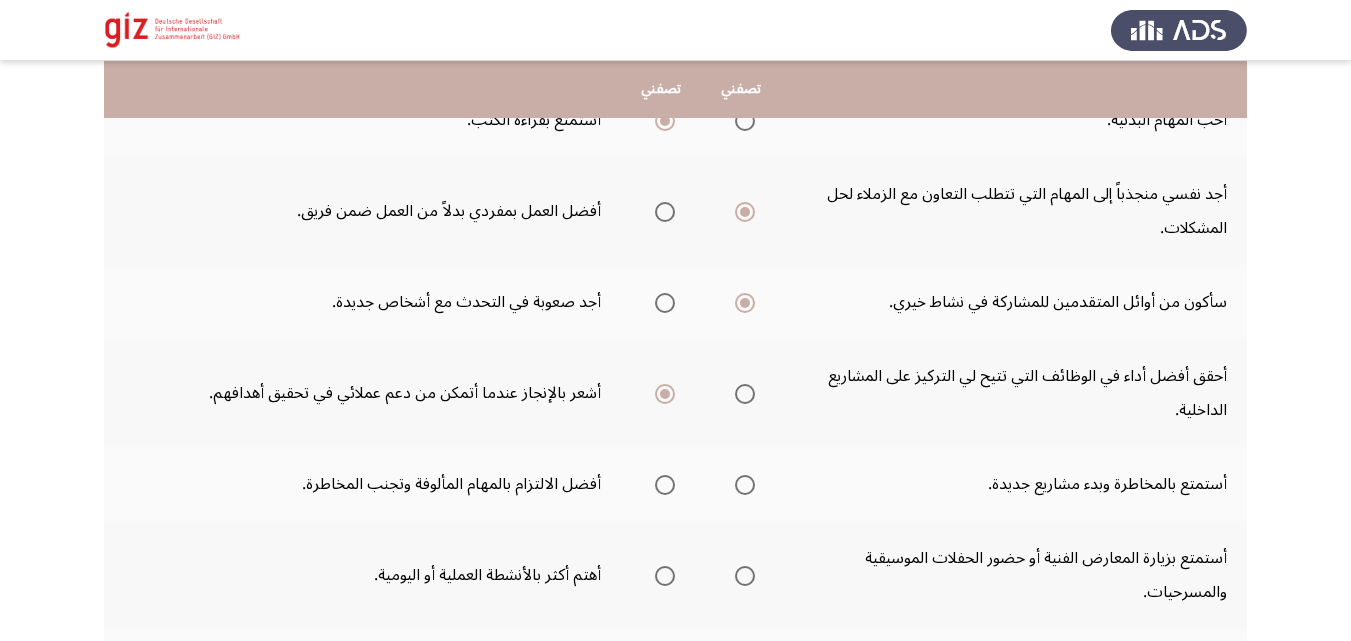 scroll, scrollTop: 360, scrollLeft: 0, axis: vertical 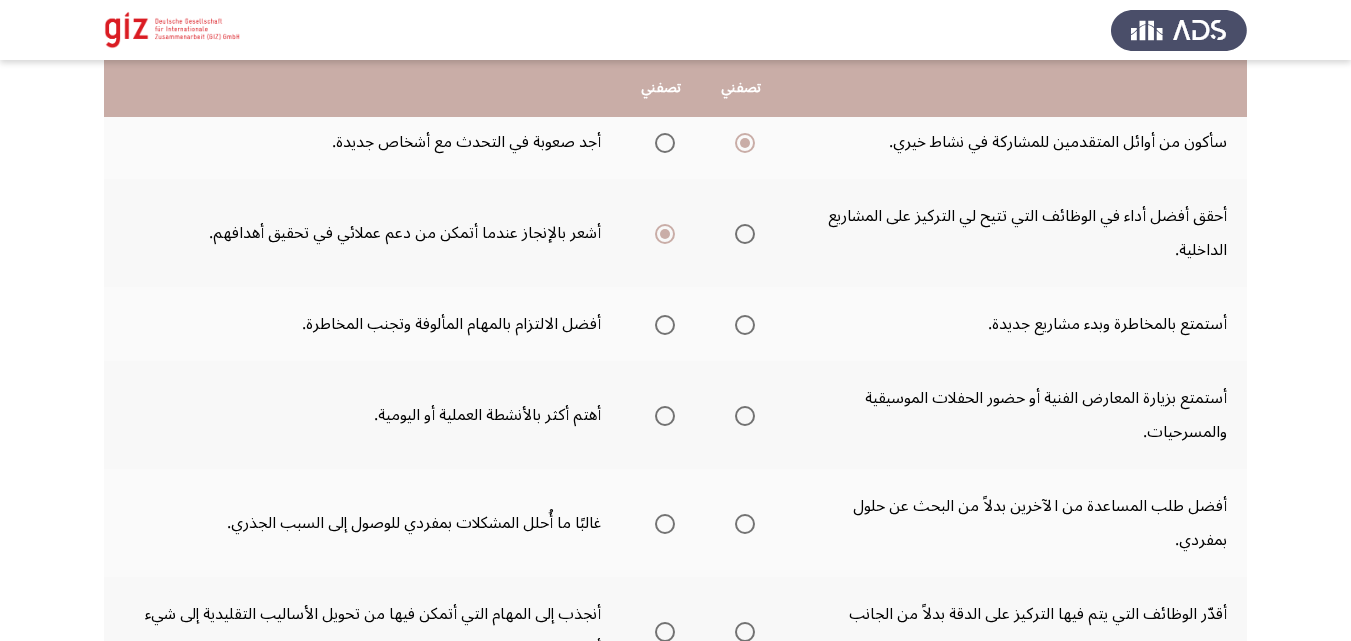 click at bounding box center [745, 325] 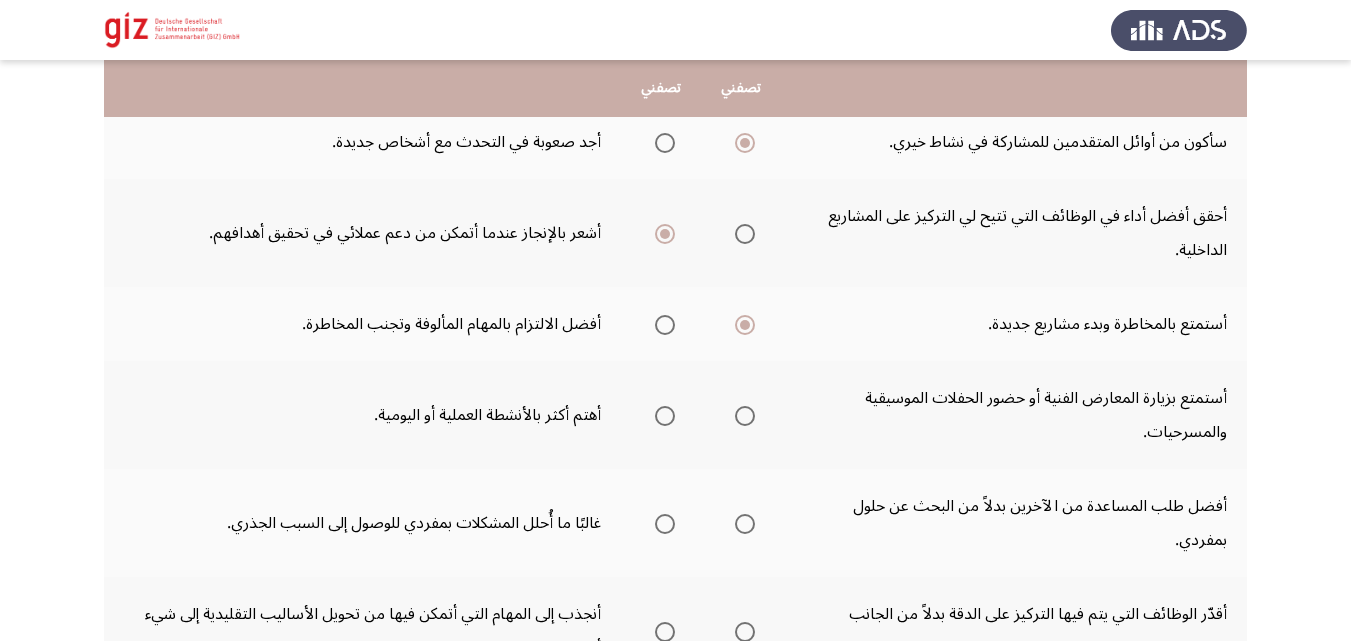 scroll, scrollTop: 520, scrollLeft: 0, axis: vertical 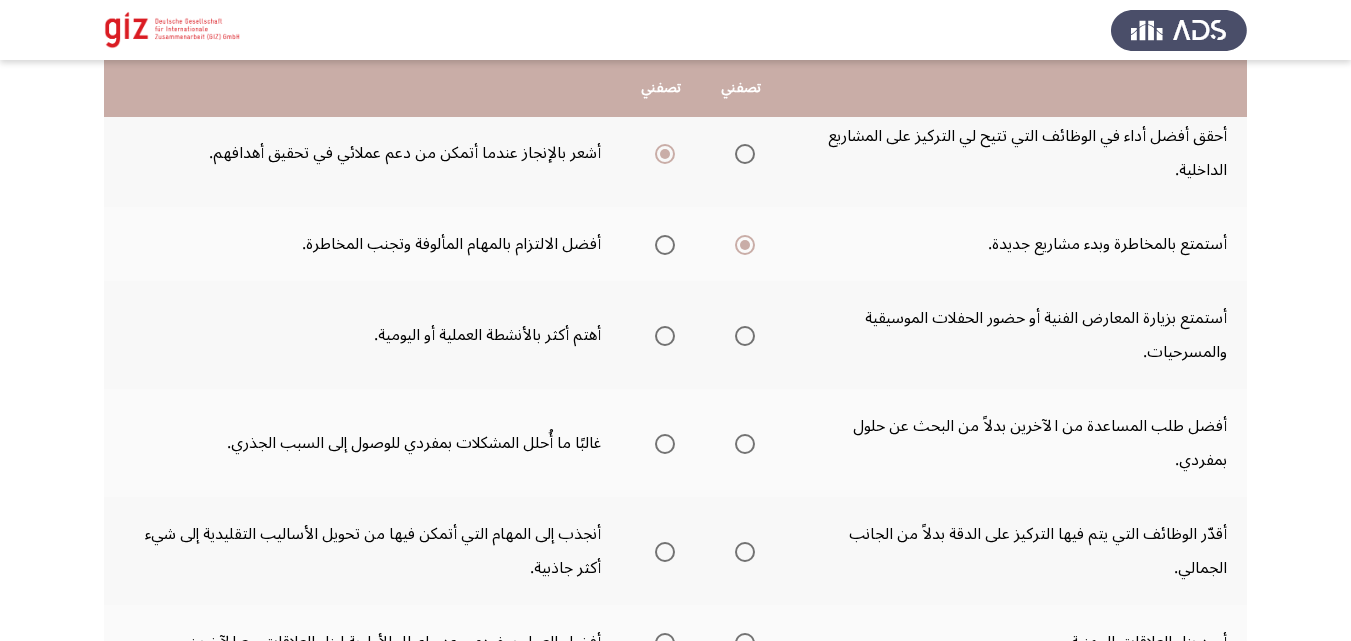 click at bounding box center [665, 336] 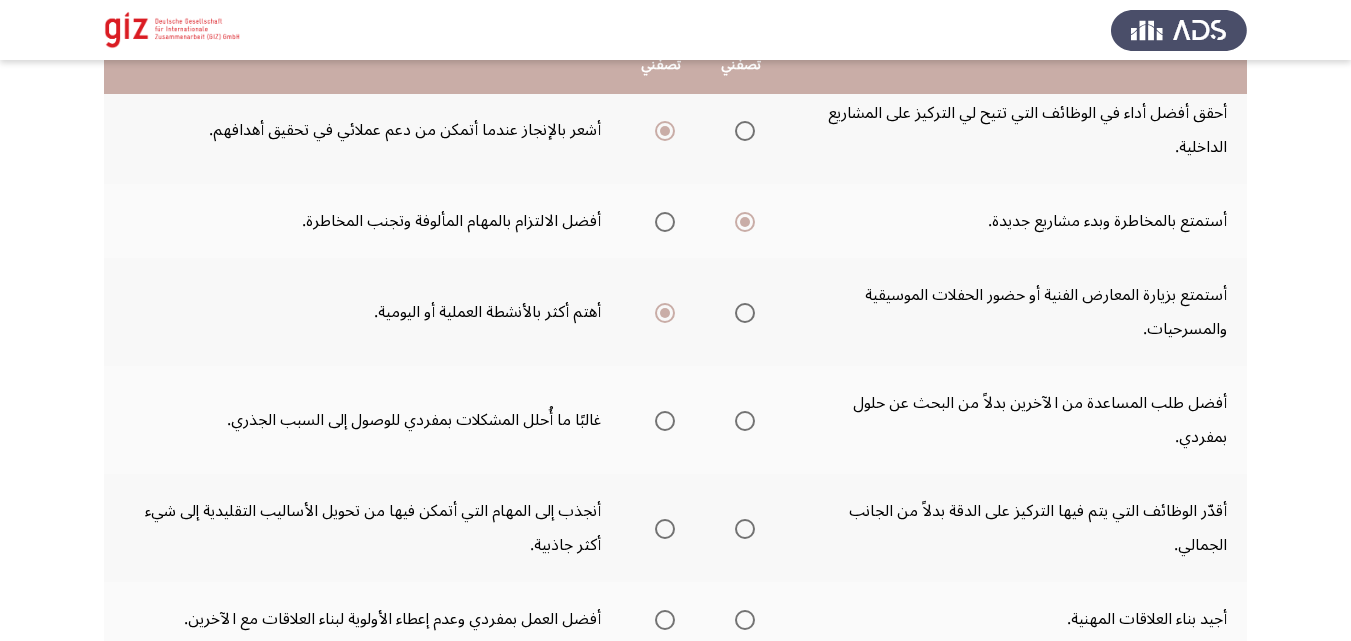 scroll, scrollTop: 600, scrollLeft: 0, axis: vertical 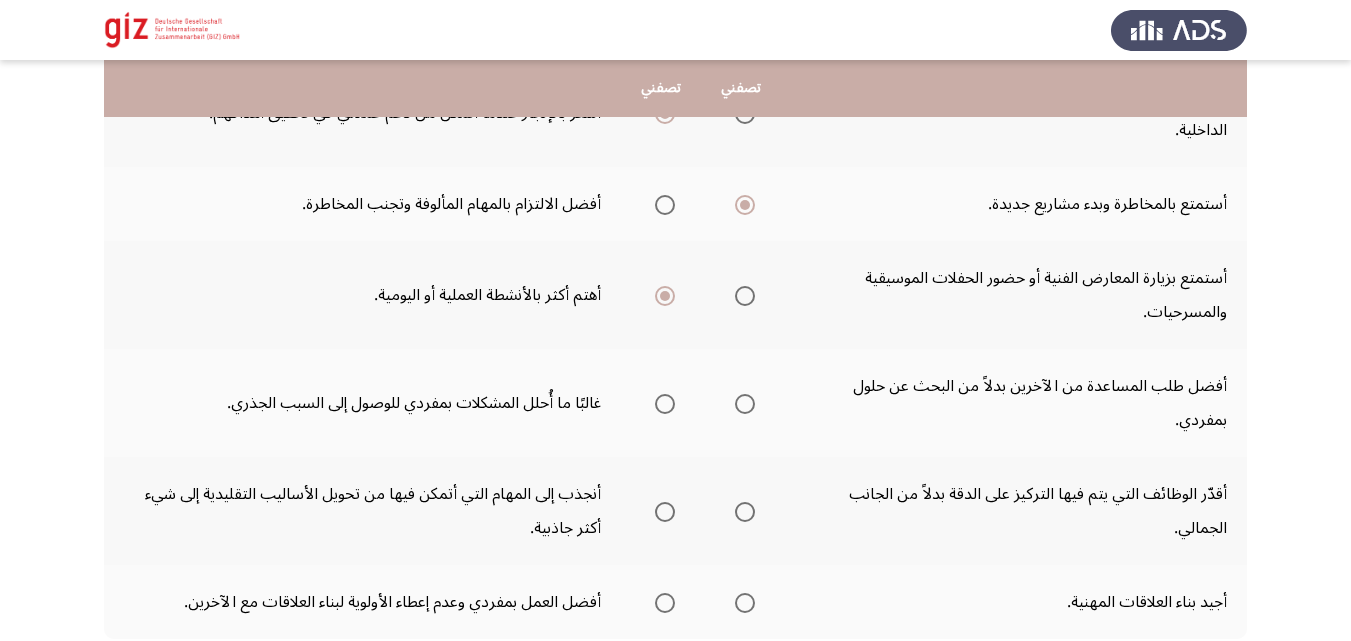 drag, startPoint x: 828, startPoint y: 434, endPoint x: 827, endPoint y: 424, distance: 10.049875 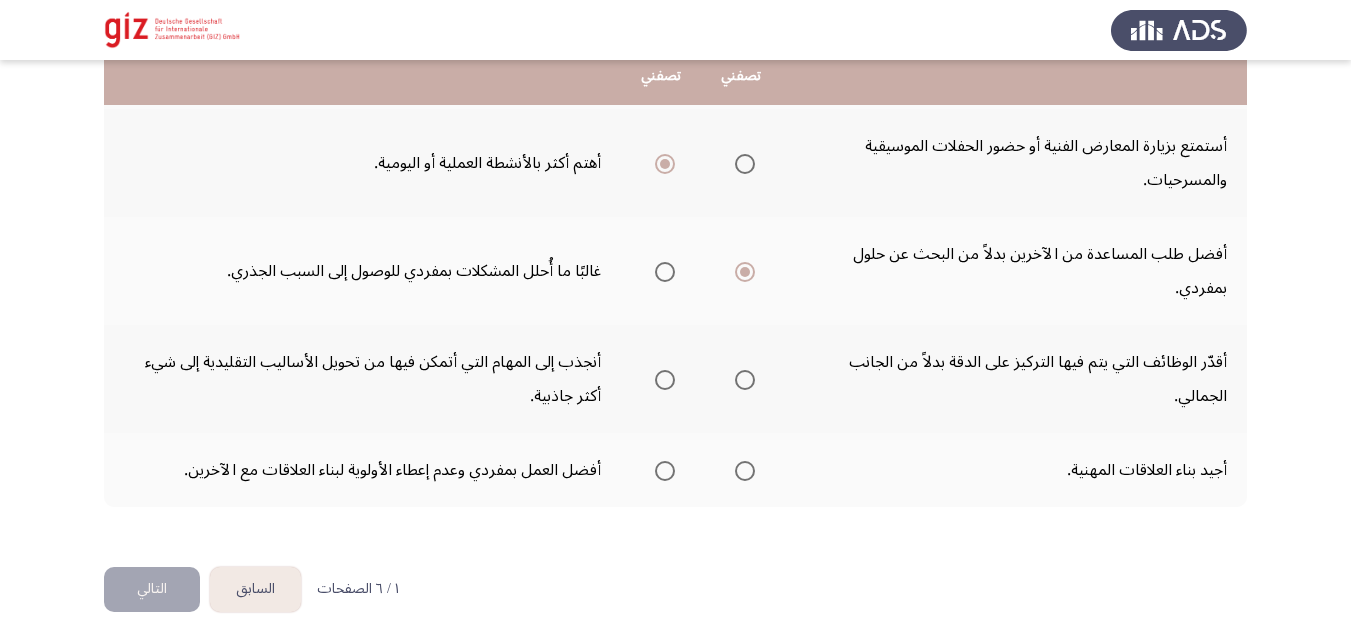 scroll, scrollTop: 738, scrollLeft: 0, axis: vertical 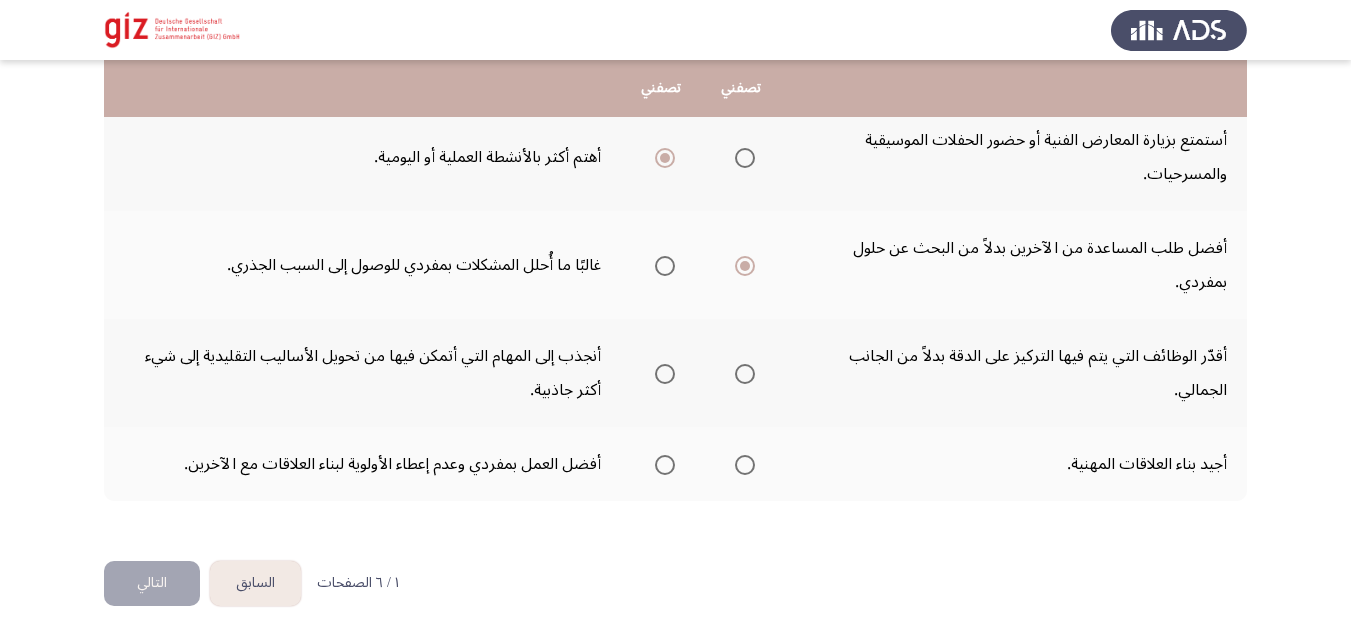 click at bounding box center (665, 374) 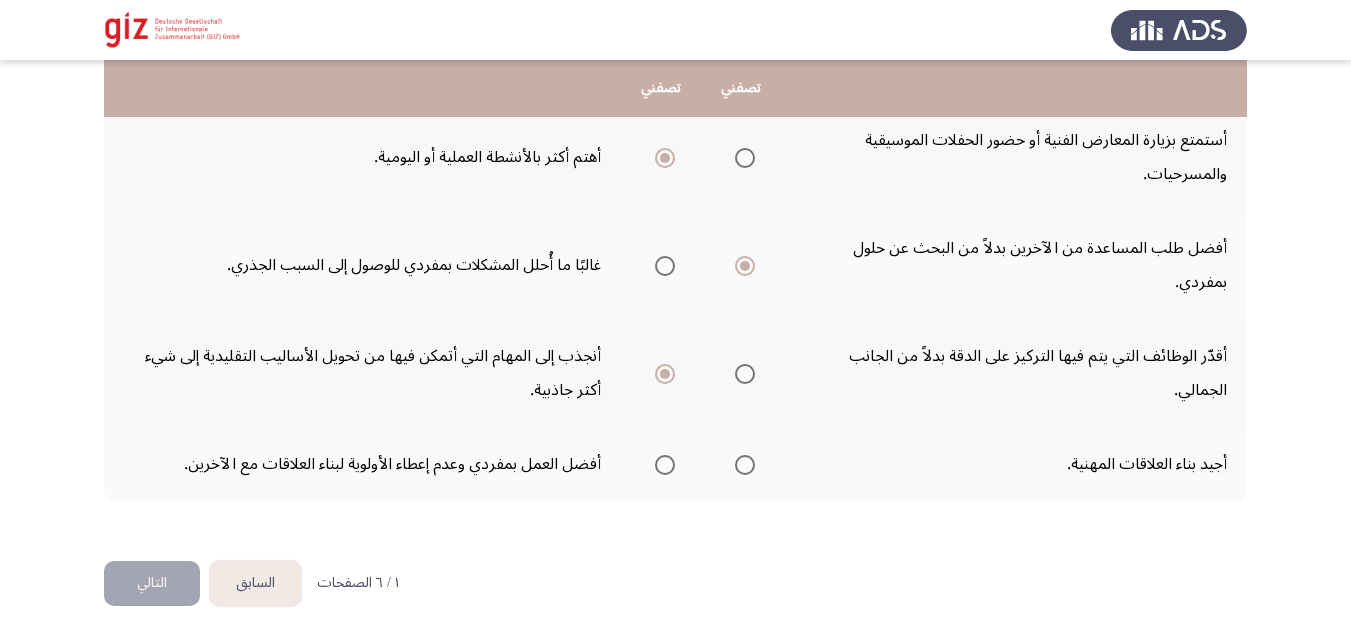 click at bounding box center [745, 465] 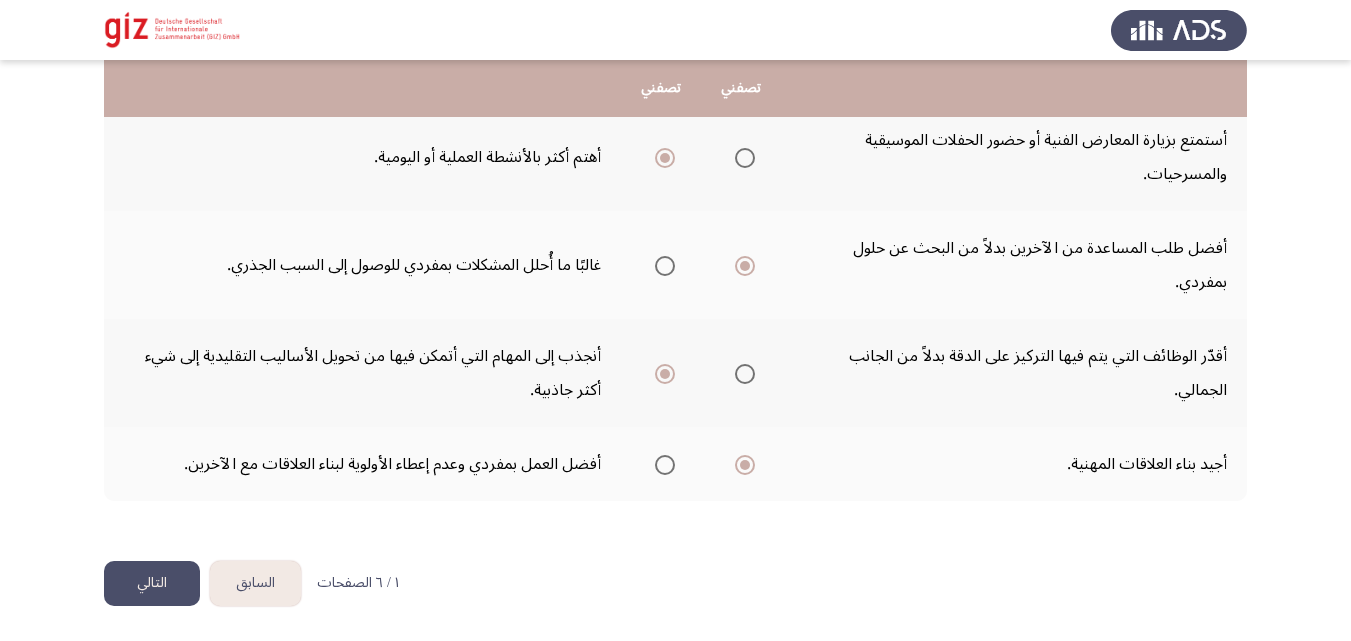 click on "التالي" 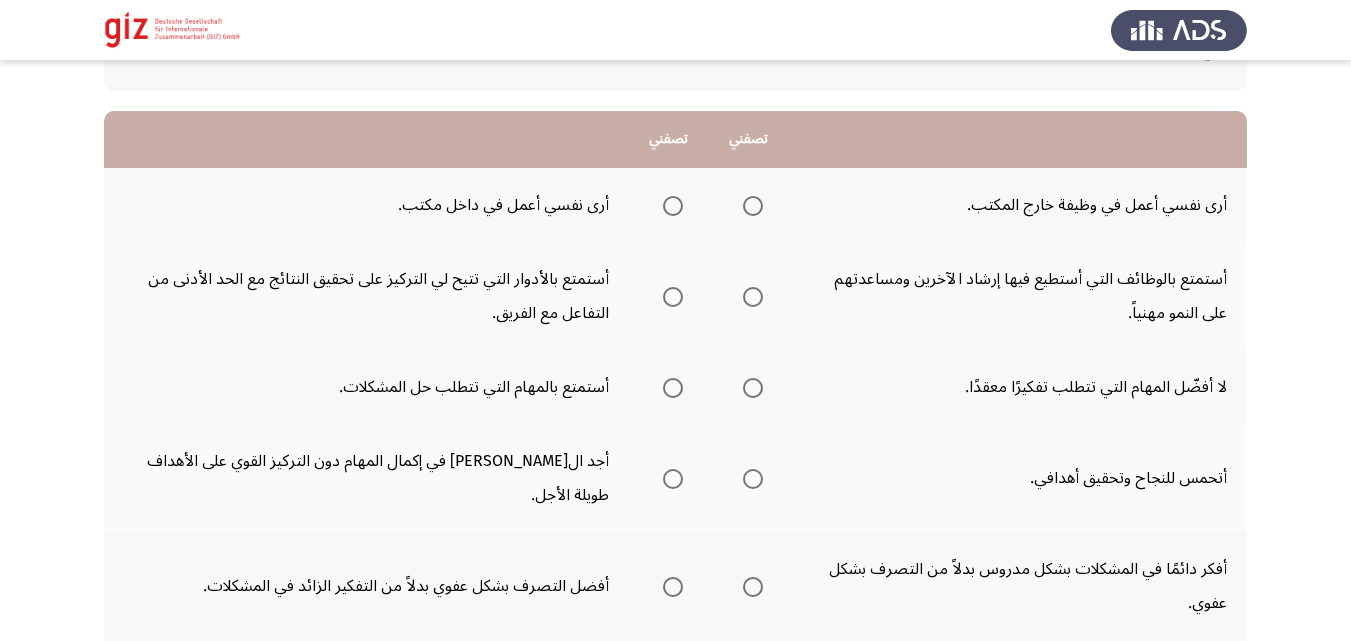 scroll, scrollTop: 160, scrollLeft: 0, axis: vertical 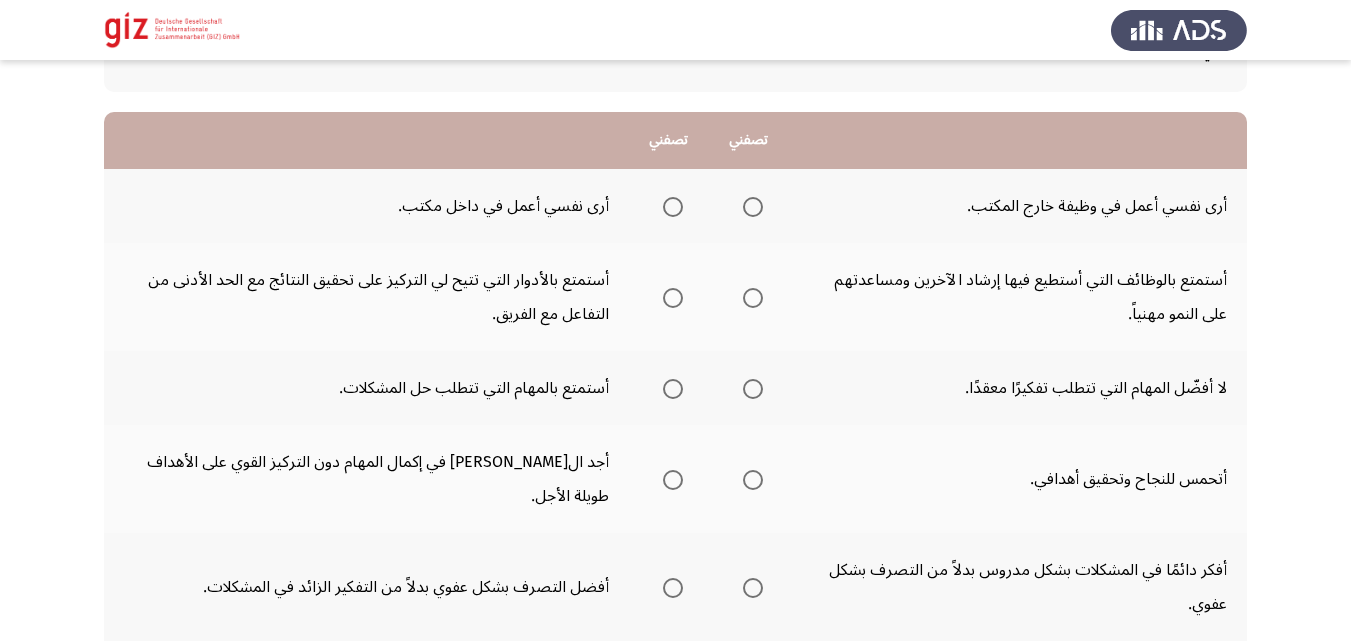click at bounding box center (673, 207) 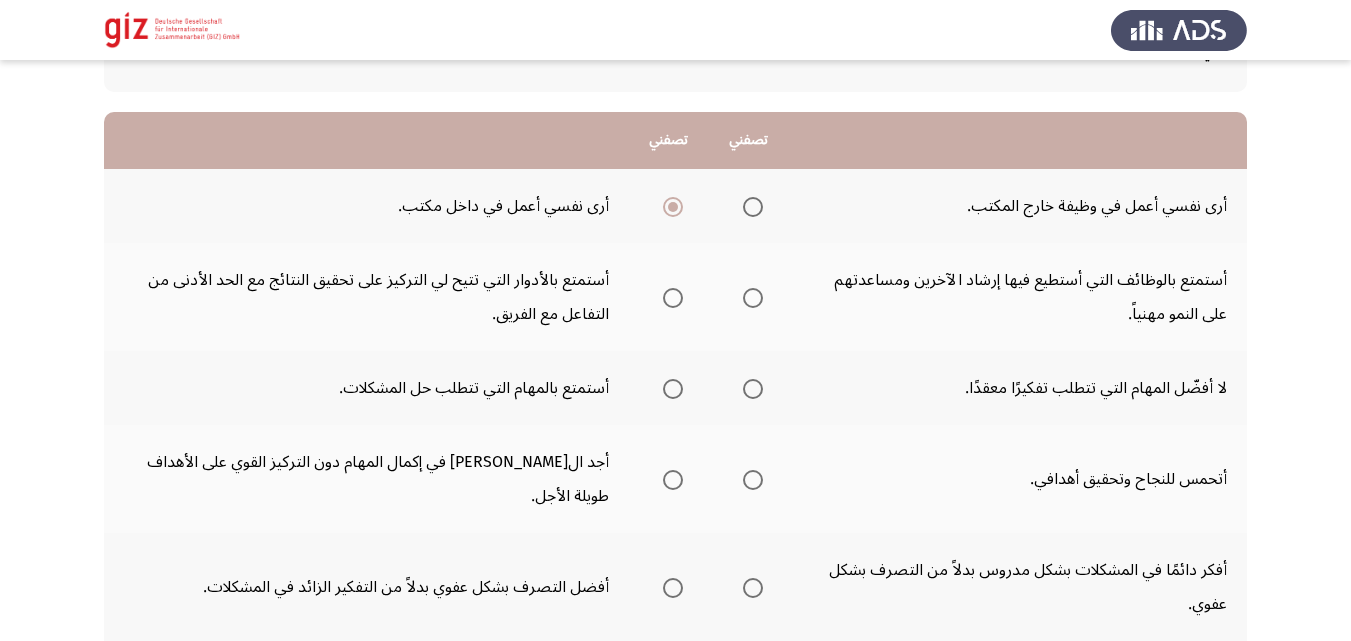 click at bounding box center [753, 298] 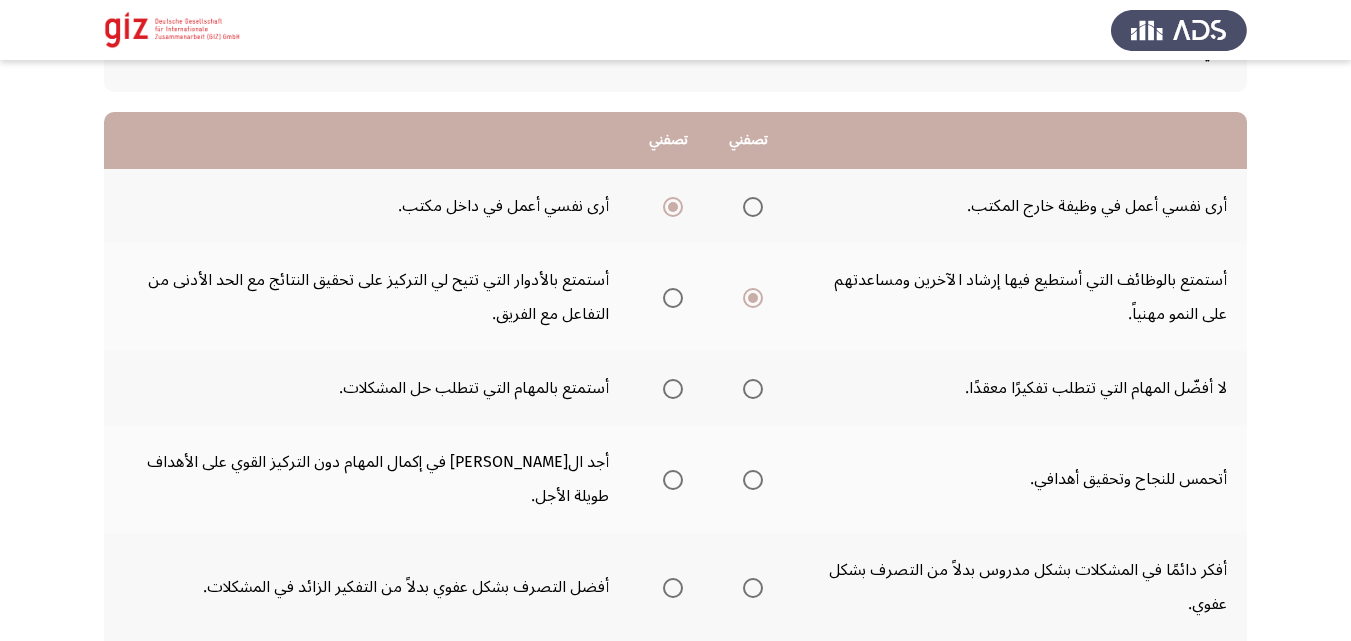click at bounding box center [673, 389] 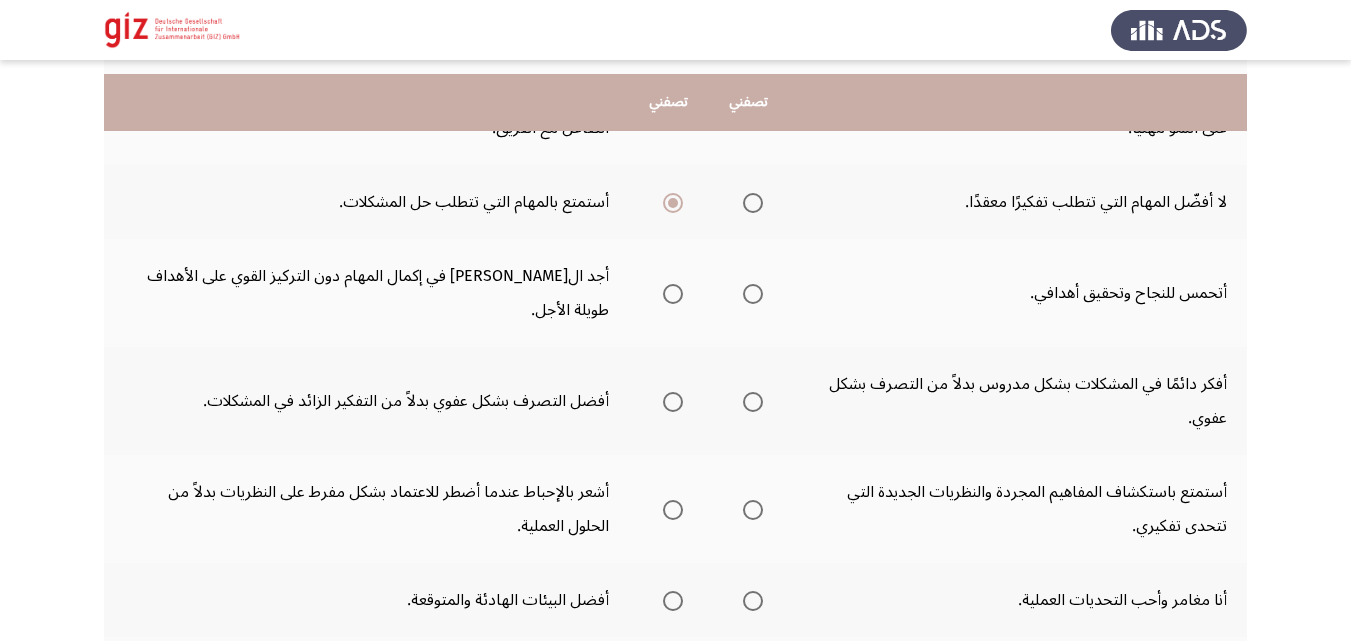 scroll, scrollTop: 360, scrollLeft: 0, axis: vertical 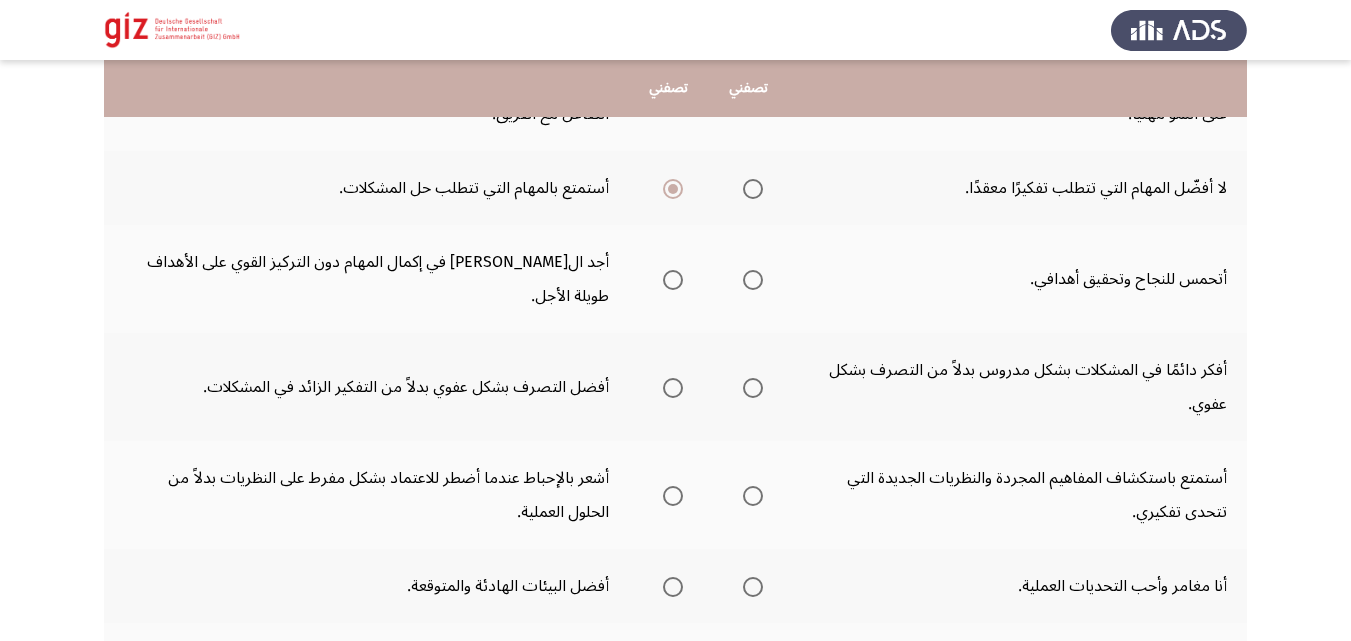 click at bounding box center [753, 280] 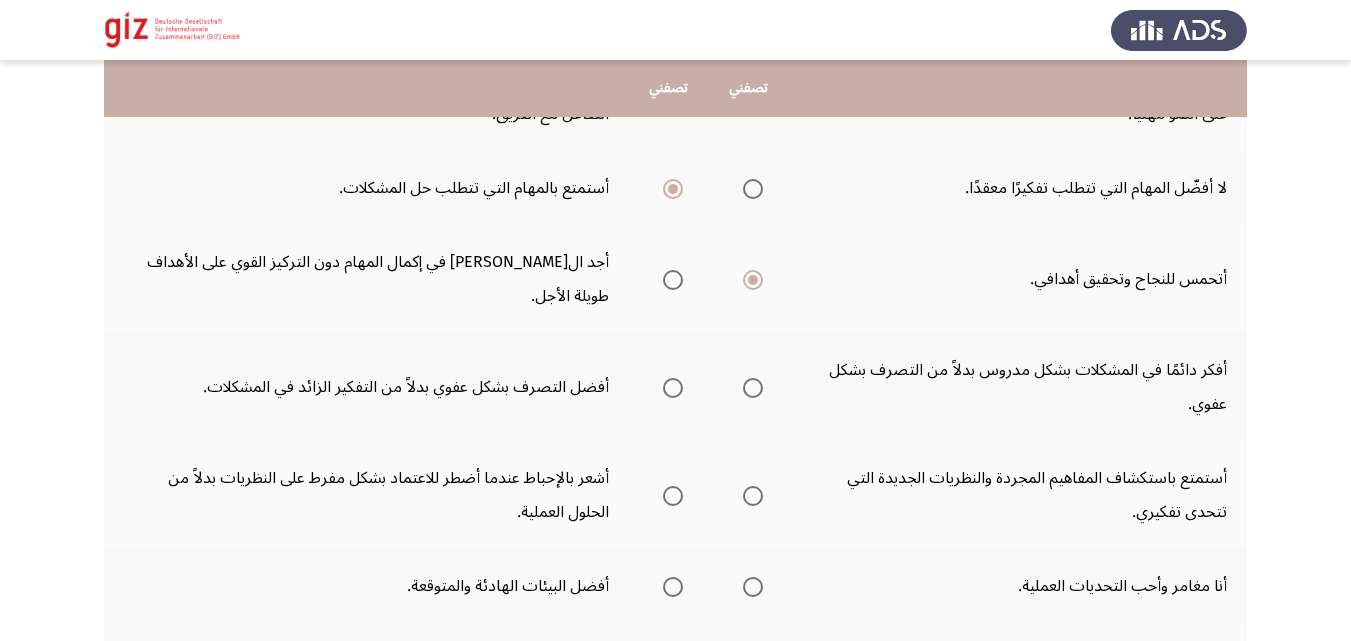 click at bounding box center [753, 388] 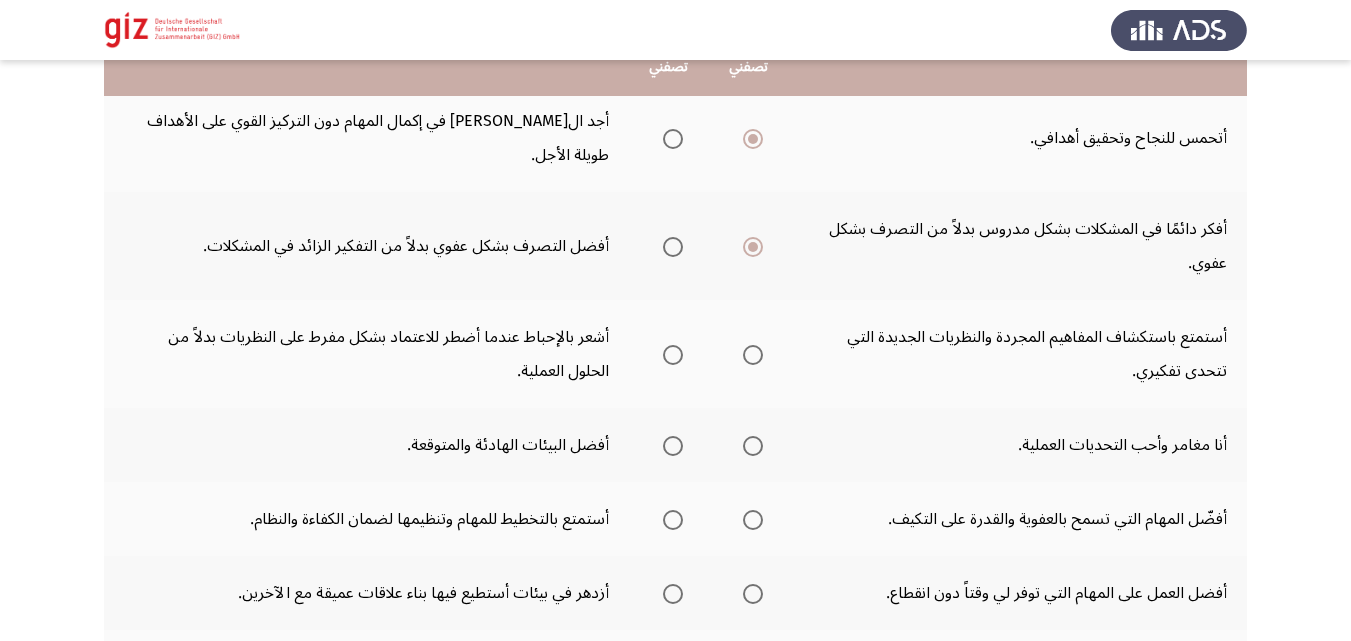 scroll, scrollTop: 520, scrollLeft: 0, axis: vertical 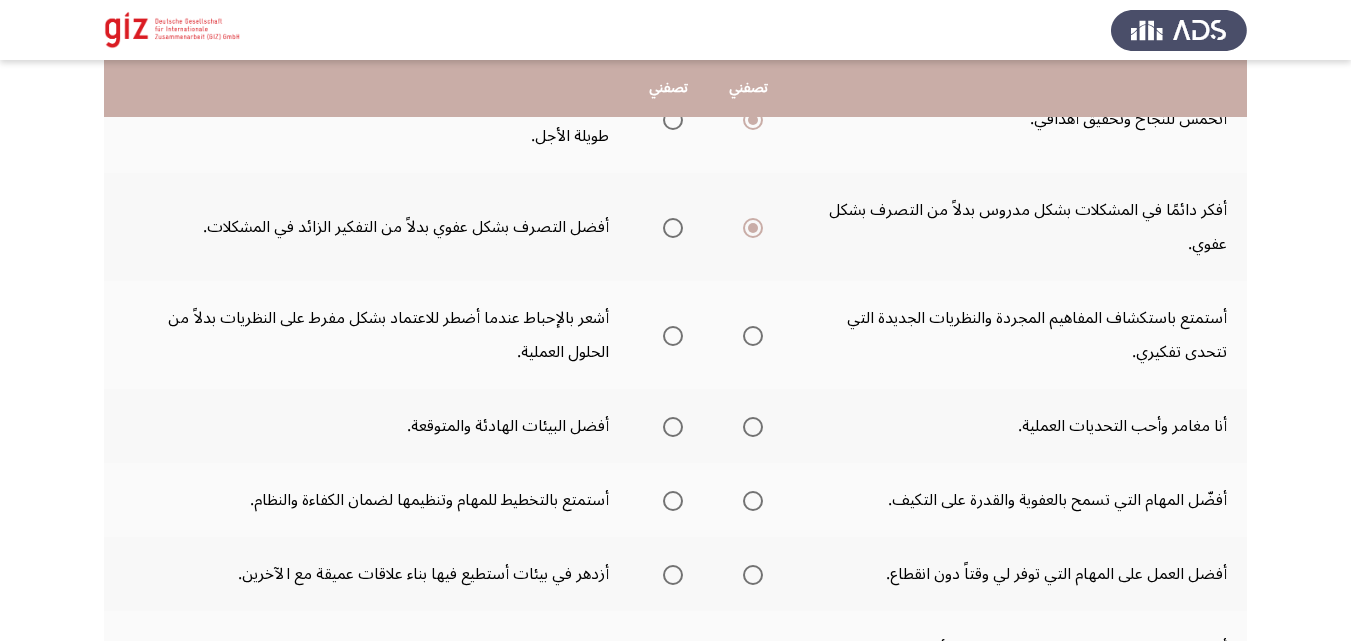 click at bounding box center (673, 336) 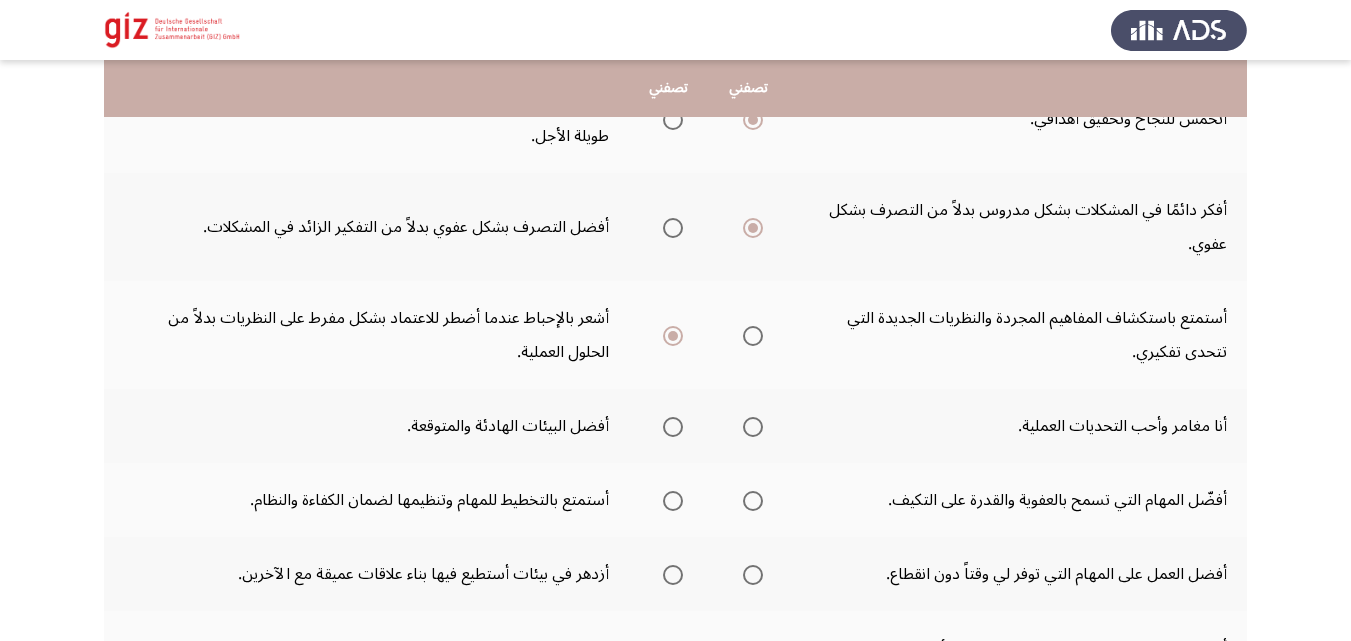 click at bounding box center [753, 427] 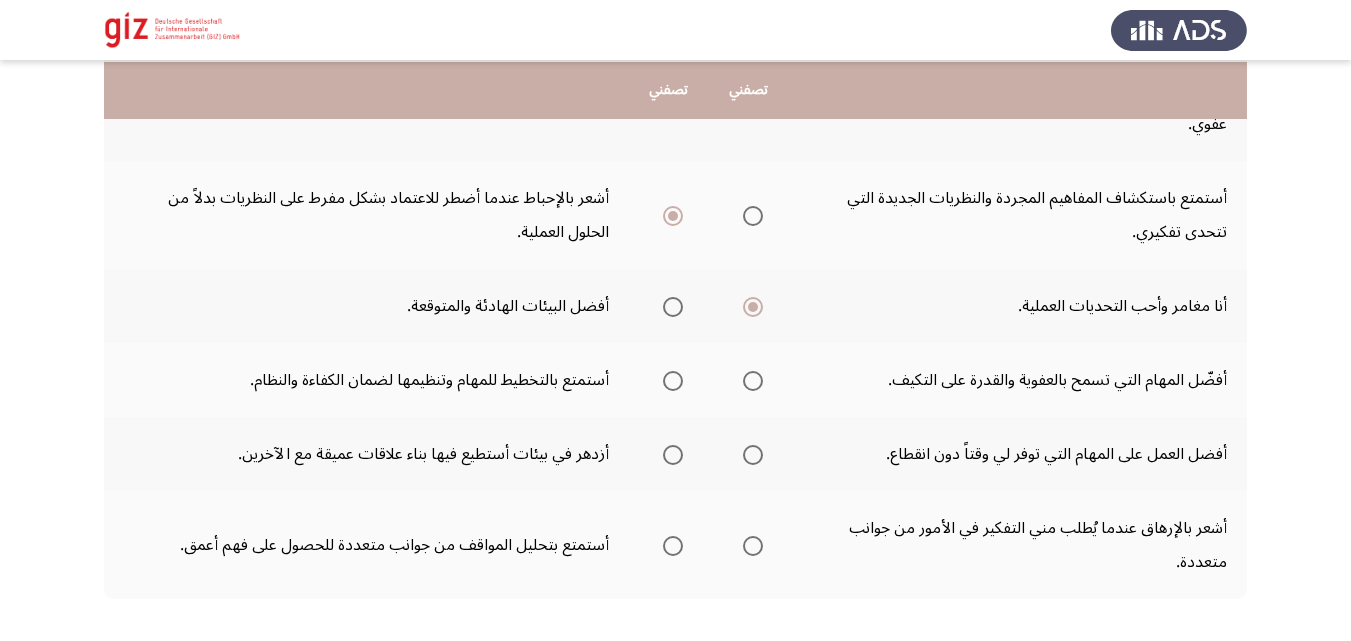 scroll, scrollTop: 680, scrollLeft: 0, axis: vertical 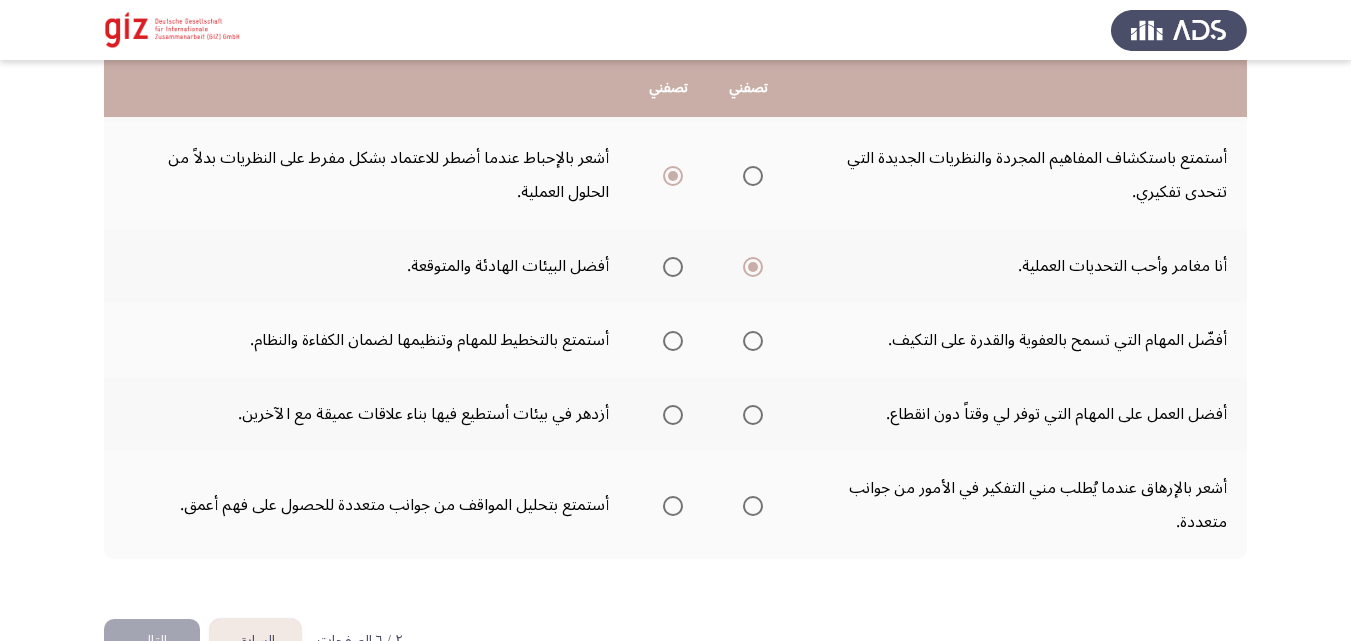 click at bounding box center [673, 341] 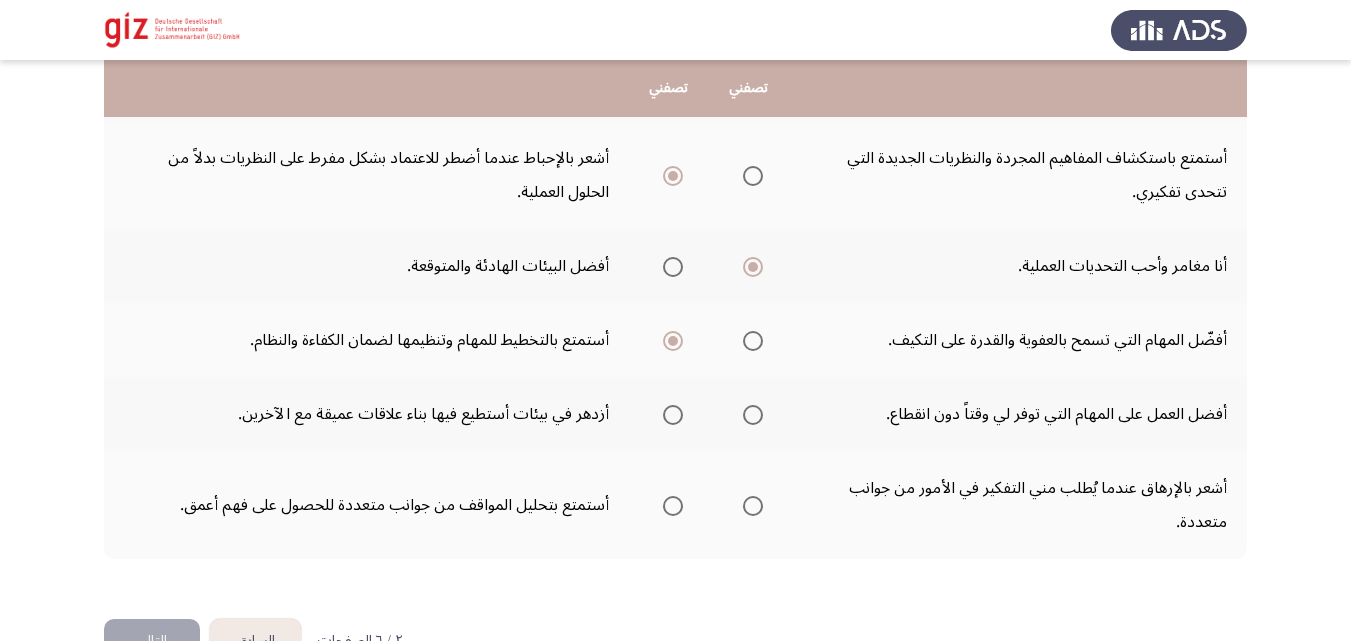 click at bounding box center [673, 415] 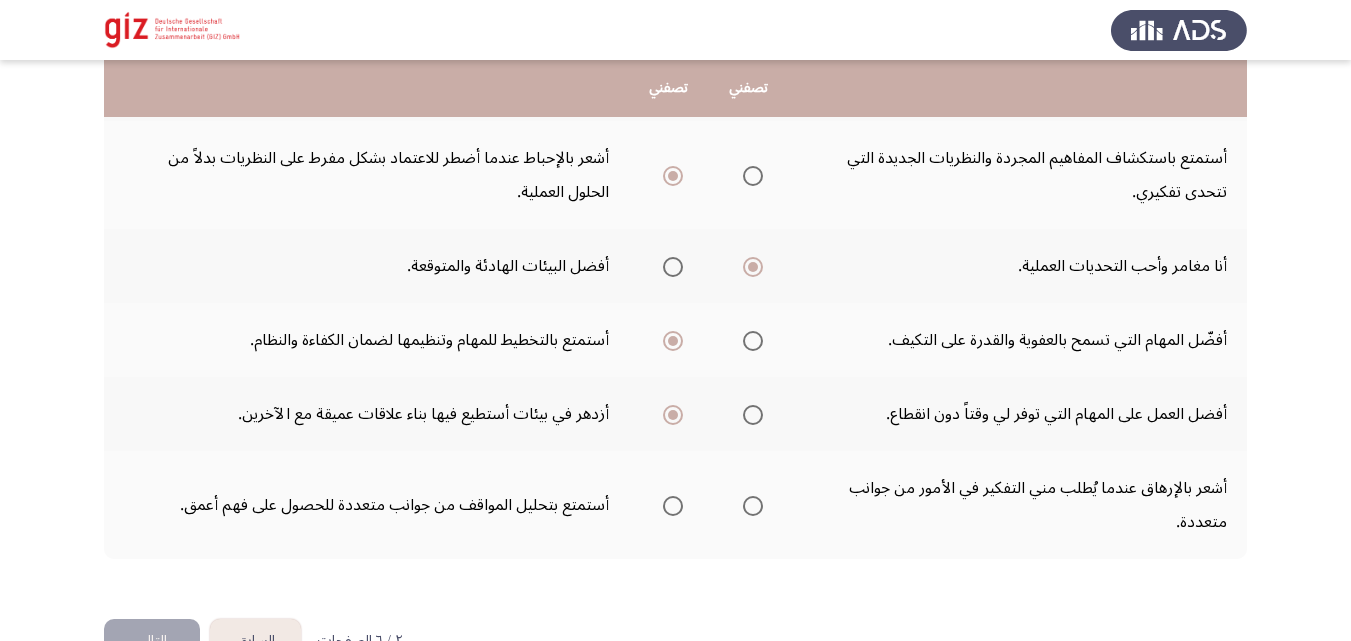 click at bounding box center [673, 506] 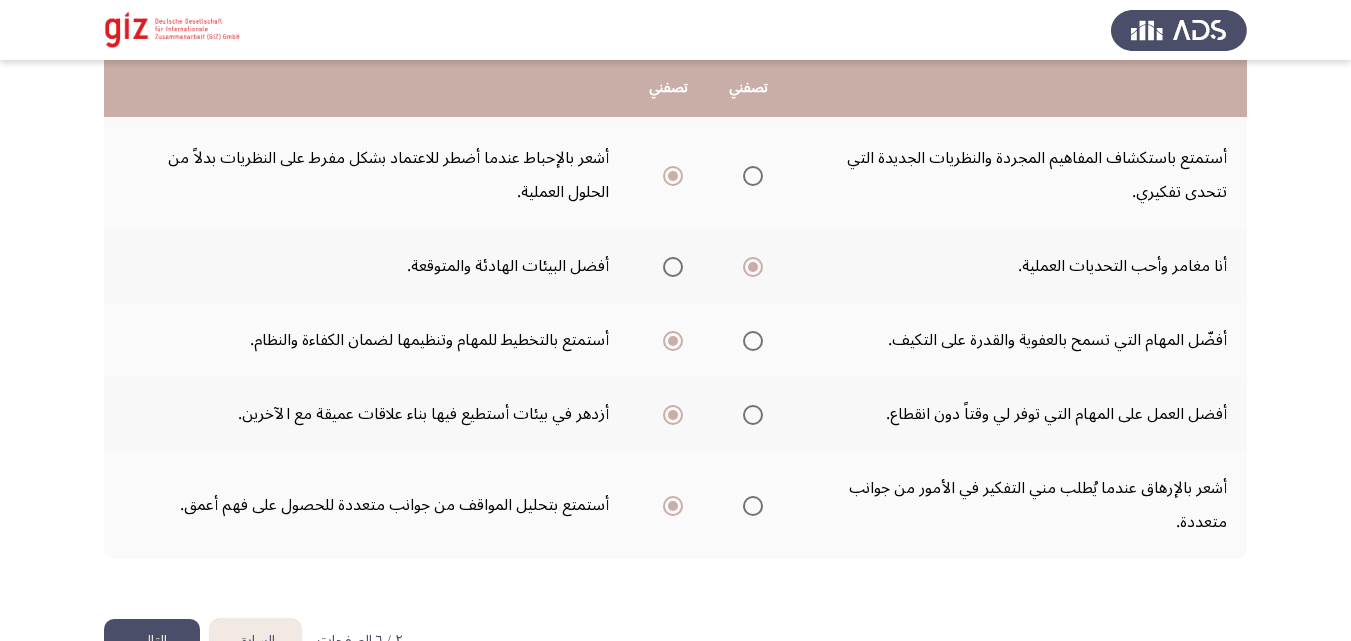 click on "التالي" 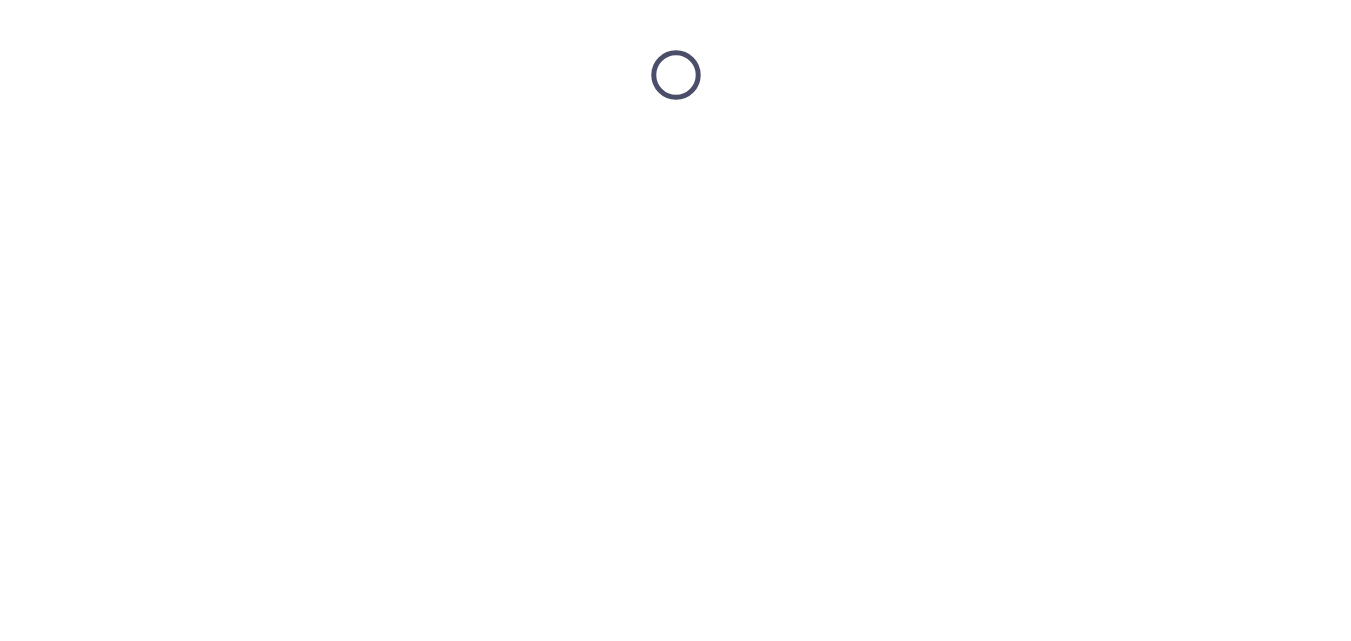 scroll, scrollTop: 0, scrollLeft: 0, axis: both 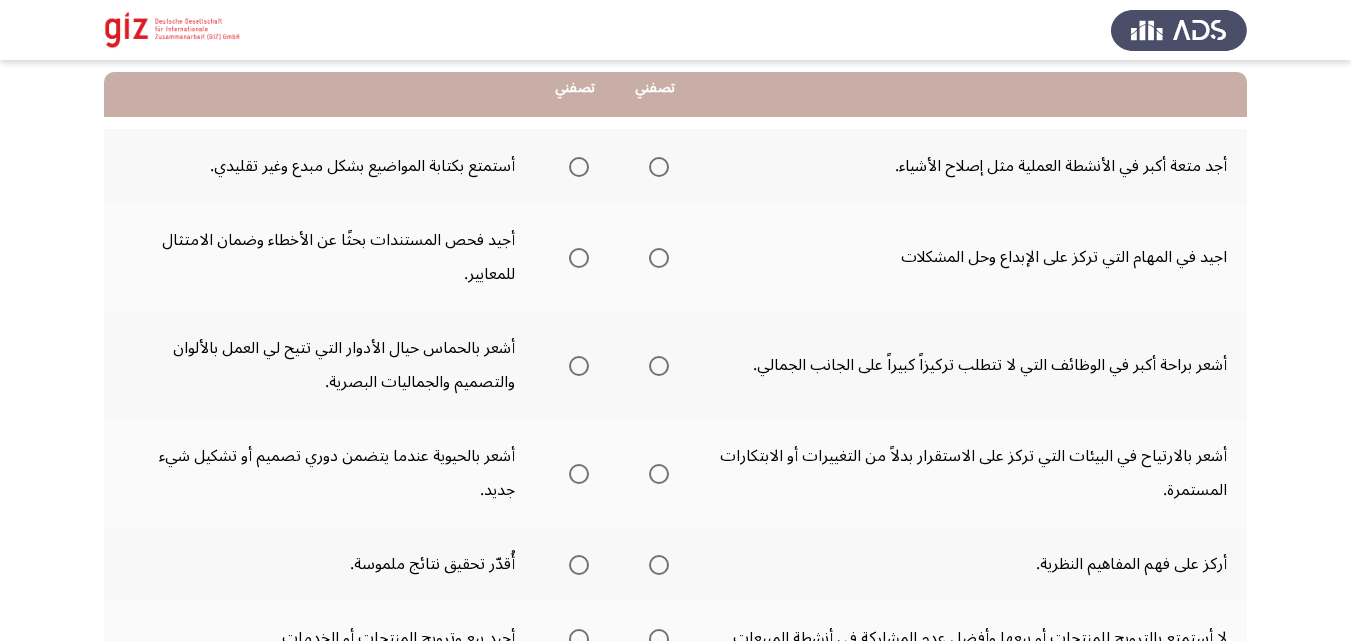 click at bounding box center [659, 167] 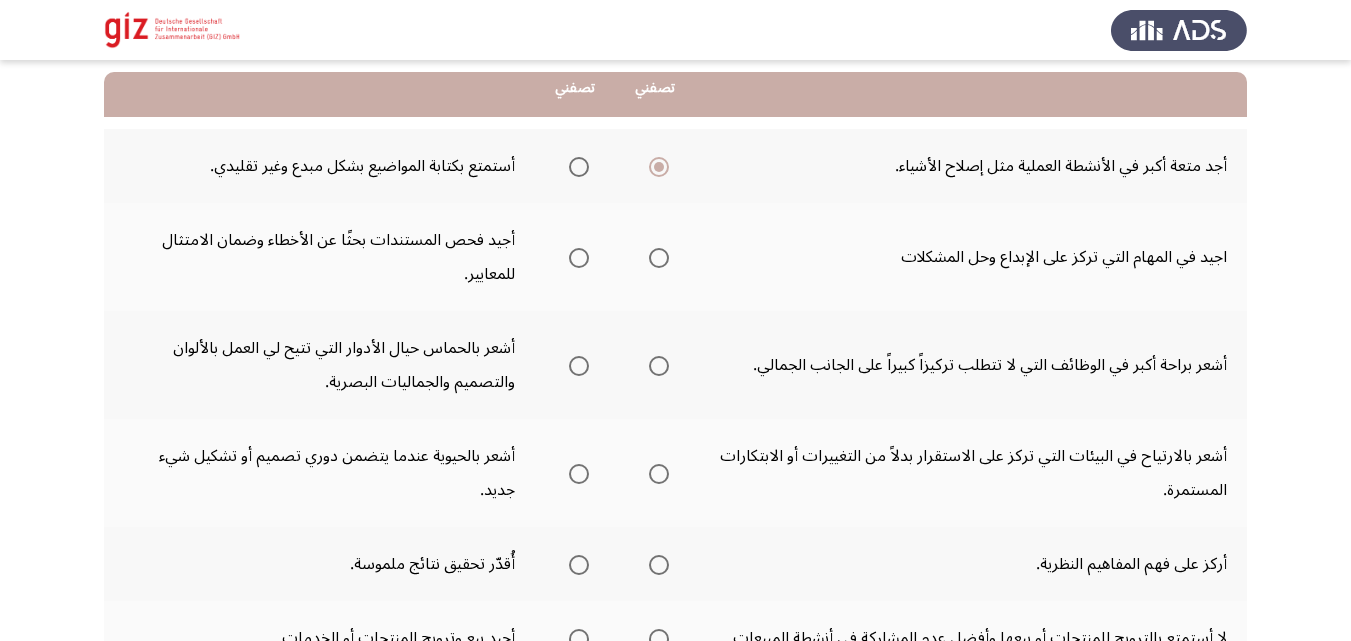 click at bounding box center [659, 258] 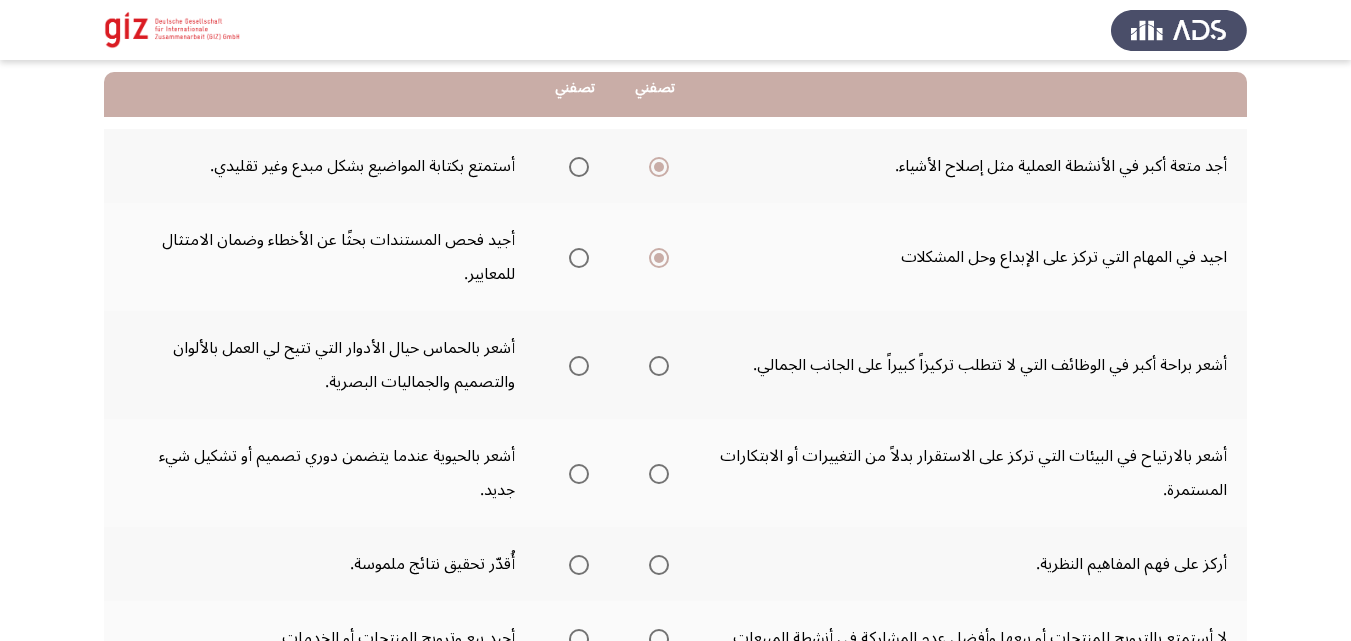 drag, startPoint x: 681, startPoint y: 359, endPoint x: 622, endPoint y: 386, distance: 64.884514 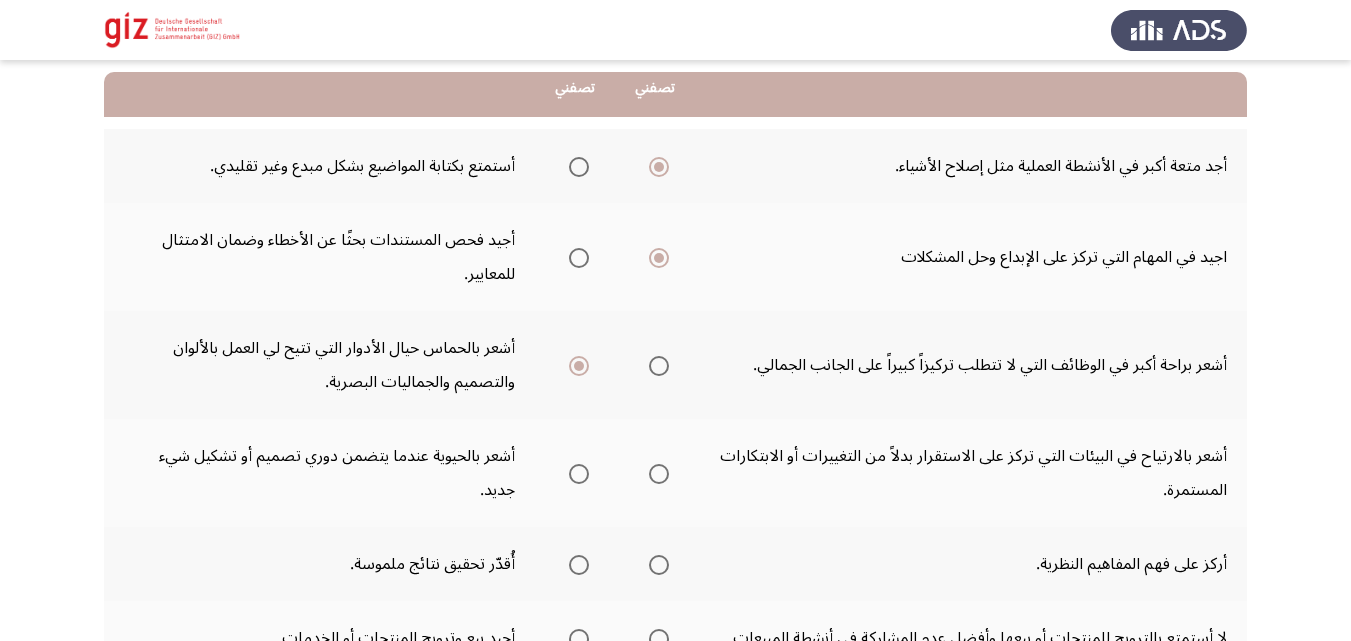 click at bounding box center [579, 474] 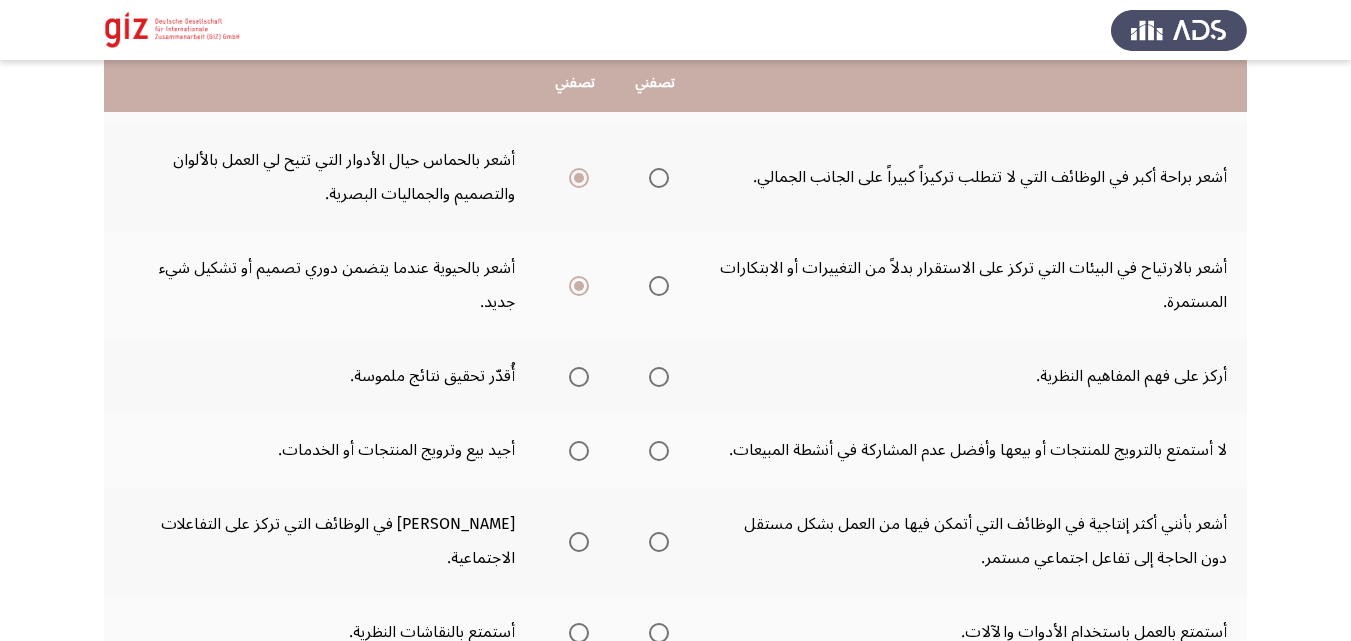 scroll, scrollTop: 400, scrollLeft: 0, axis: vertical 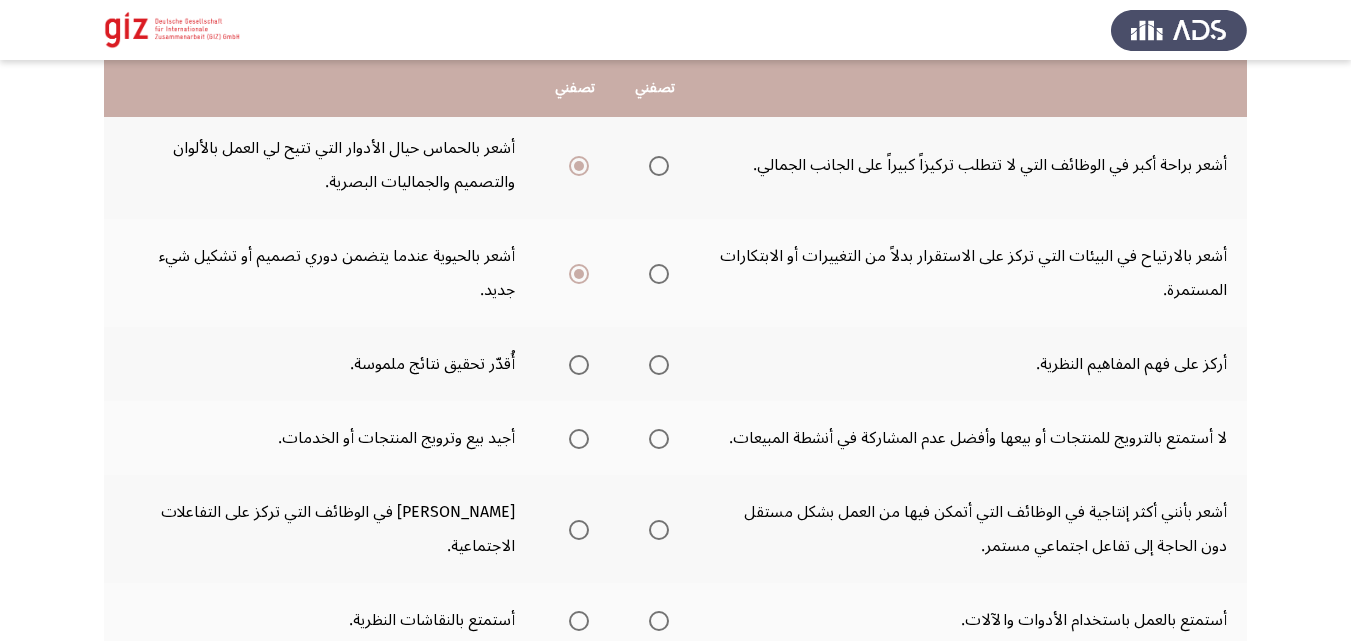 drag, startPoint x: 1171, startPoint y: 536, endPoint x: 864, endPoint y: 441, distance: 321.36273 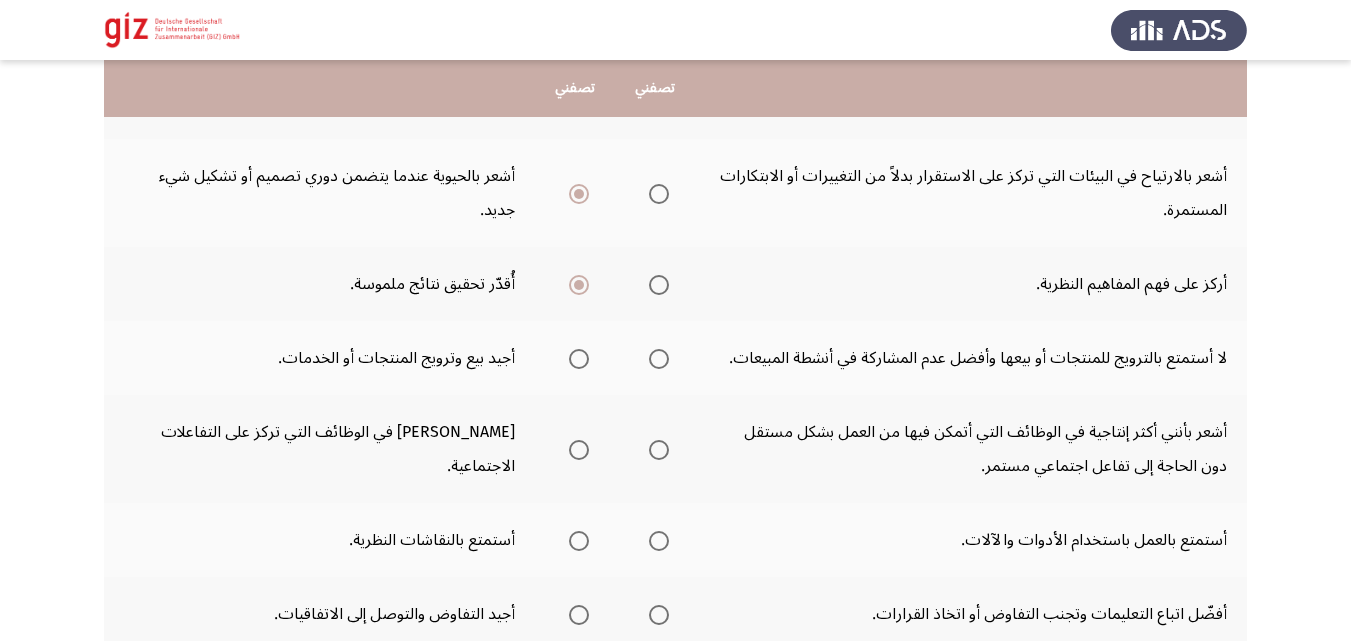 scroll, scrollTop: 520, scrollLeft: 0, axis: vertical 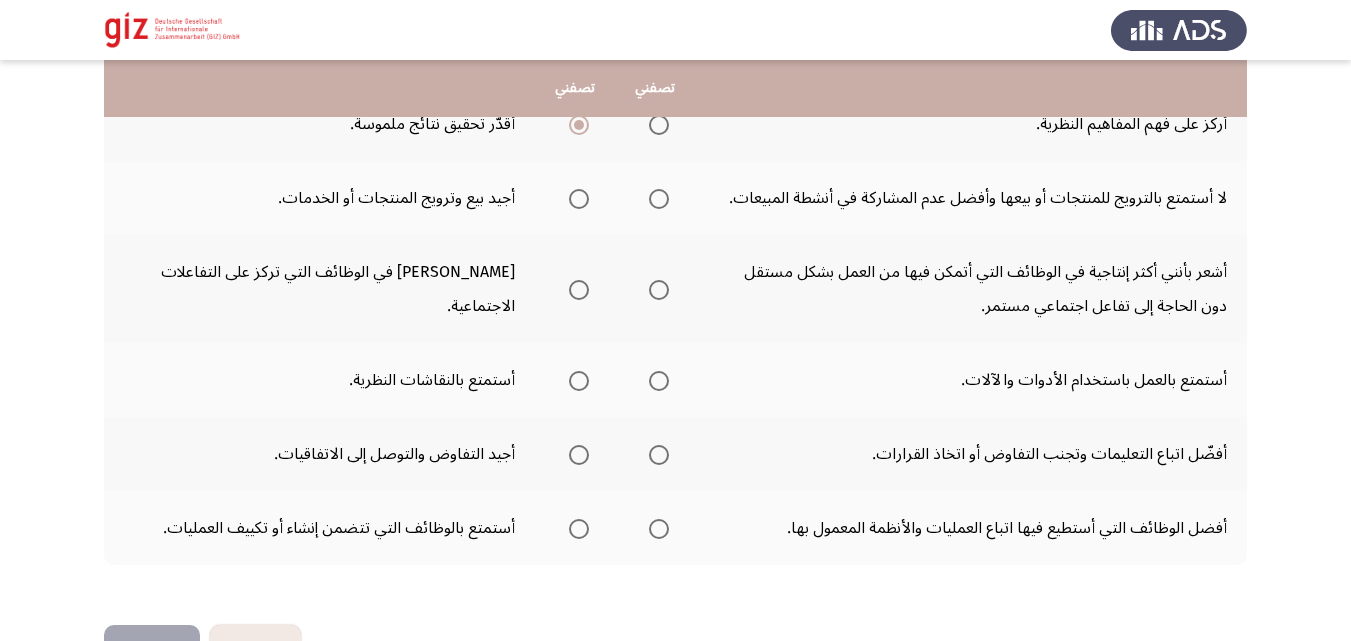 click at bounding box center [659, 199] 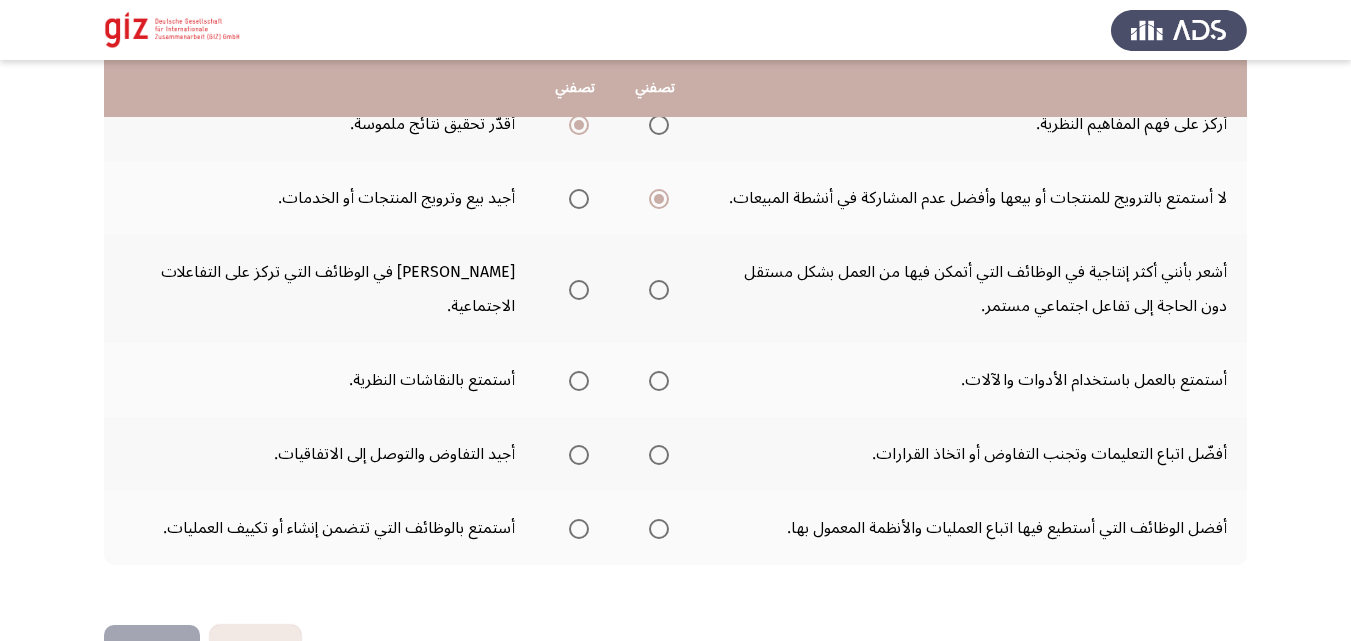 drag, startPoint x: 742, startPoint y: 256, endPoint x: 723, endPoint y: 308, distance: 55.362442 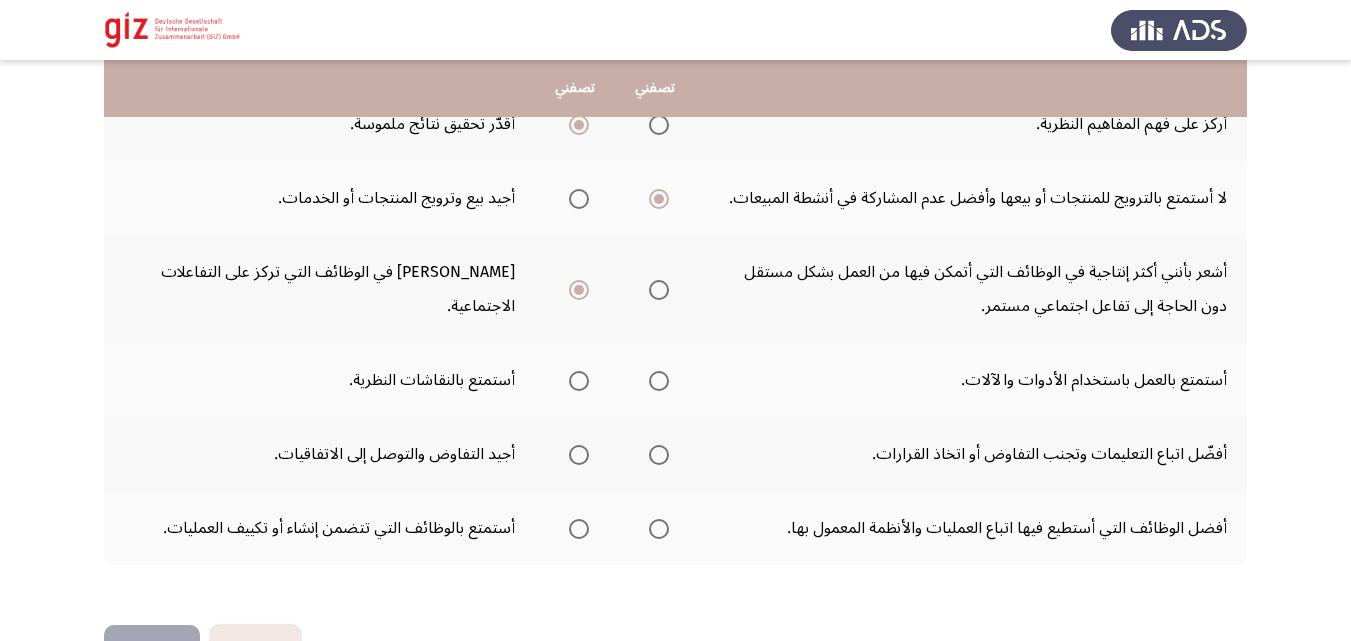 click on "أفضّل اتباع التعليمات وتجنب التفاوض أو اتخاذ القرارات." 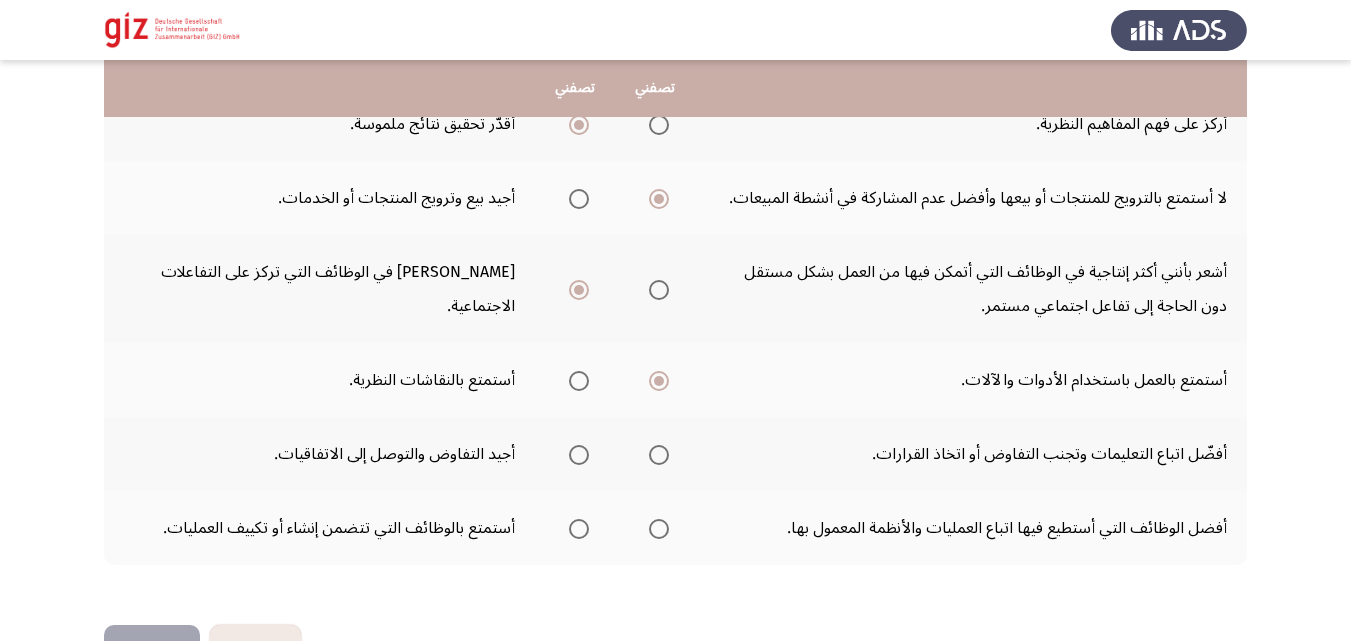 click at bounding box center [579, 455] 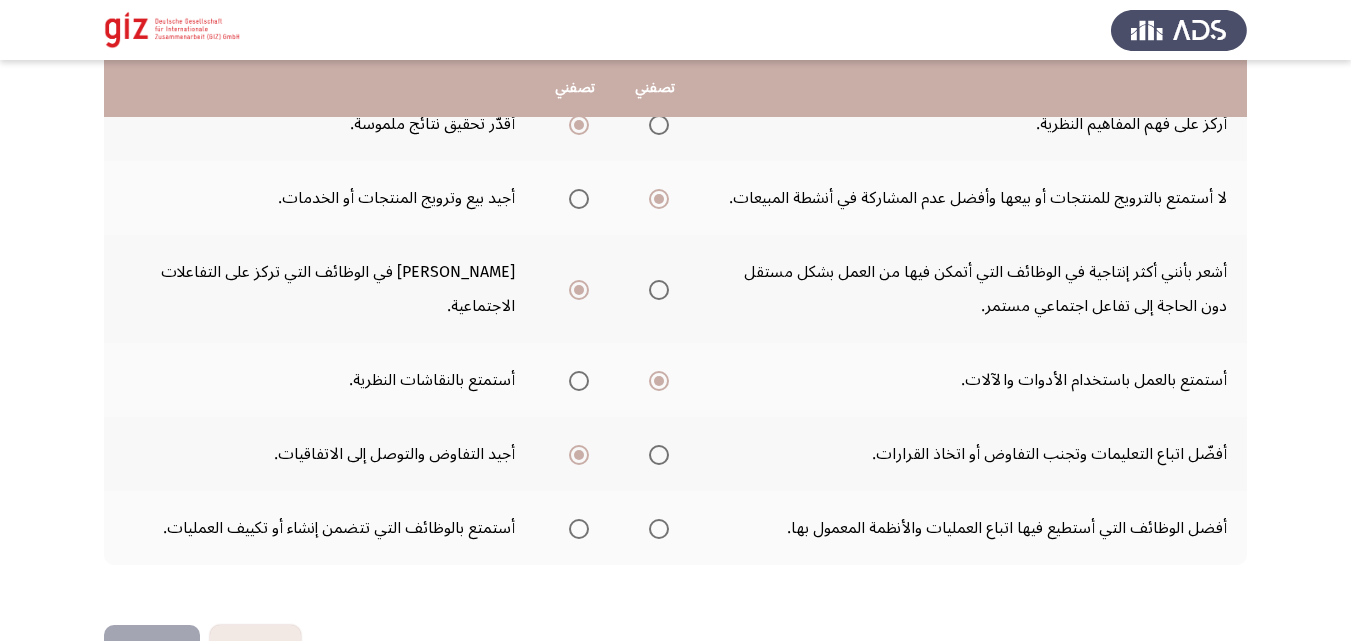 click at bounding box center (579, 529) 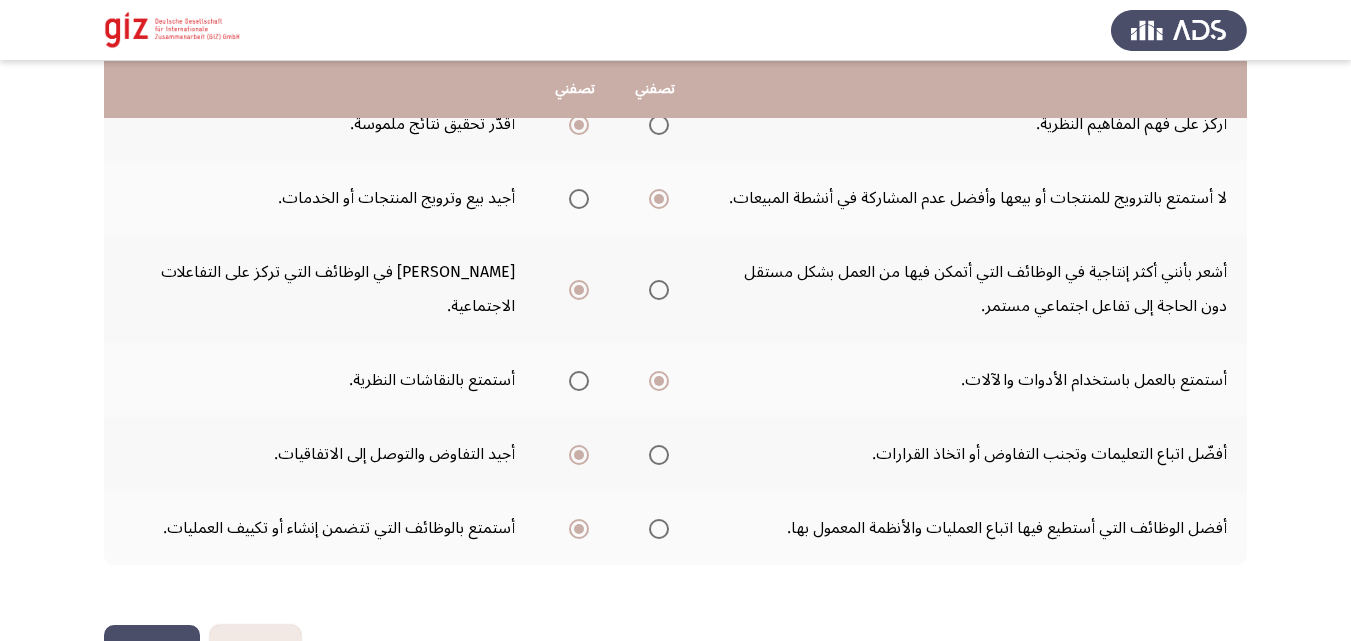 scroll, scrollTop: 680, scrollLeft: 0, axis: vertical 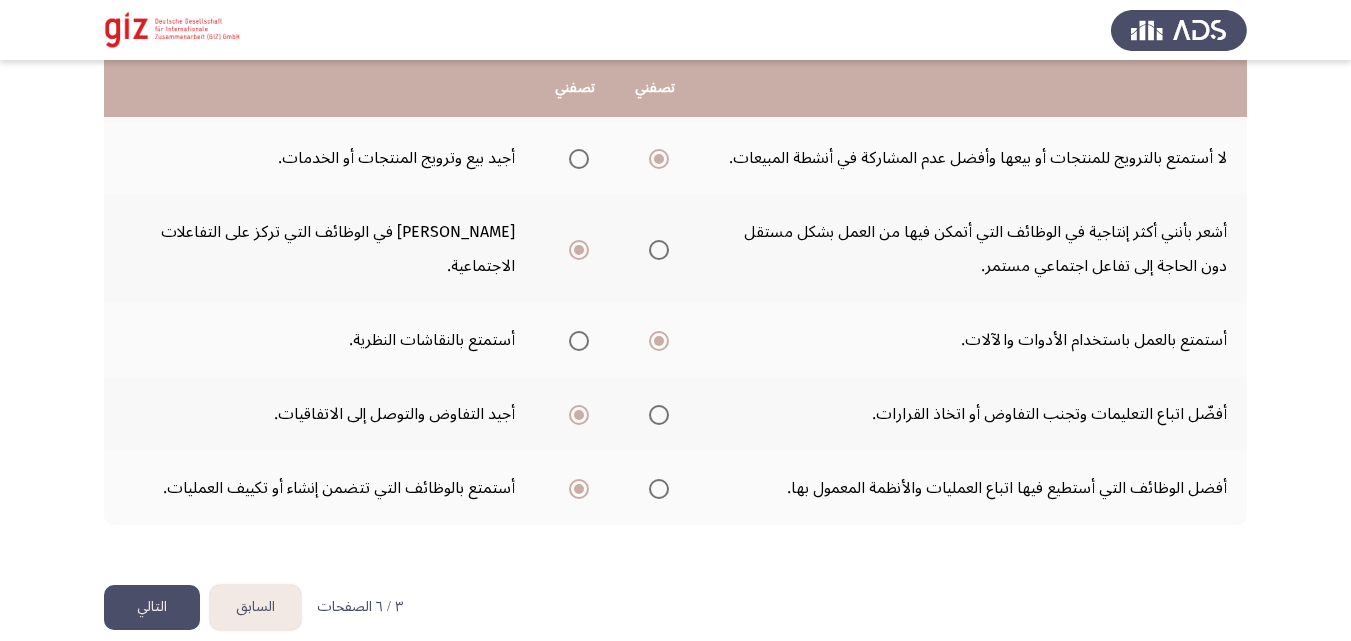 click on "التالي" 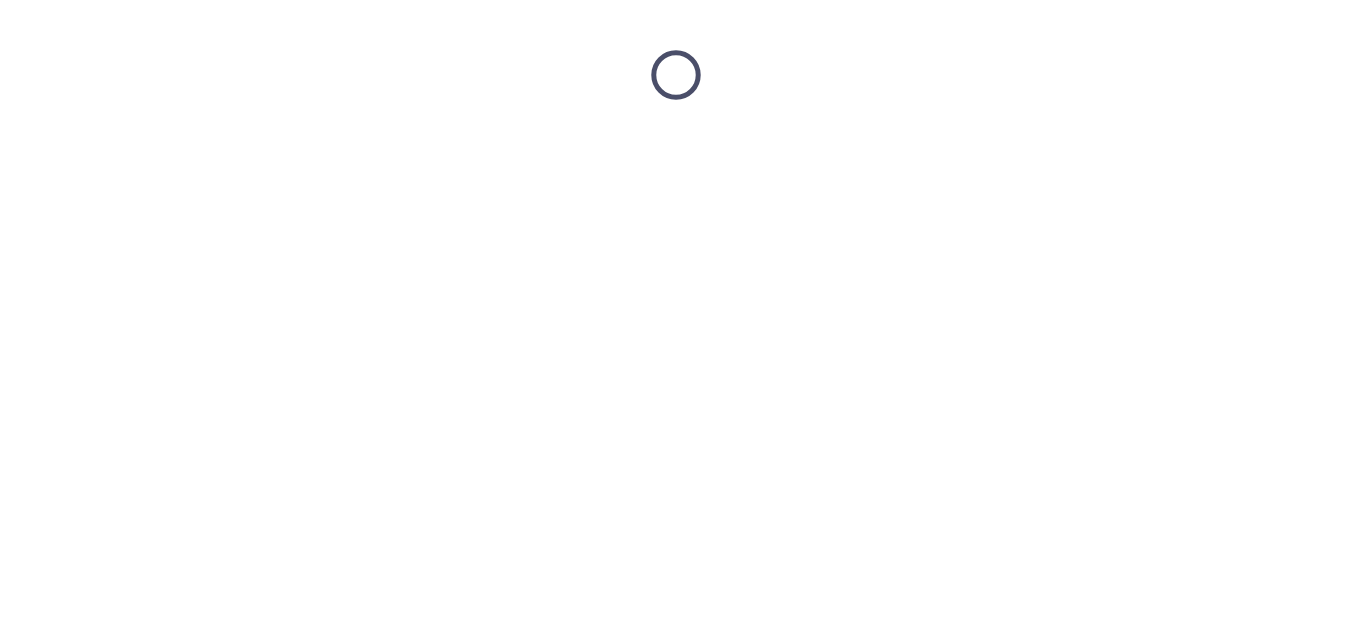 scroll, scrollTop: 0, scrollLeft: 0, axis: both 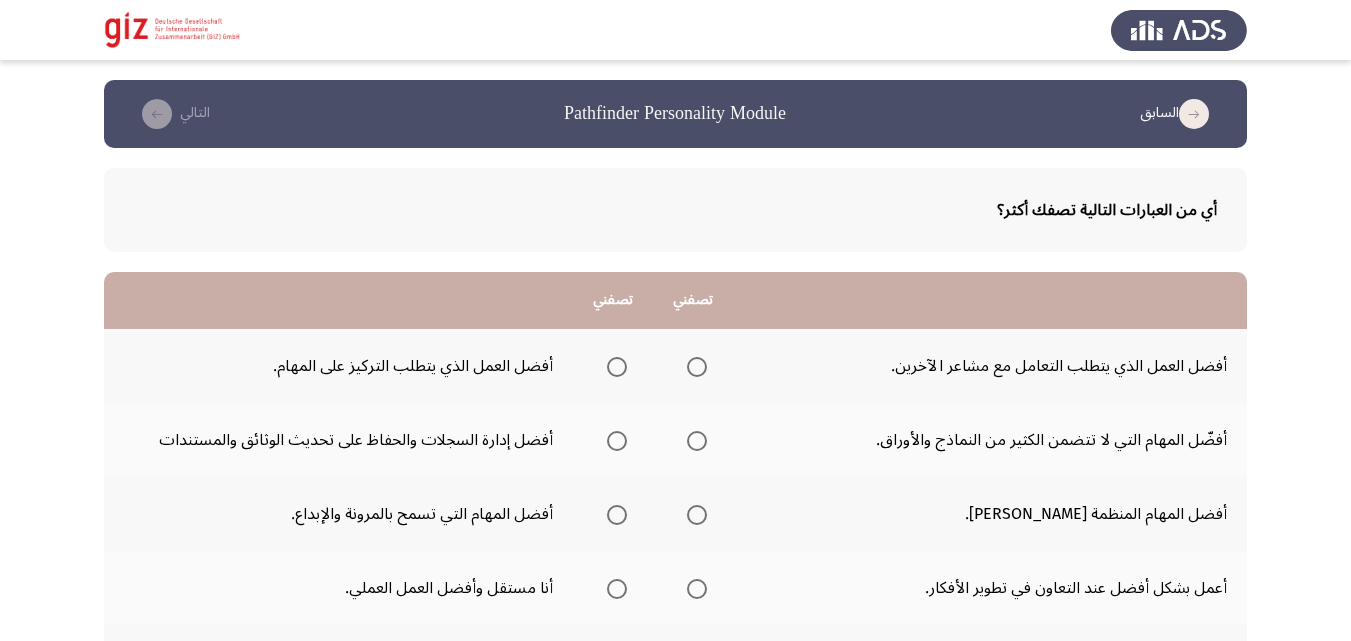 click at bounding box center [617, 367] 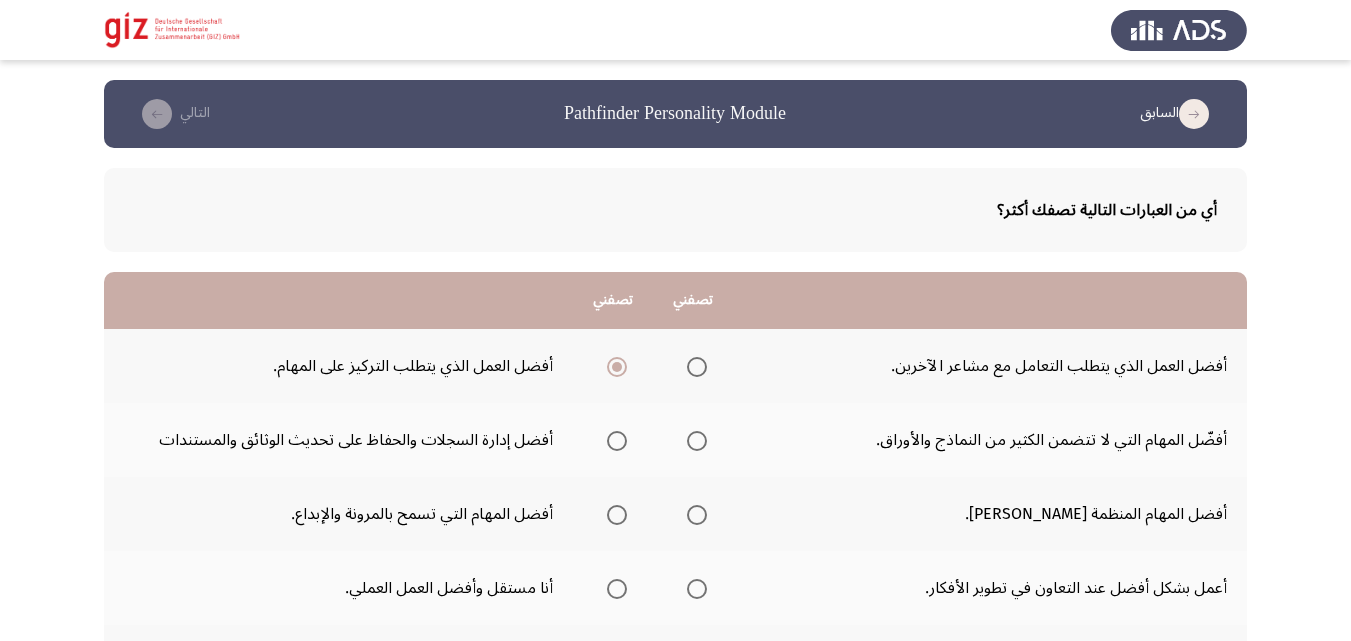 click at bounding box center (617, 441) 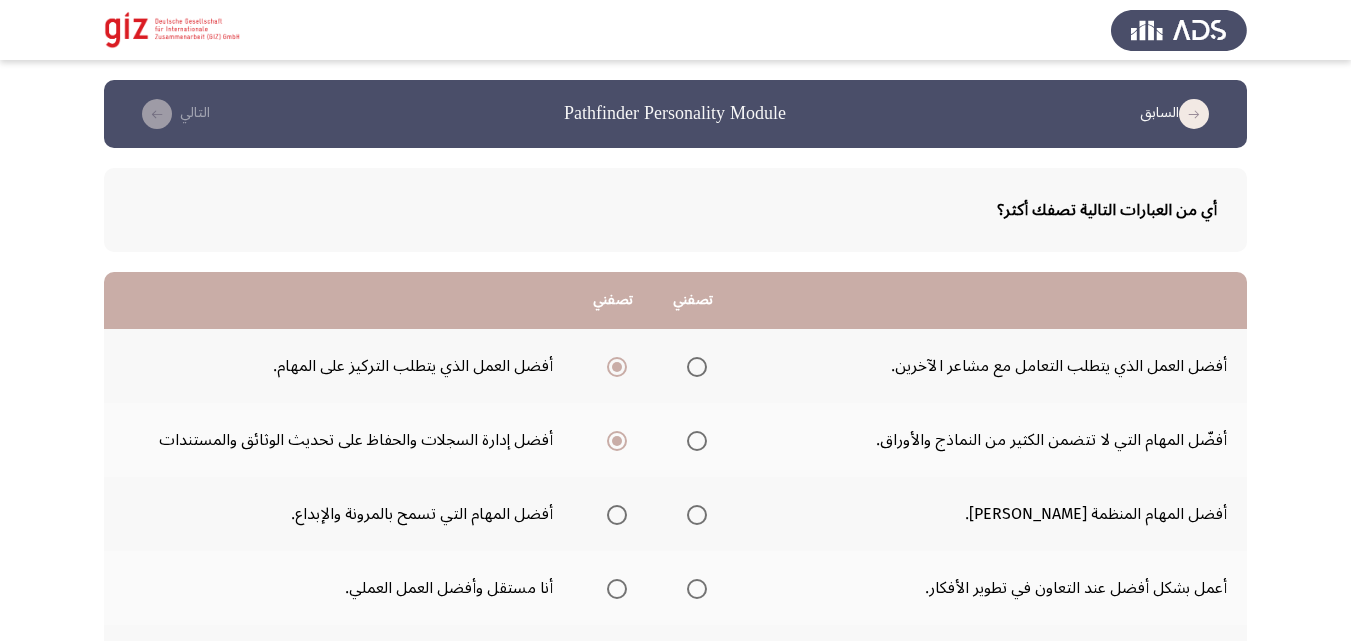click at bounding box center [617, 515] 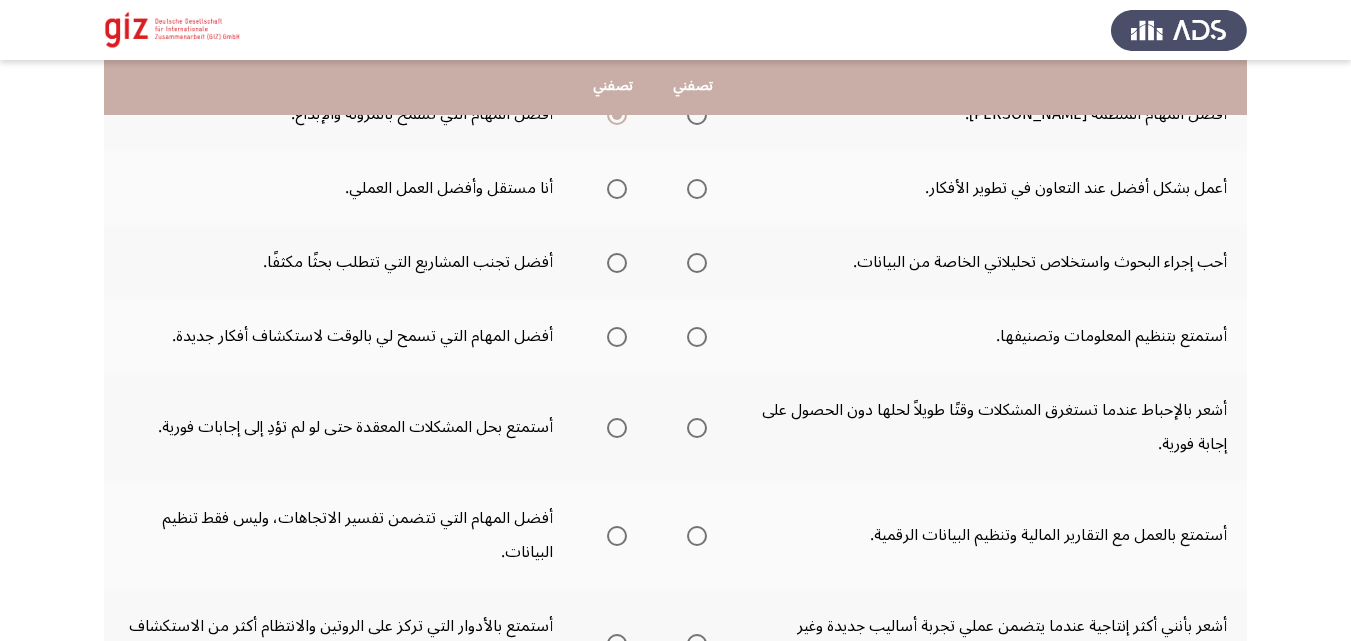 scroll, scrollTop: 360, scrollLeft: 0, axis: vertical 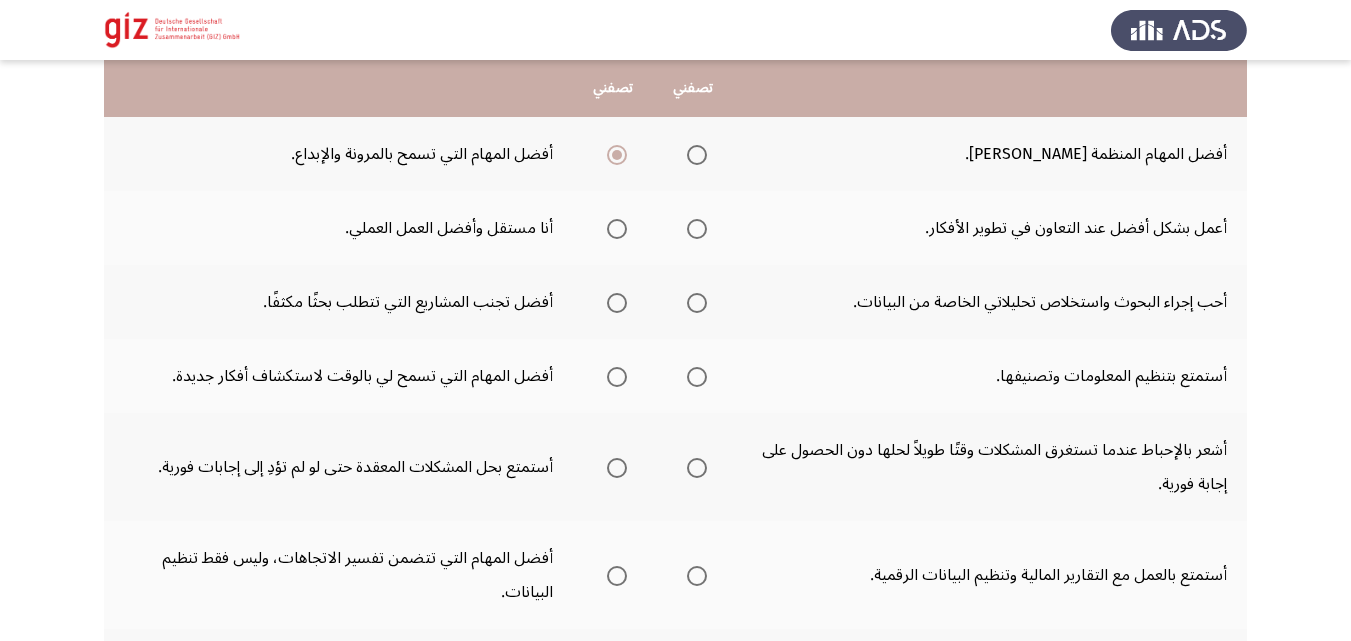 click at bounding box center (697, 229) 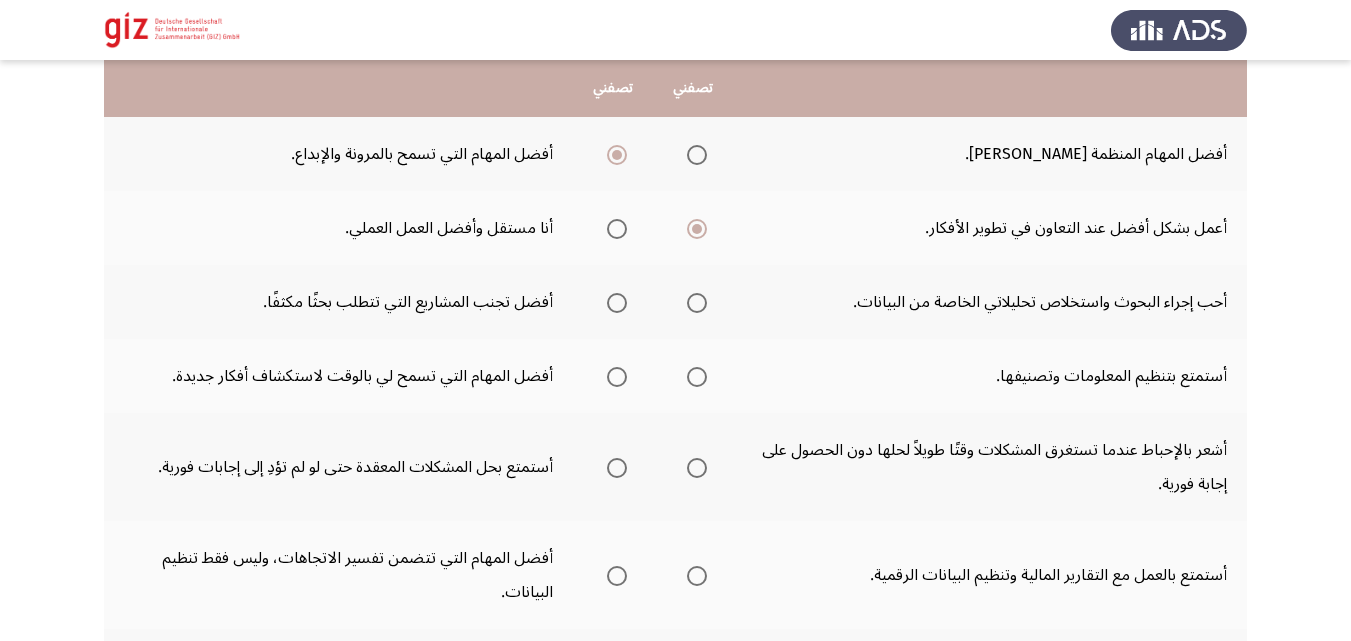 click at bounding box center (697, 303) 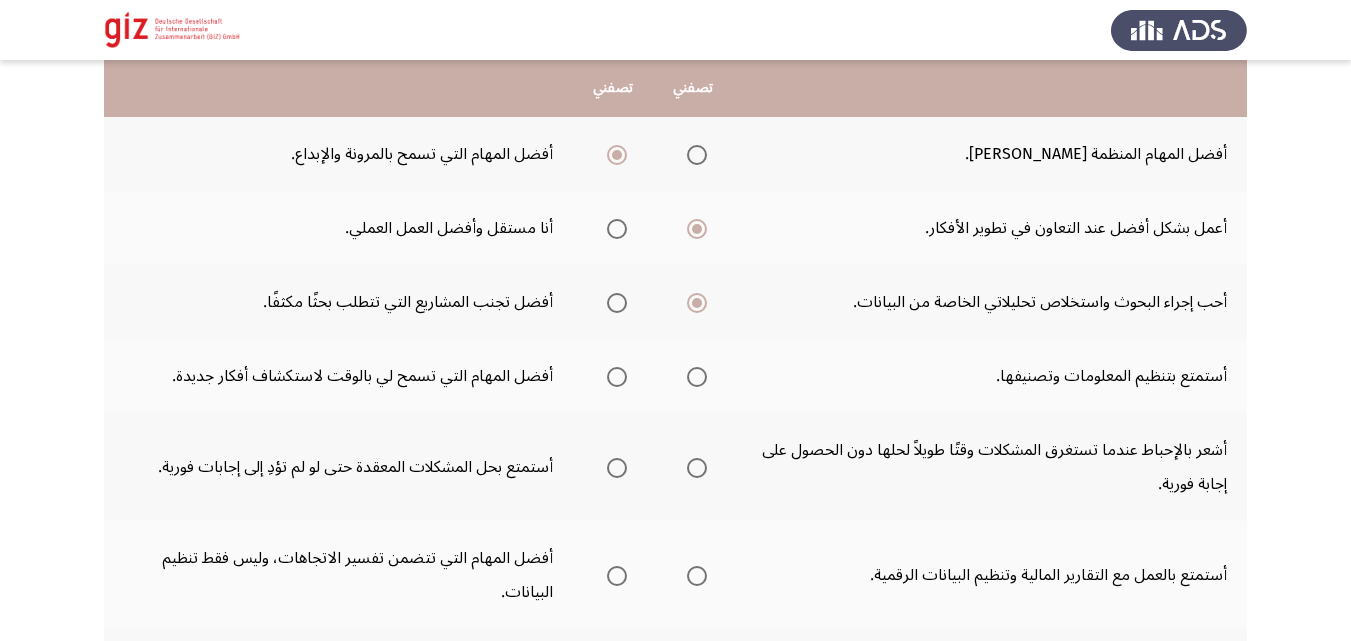 click at bounding box center [617, 377] 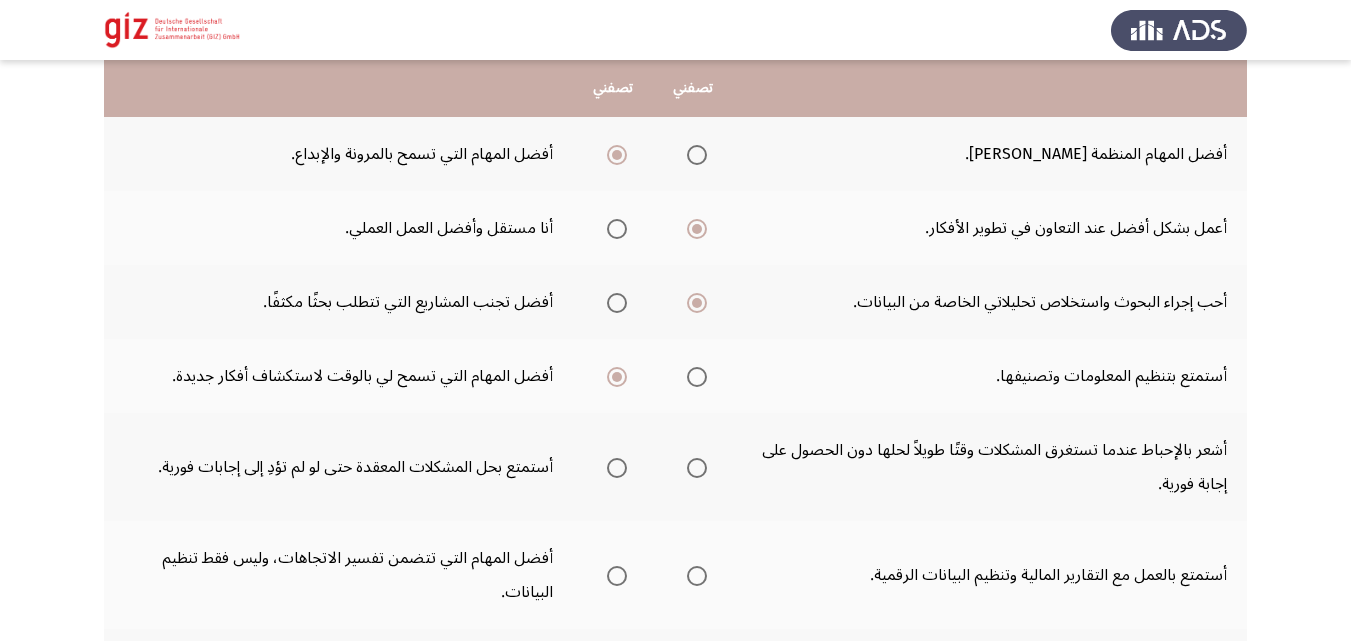 click at bounding box center (617, 468) 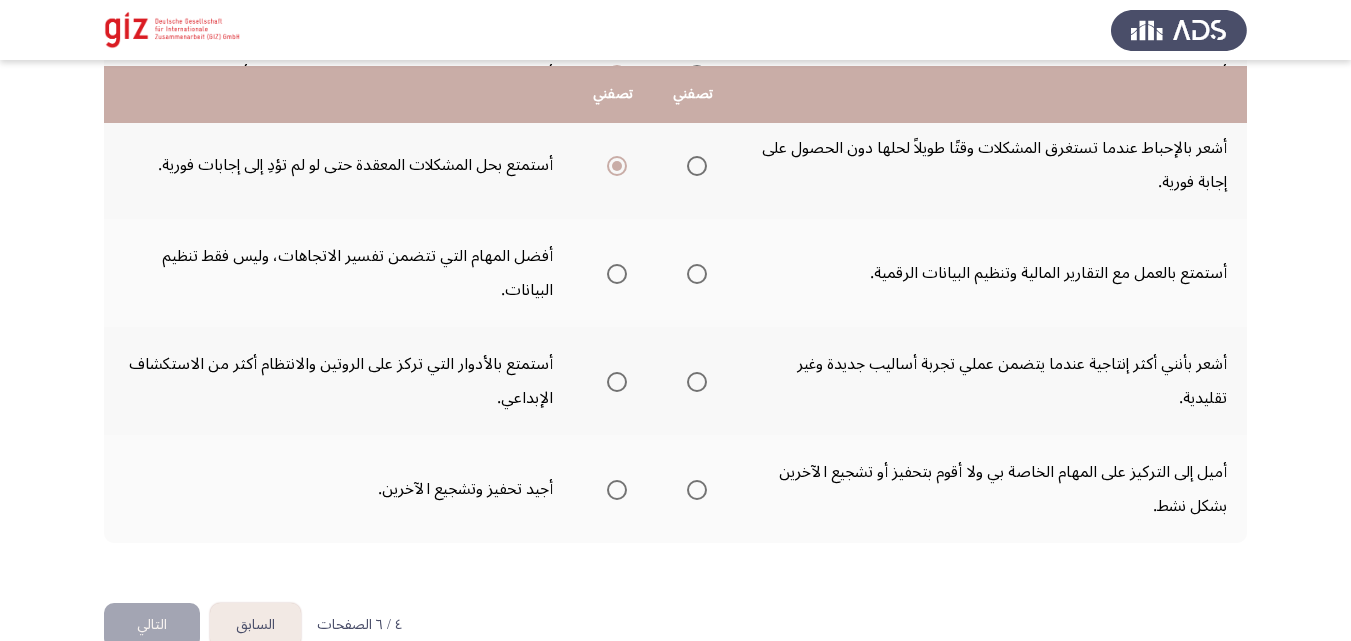 scroll, scrollTop: 680, scrollLeft: 0, axis: vertical 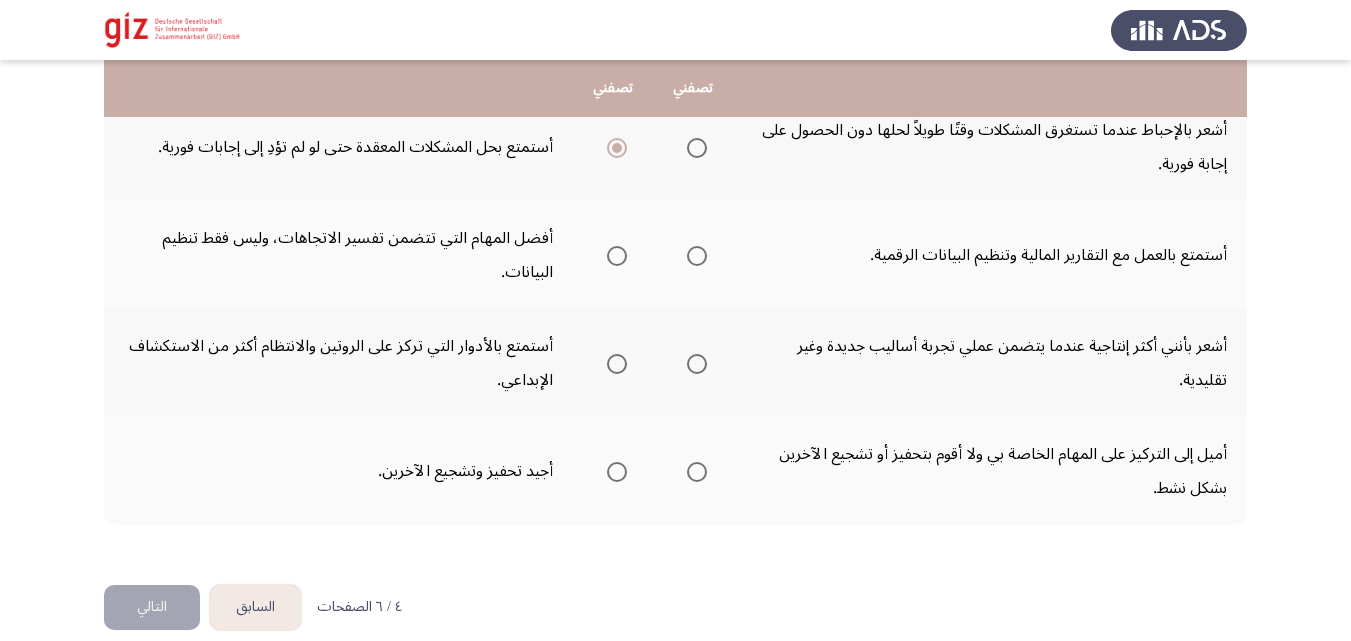 click at bounding box center [617, 256] 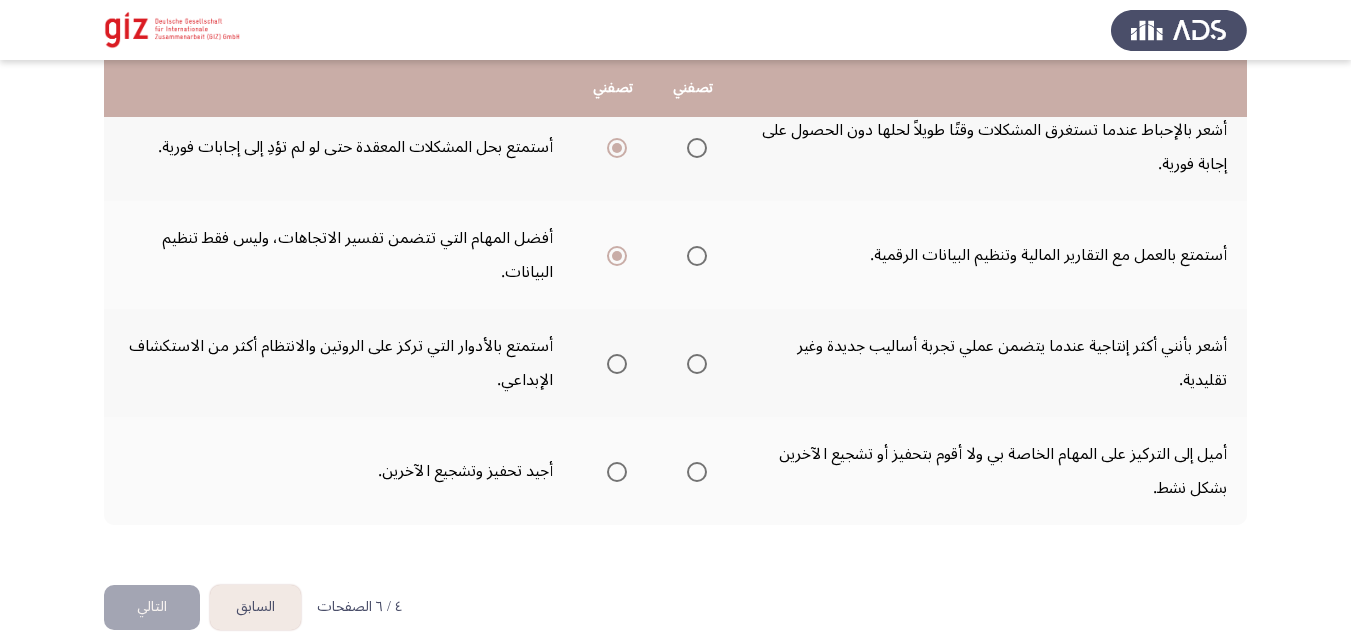 click at bounding box center (697, 364) 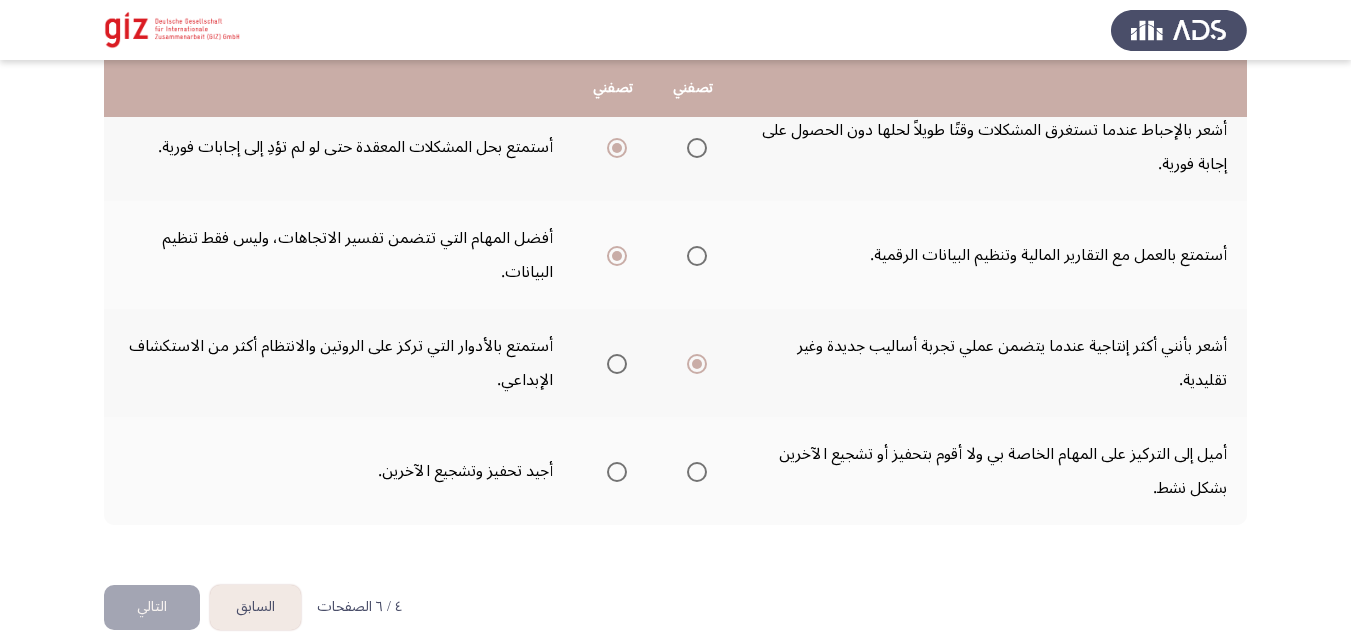 click at bounding box center (617, 472) 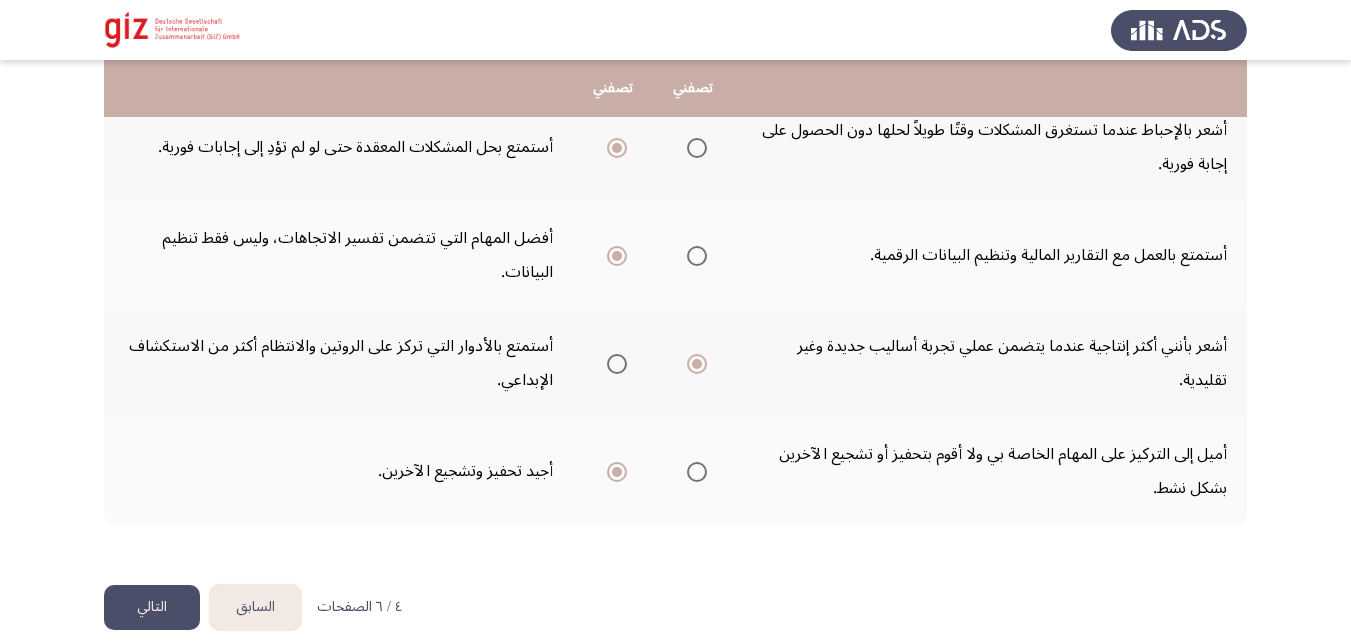 click on "التالي" 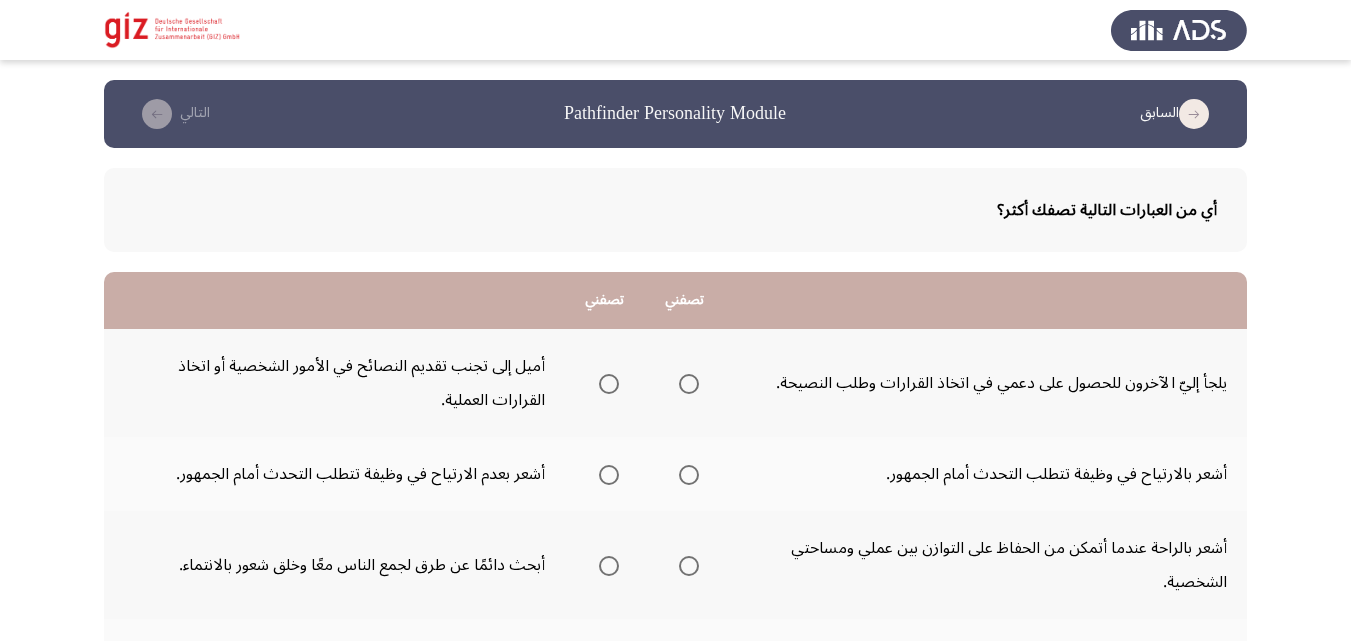 click at bounding box center [689, 384] 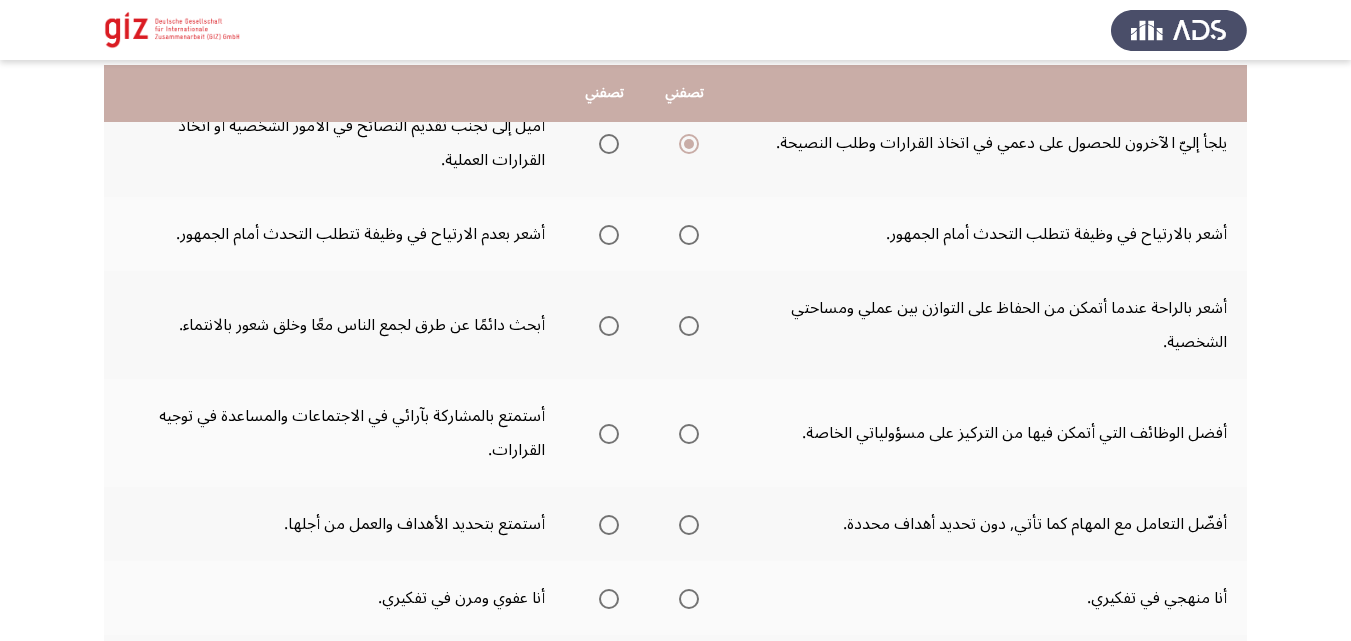 scroll, scrollTop: 280, scrollLeft: 0, axis: vertical 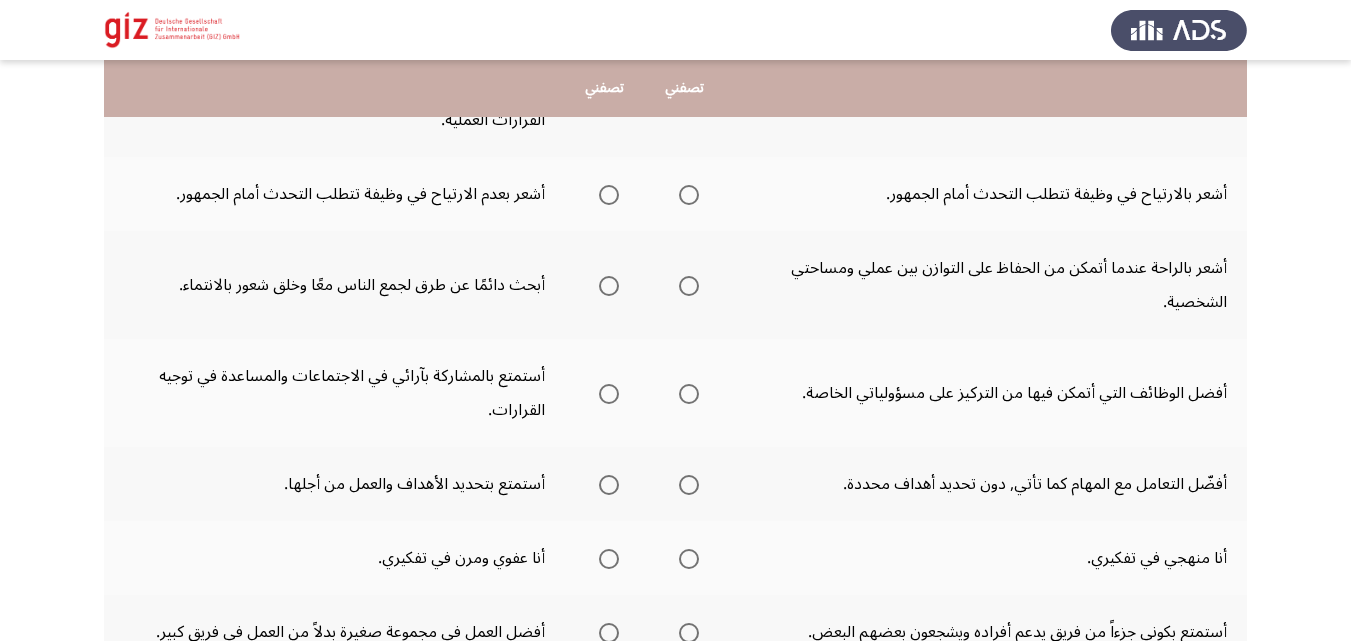 click at bounding box center [689, 195] 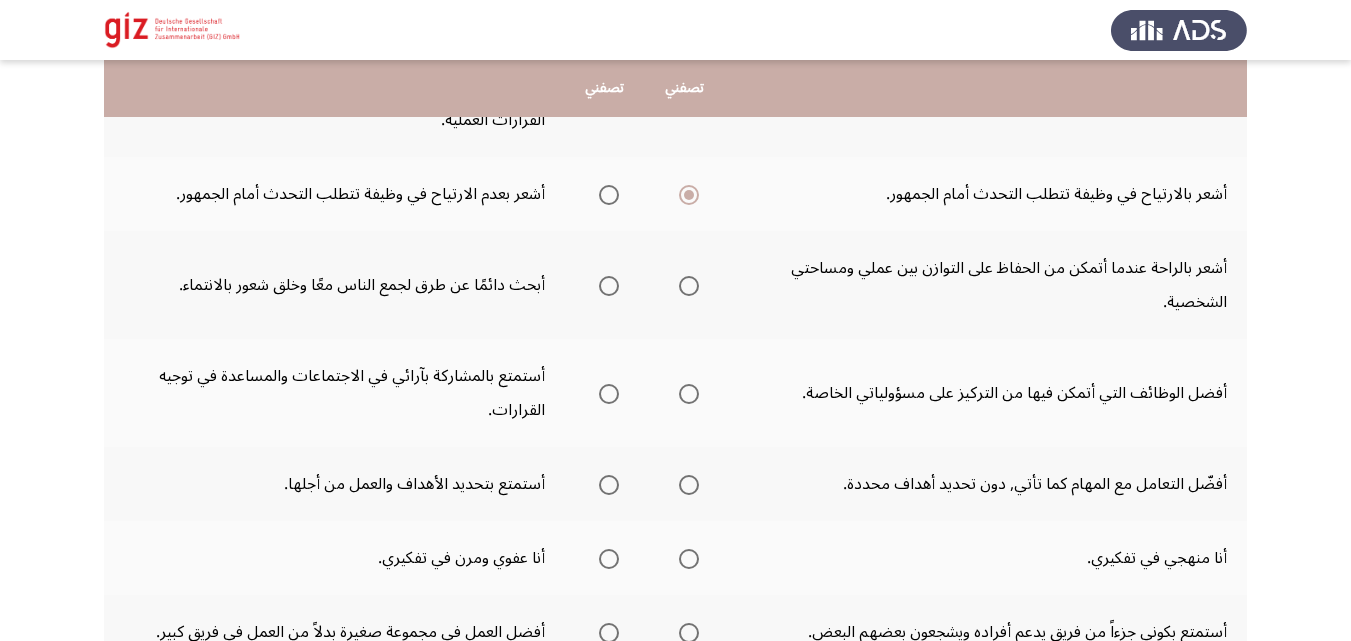 click at bounding box center [689, 286] 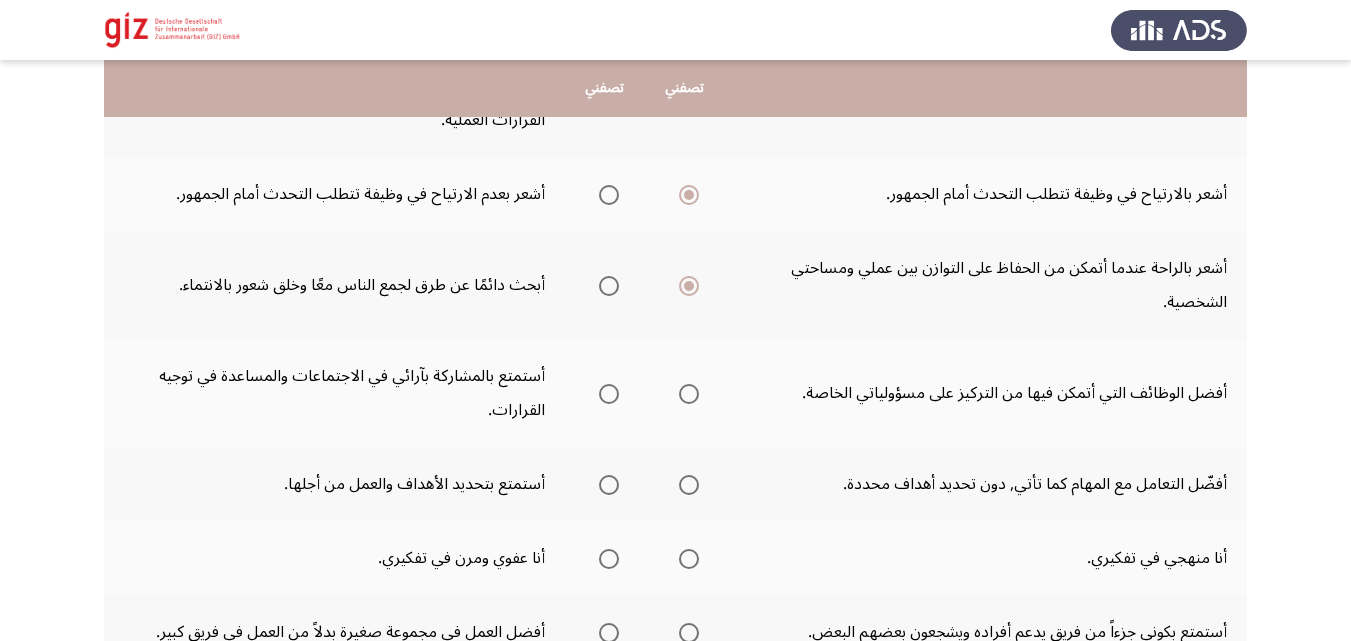 click at bounding box center [609, 394] 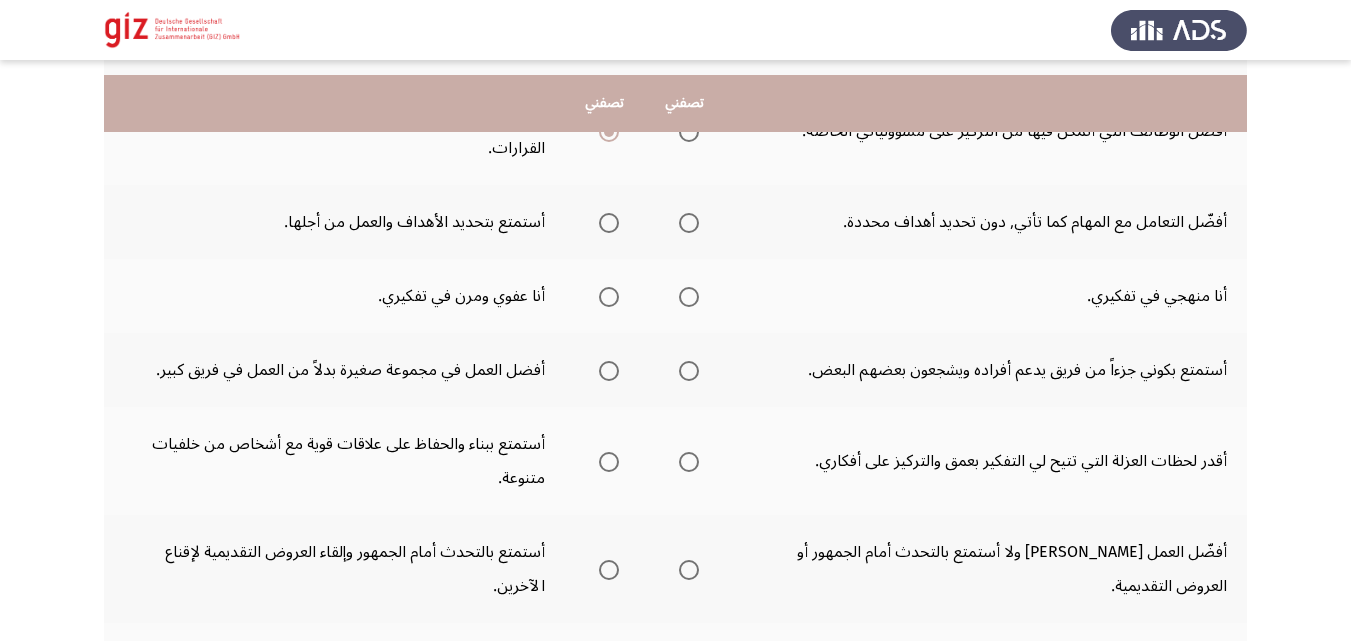scroll, scrollTop: 560, scrollLeft: 0, axis: vertical 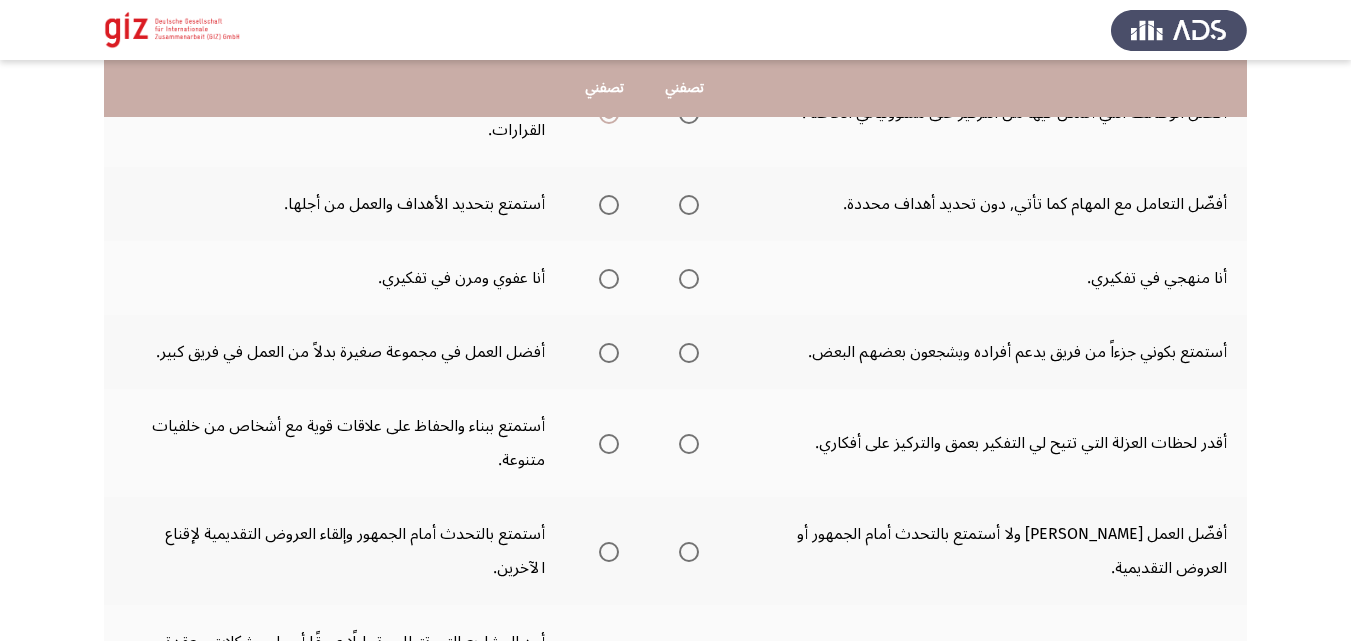 click at bounding box center (609, 205) 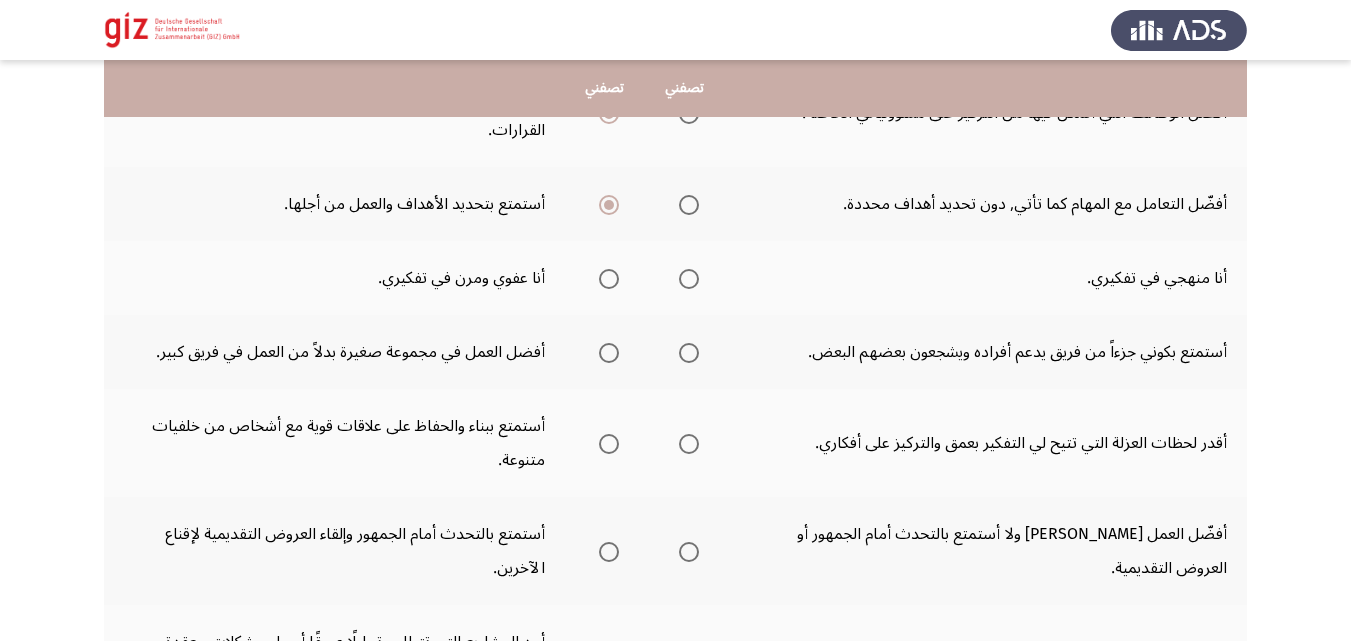 click at bounding box center (609, 279) 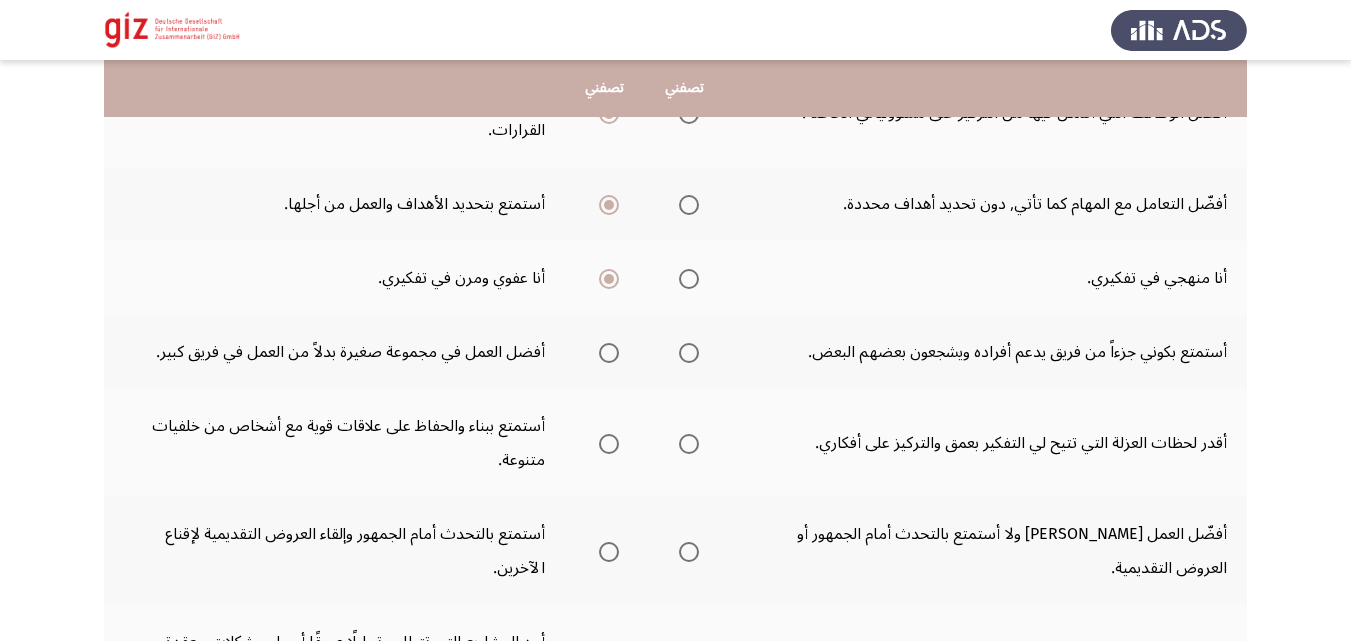 click at bounding box center [689, 353] 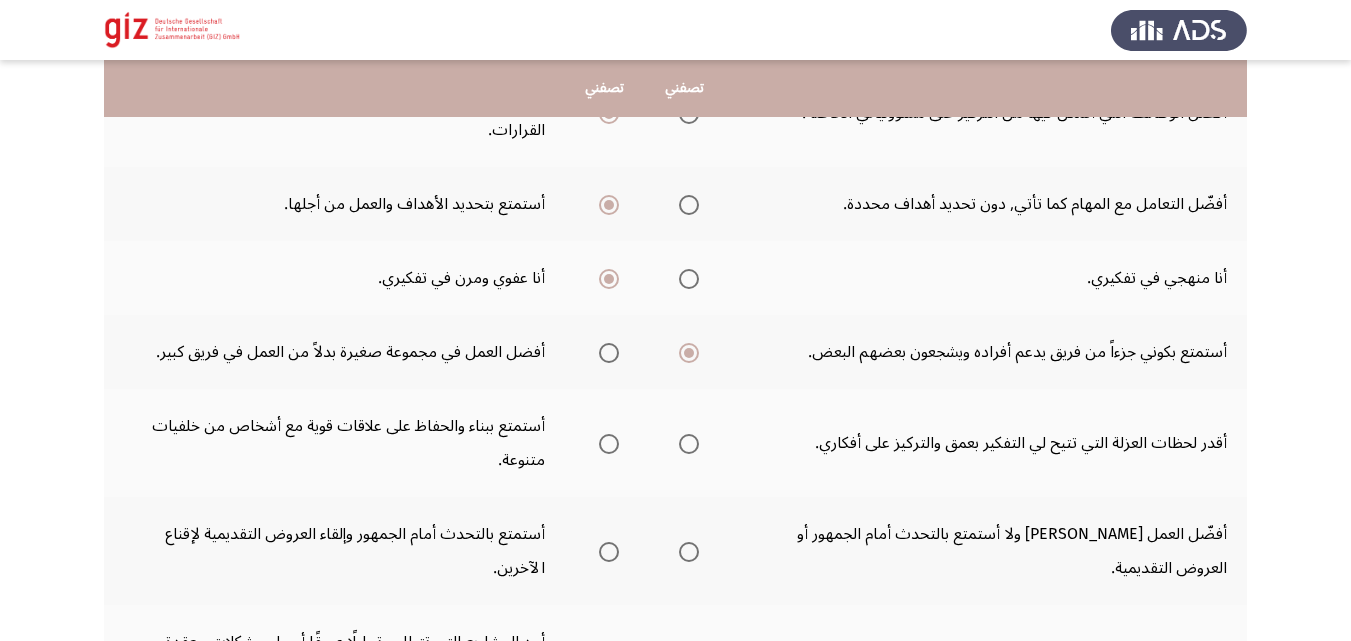 click at bounding box center (689, 444) 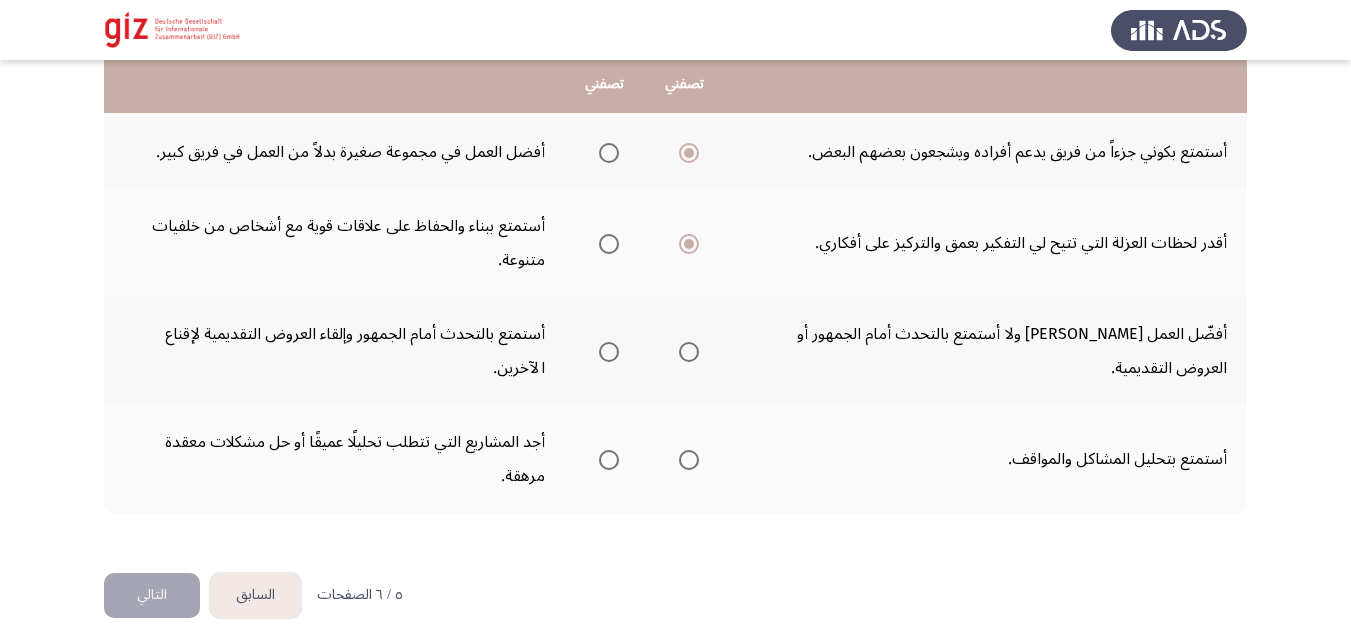 scroll, scrollTop: 772, scrollLeft: 0, axis: vertical 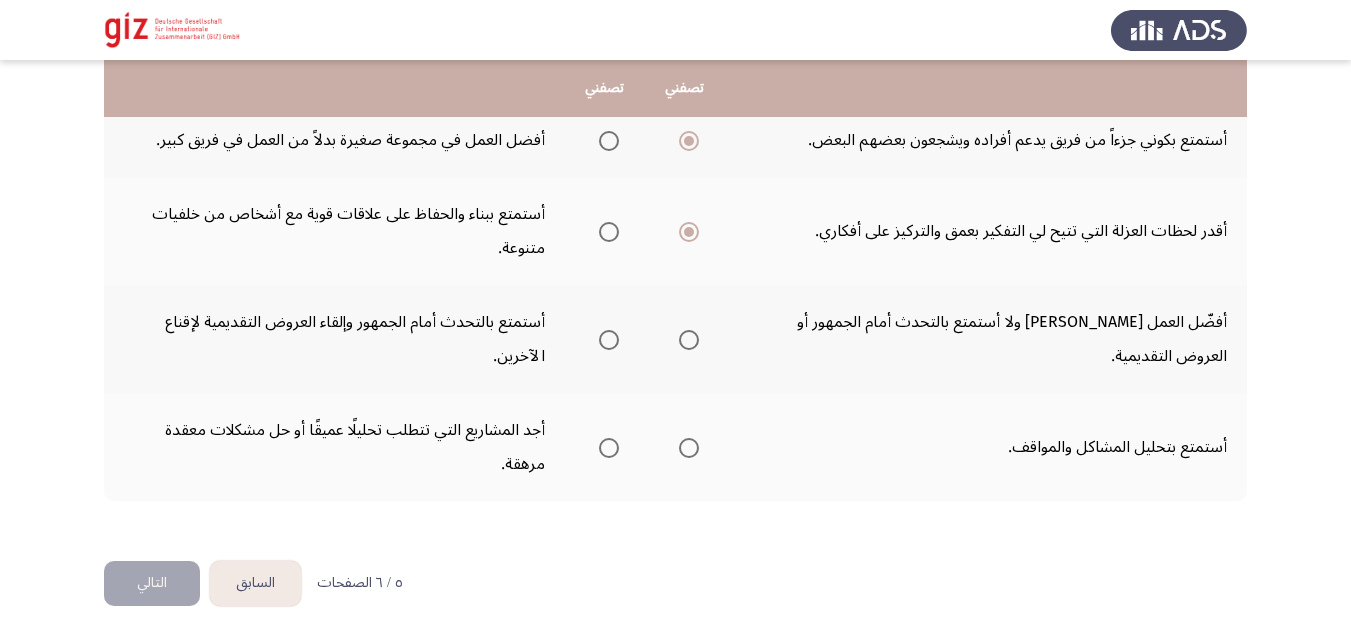 click at bounding box center (689, 340) 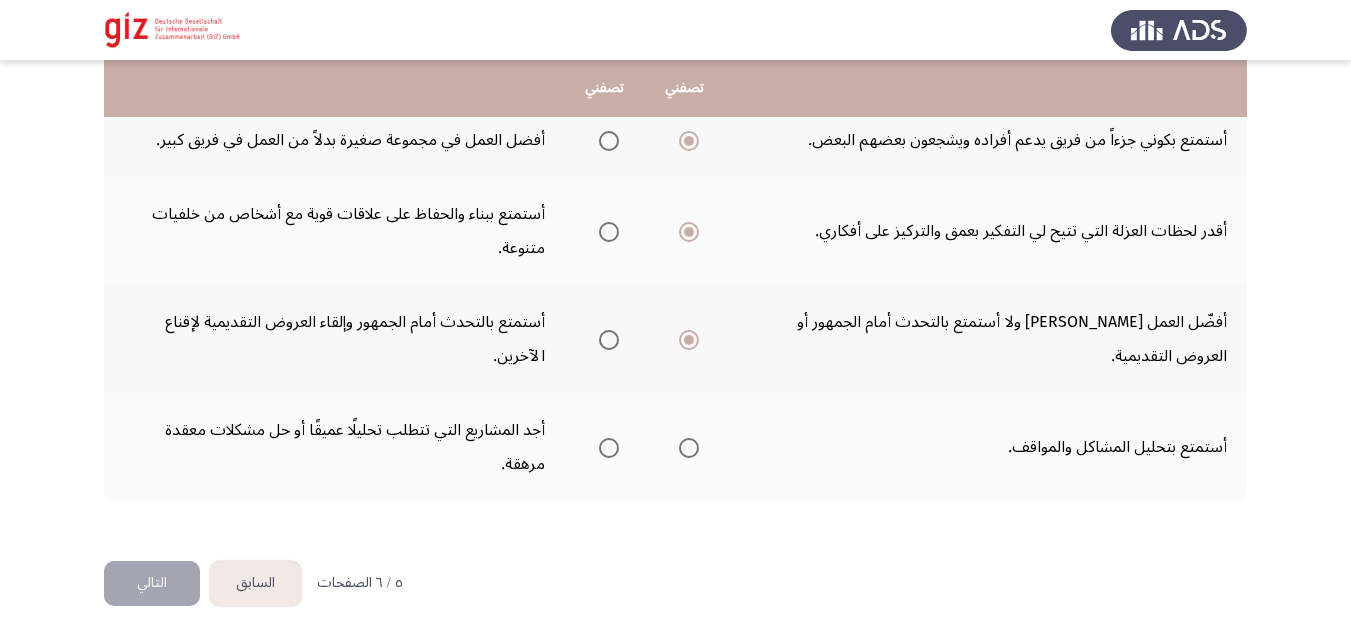 click at bounding box center [609, 340] 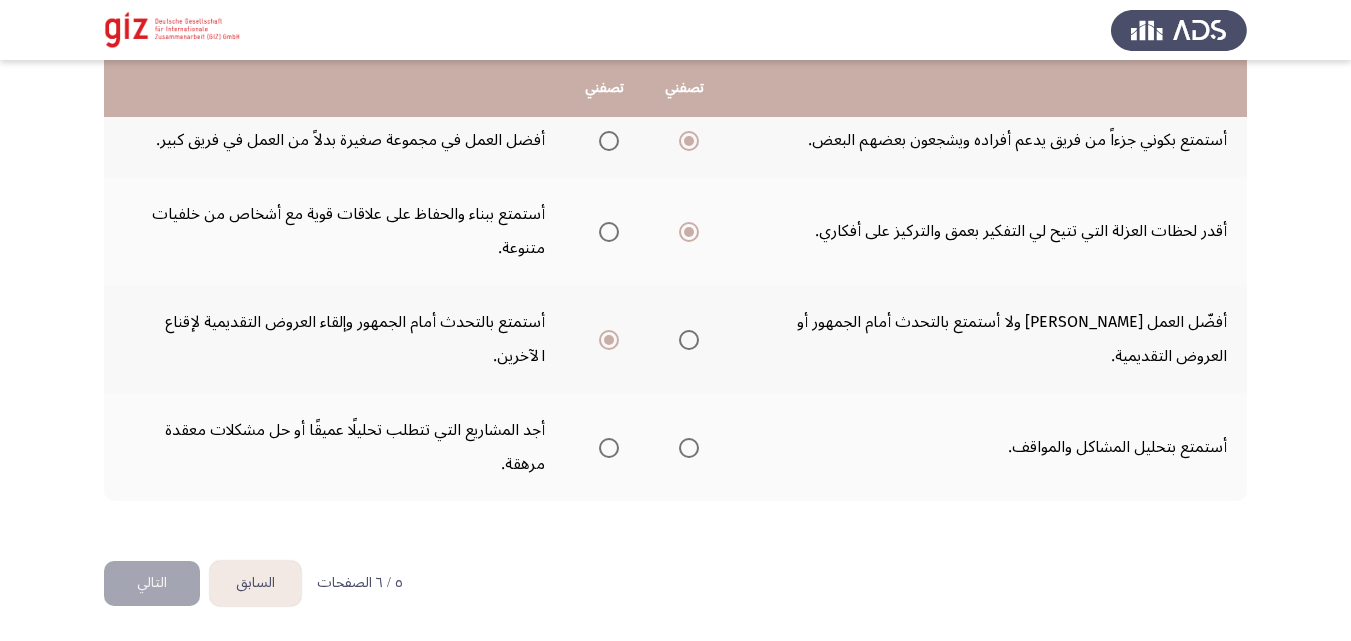 click at bounding box center [689, 448] 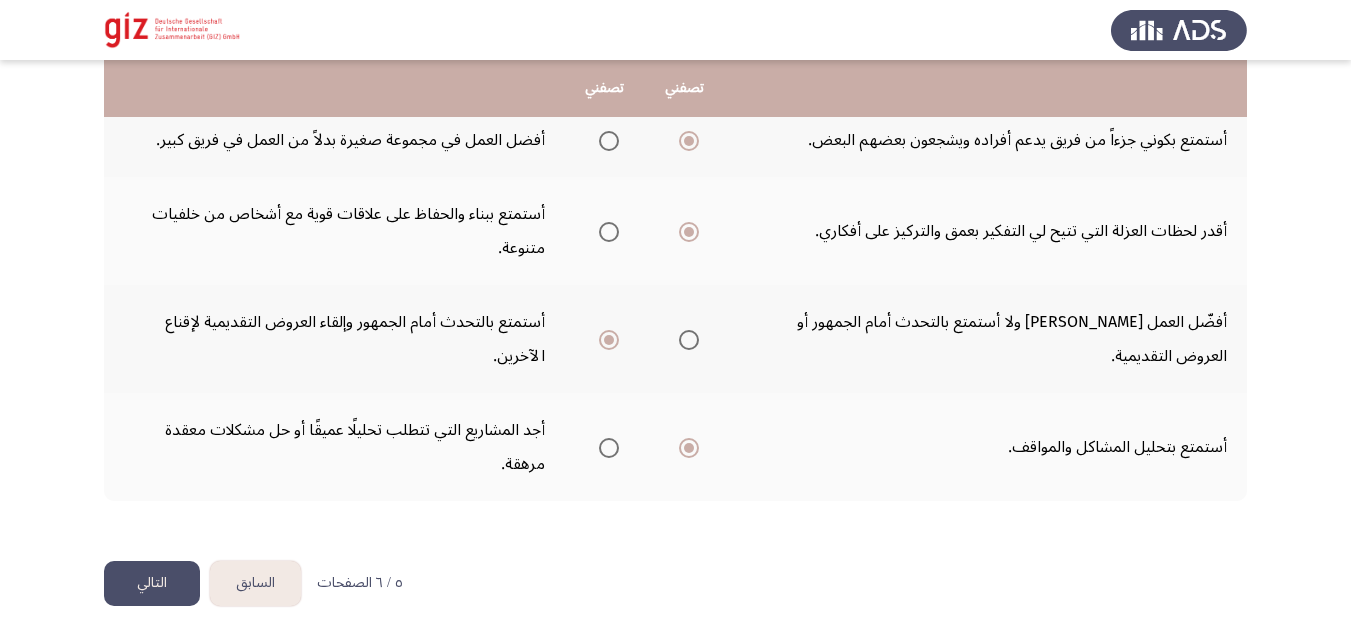 click on "التالي" 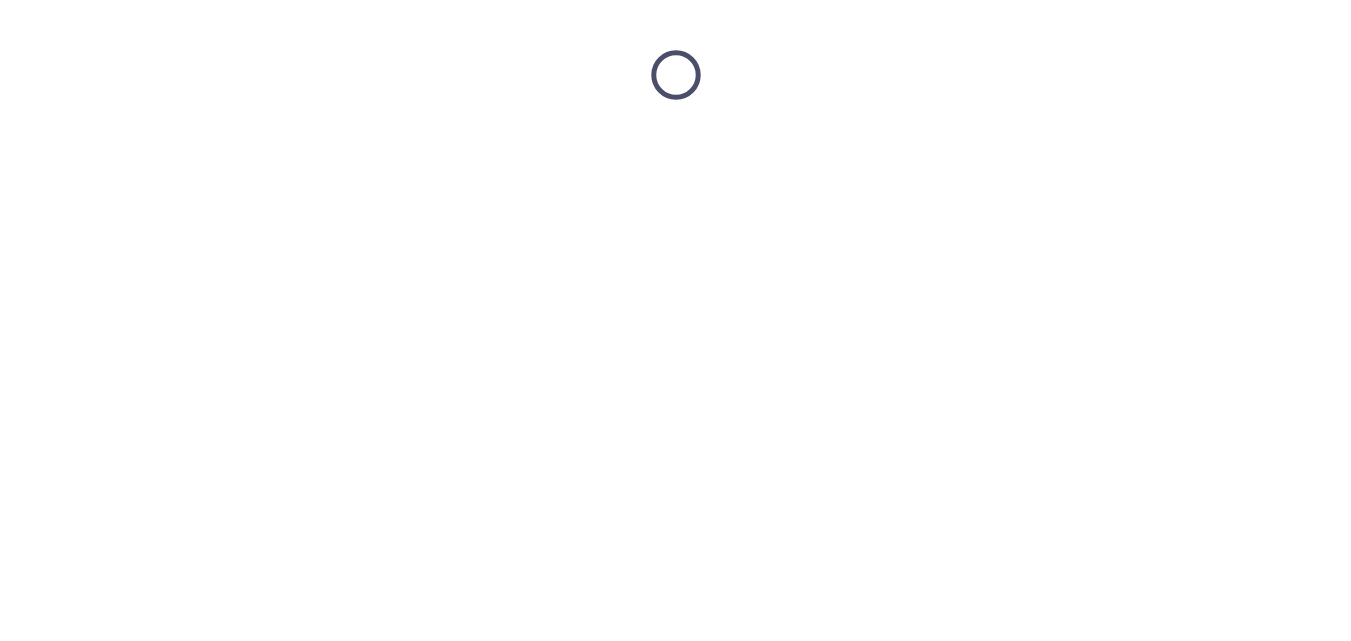 scroll, scrollTop: 0, scrollLeft: 0, axis: both 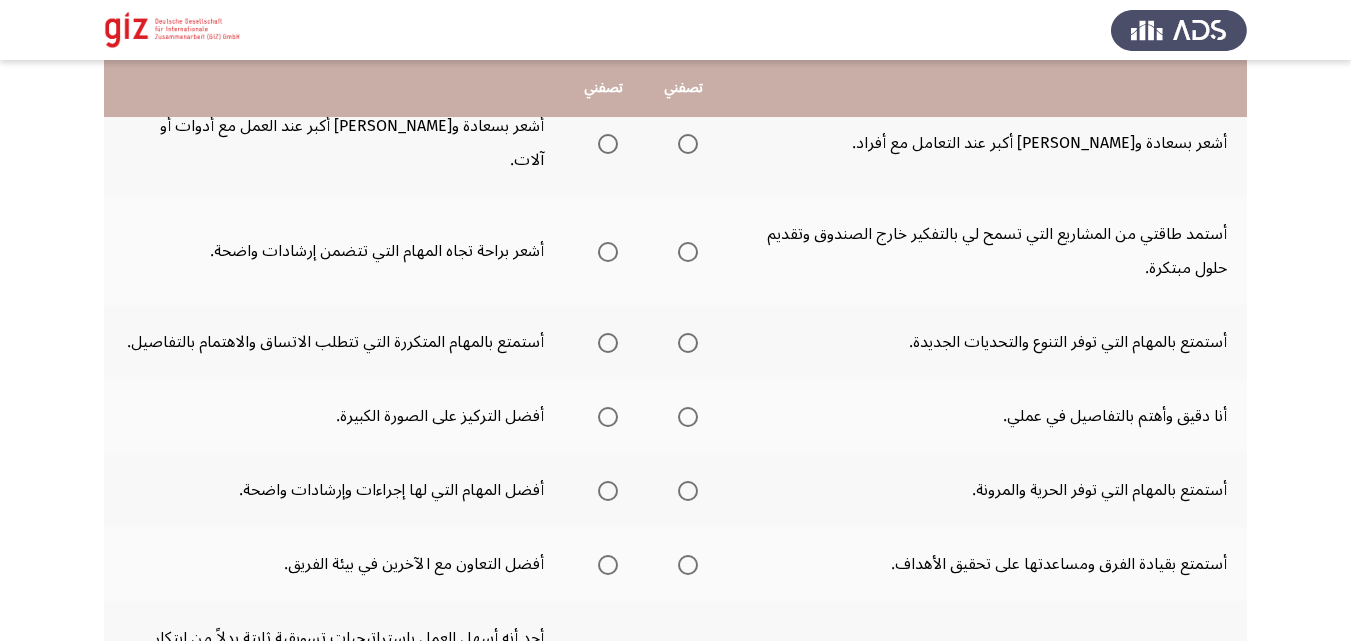 click at bounding box center [608, 144] 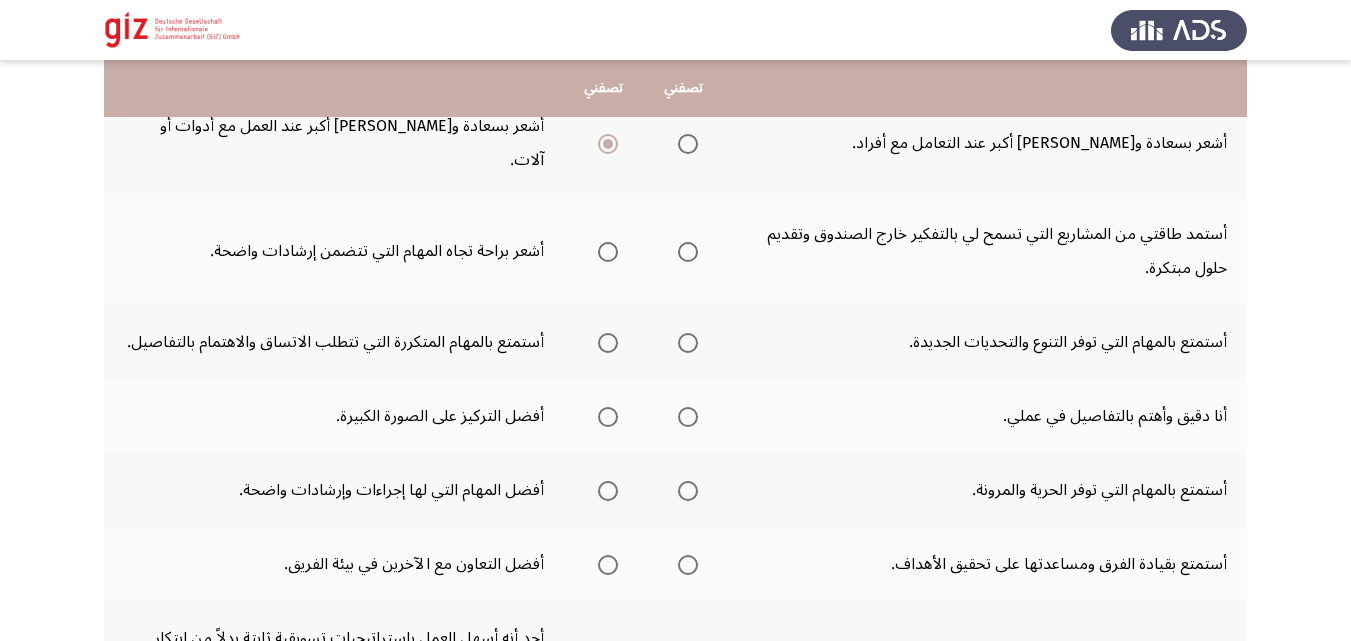 click at bounding box center (688, 252) 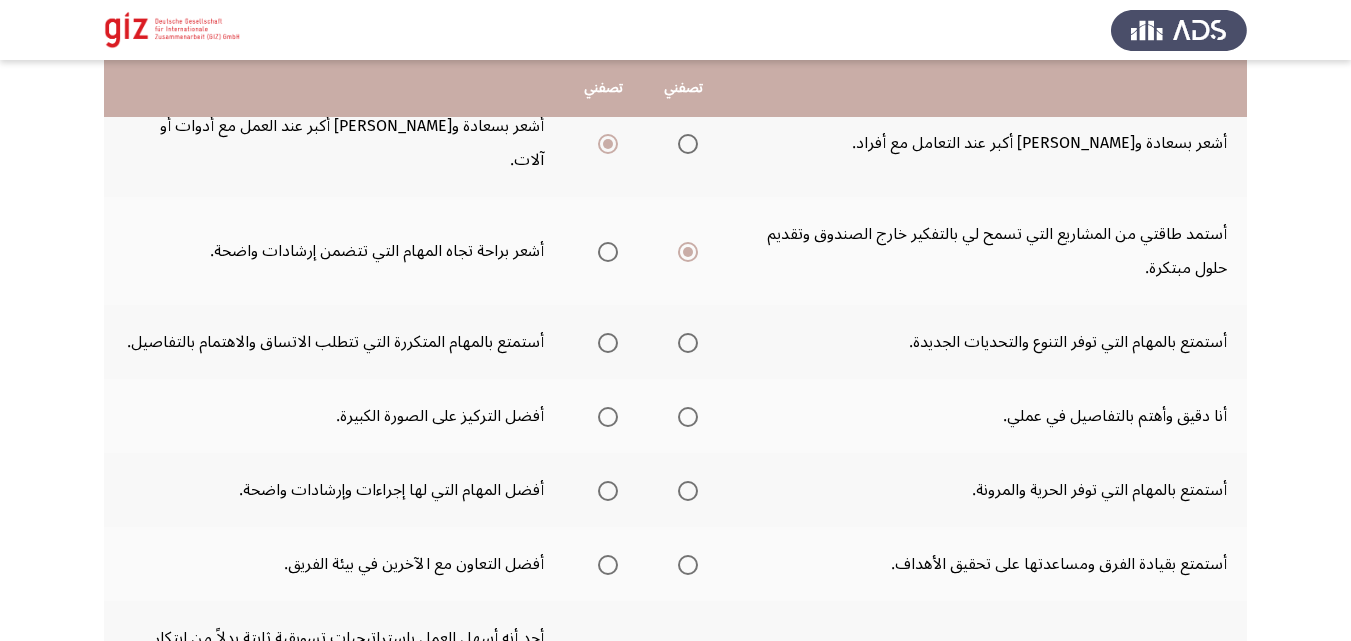click at bounding box center (688, 343) 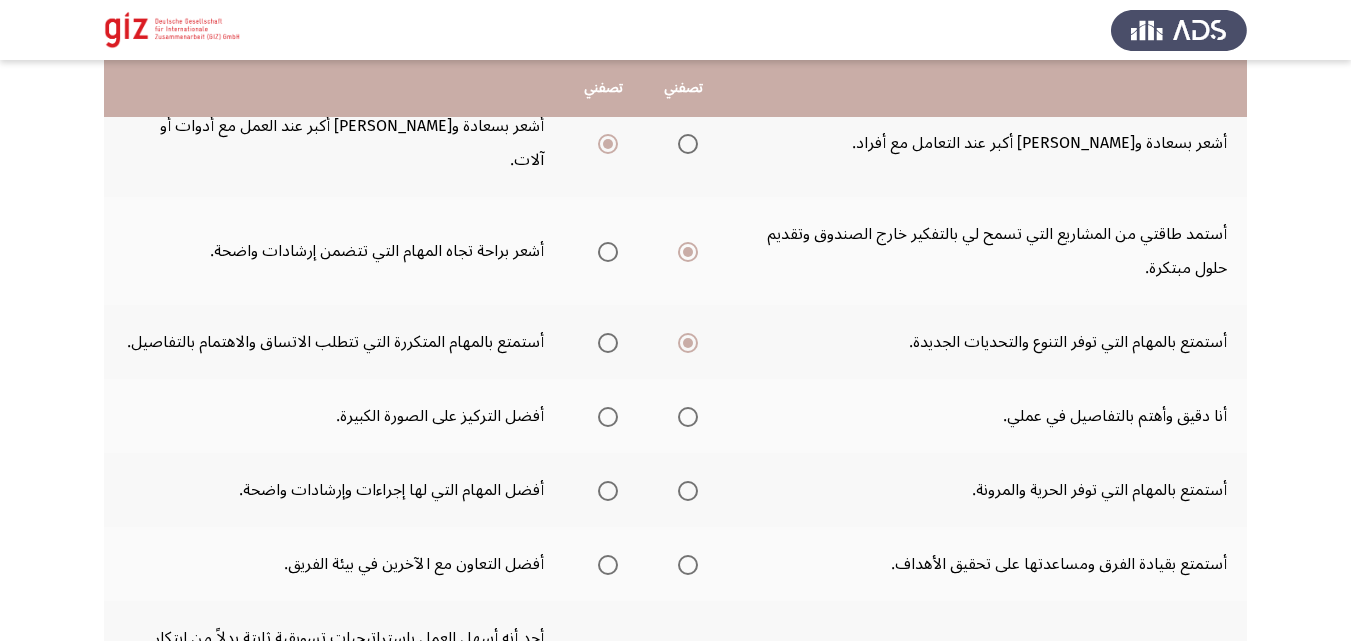 click at bounding box center [688, 417] 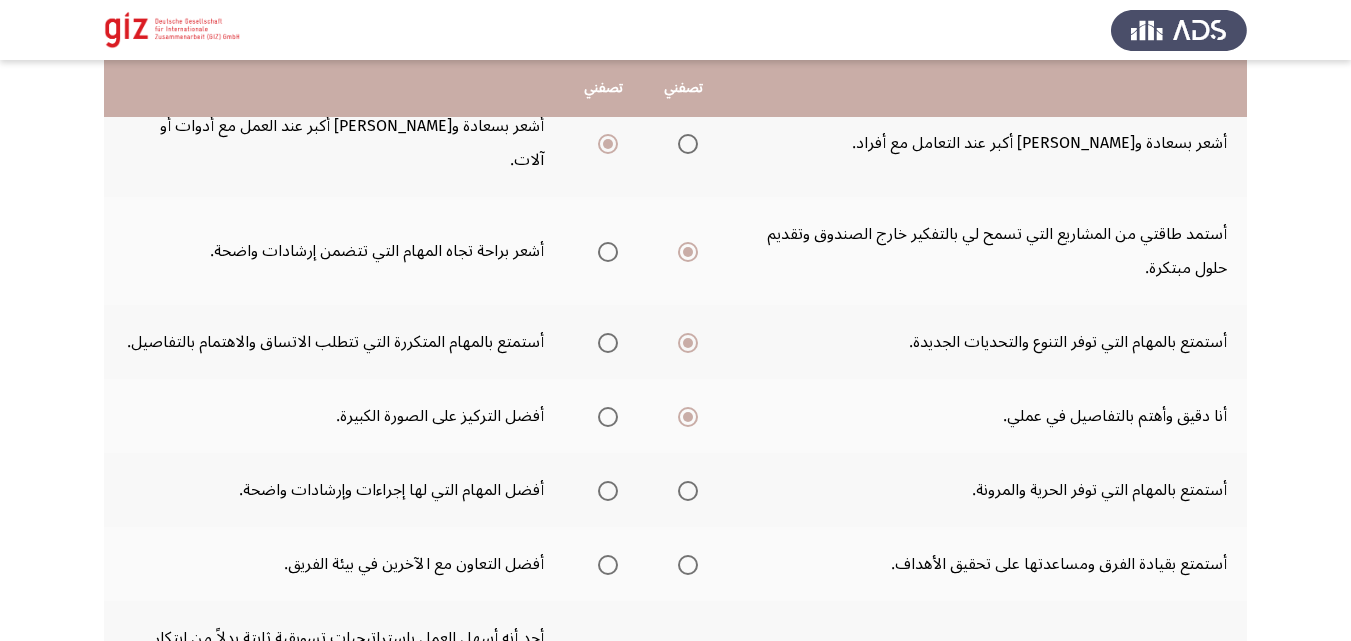 click at bounding box center [688, 491] 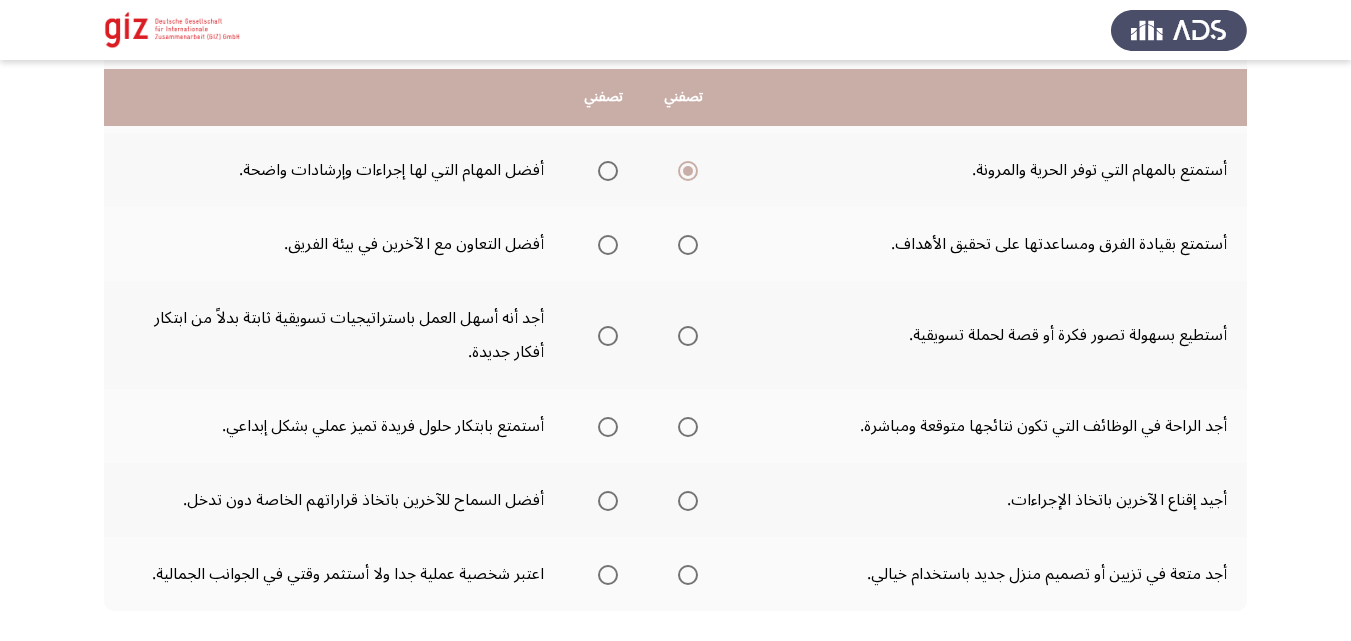 scroll, scrollTop: 600, scrollLeft: 0, axis: vertical 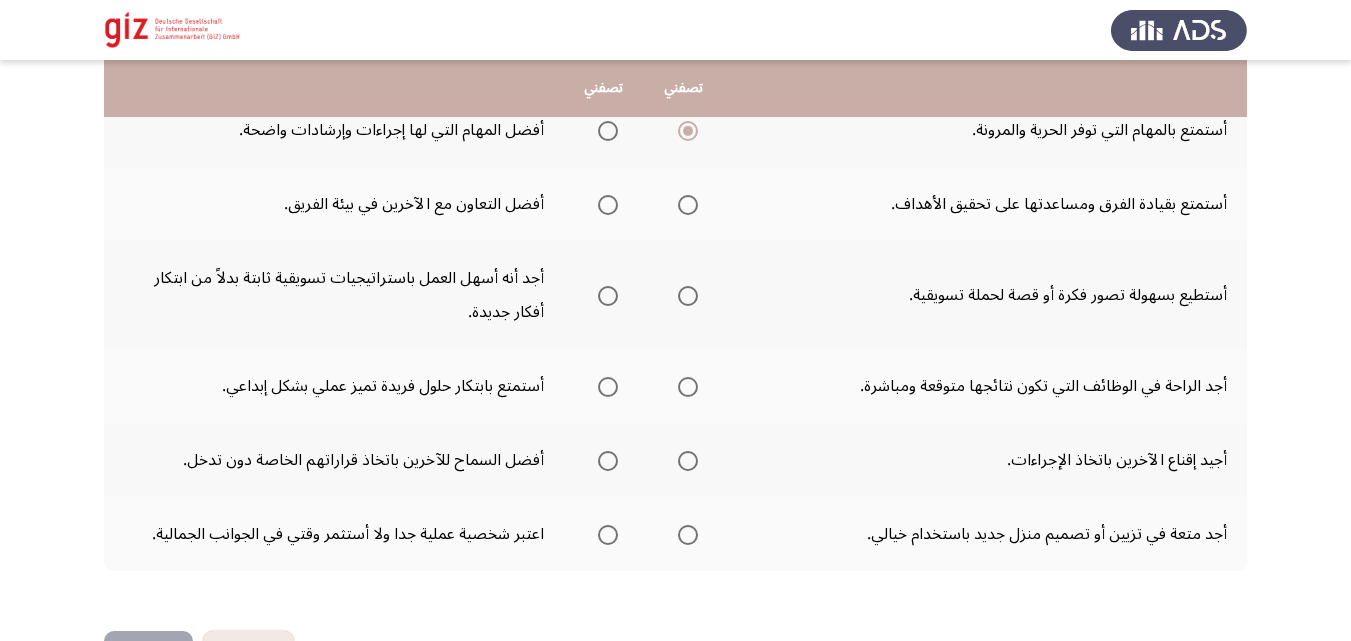 click at bounding box center (608, 205) 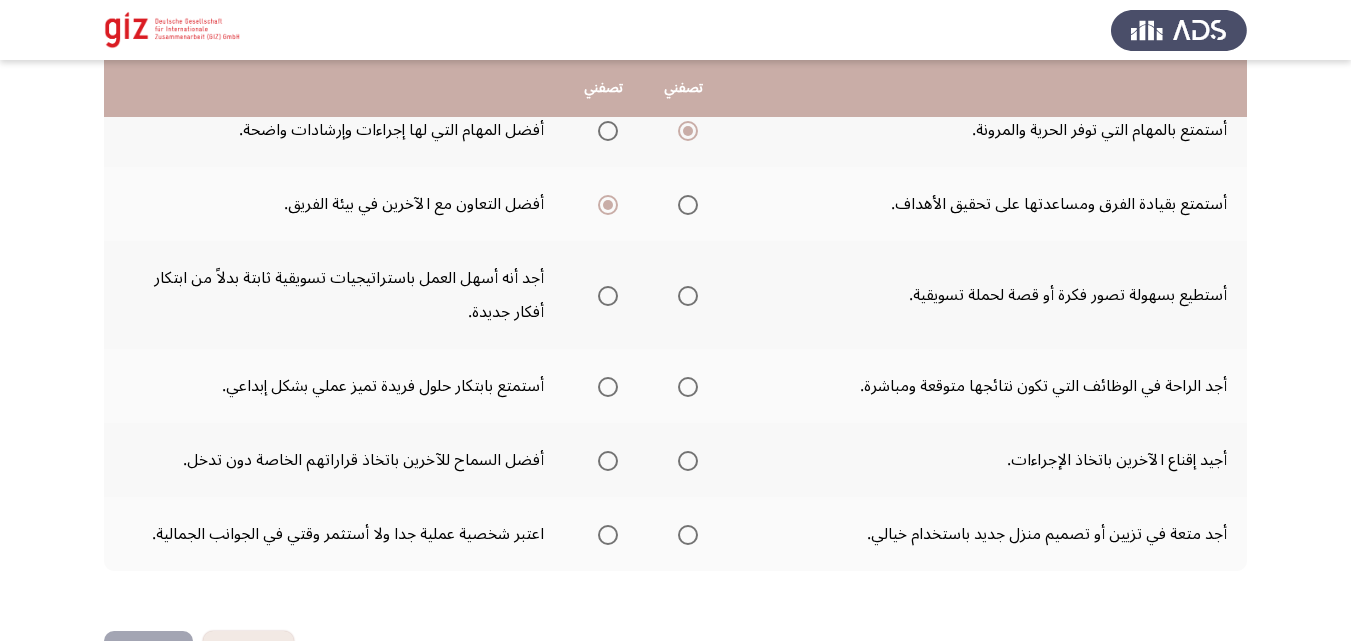 click at bounding box center [688, 296] 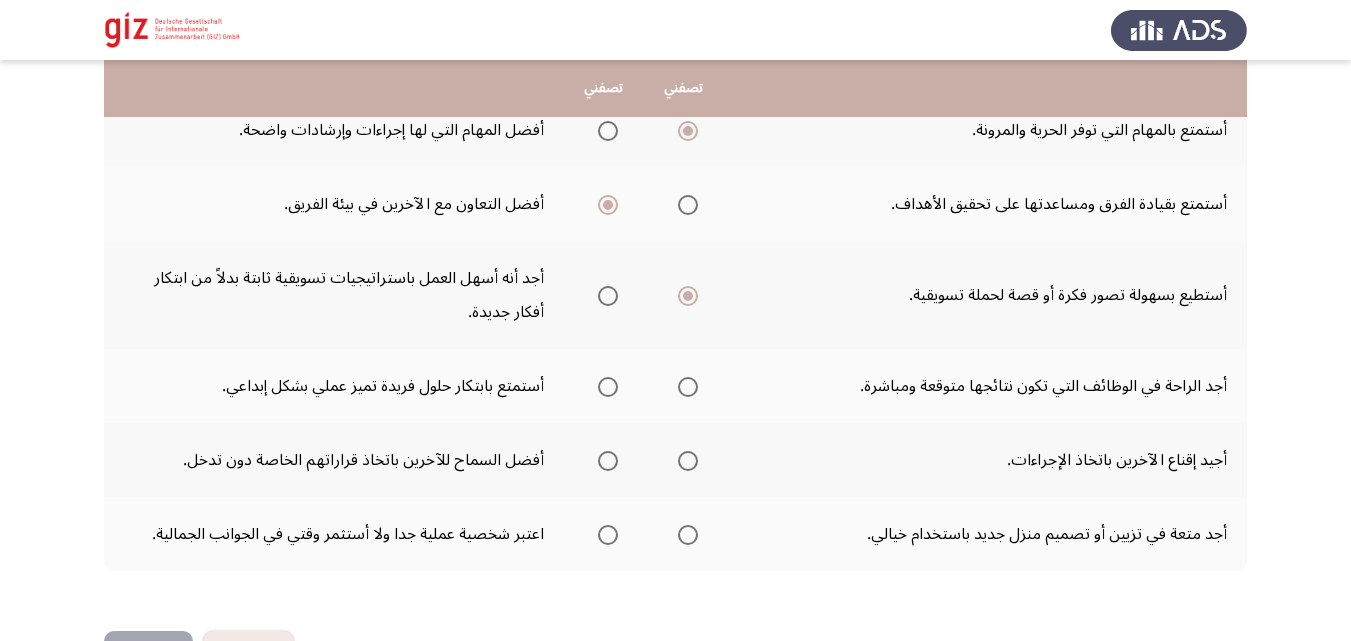 click at bounding box center [608, 387] 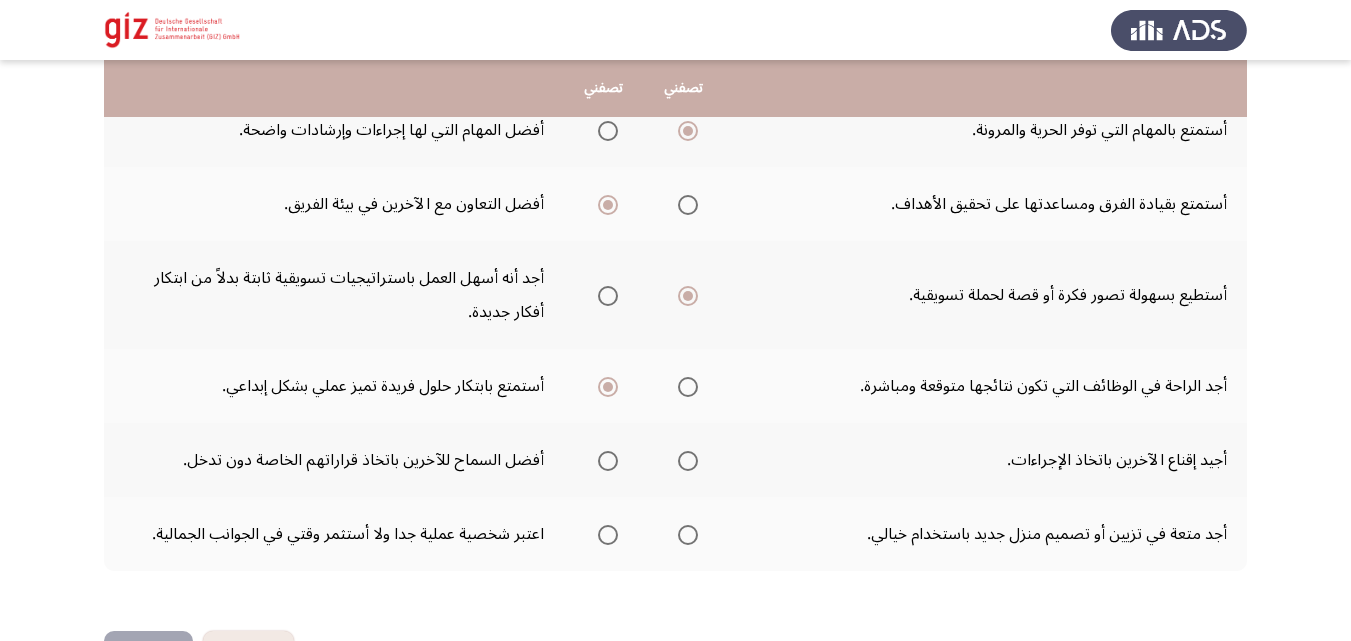 click at bounding box center (608, 461) 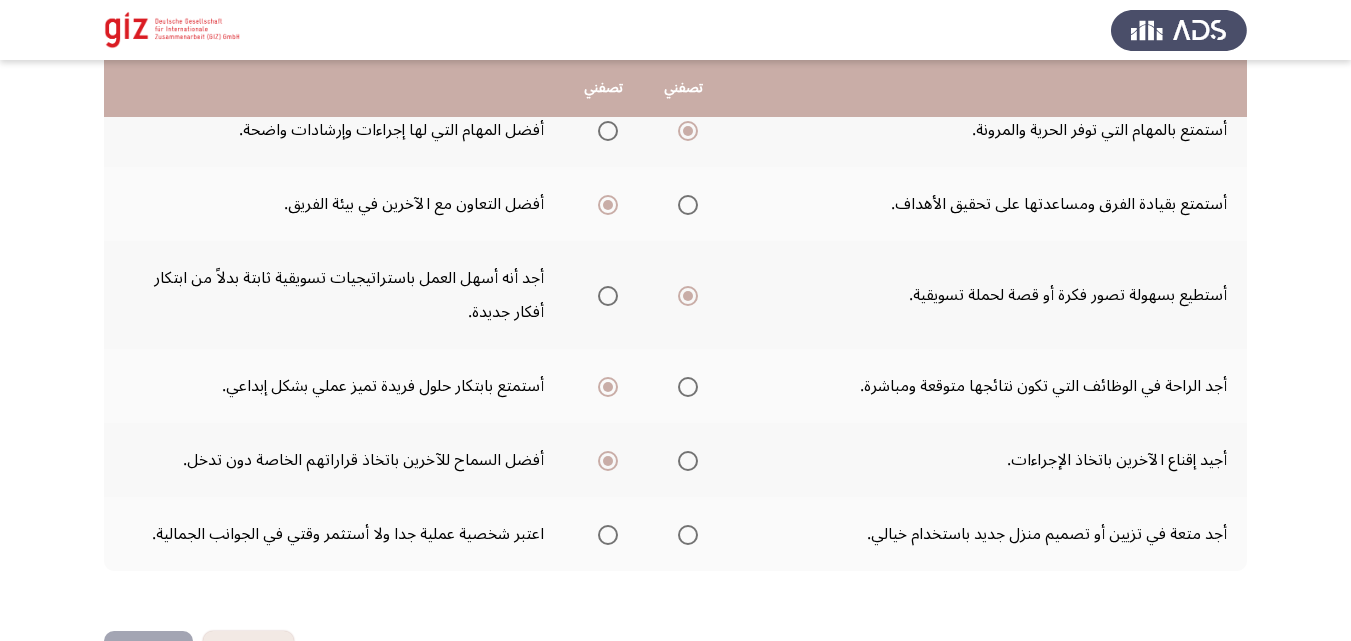 click at bounding box center [688, 535] 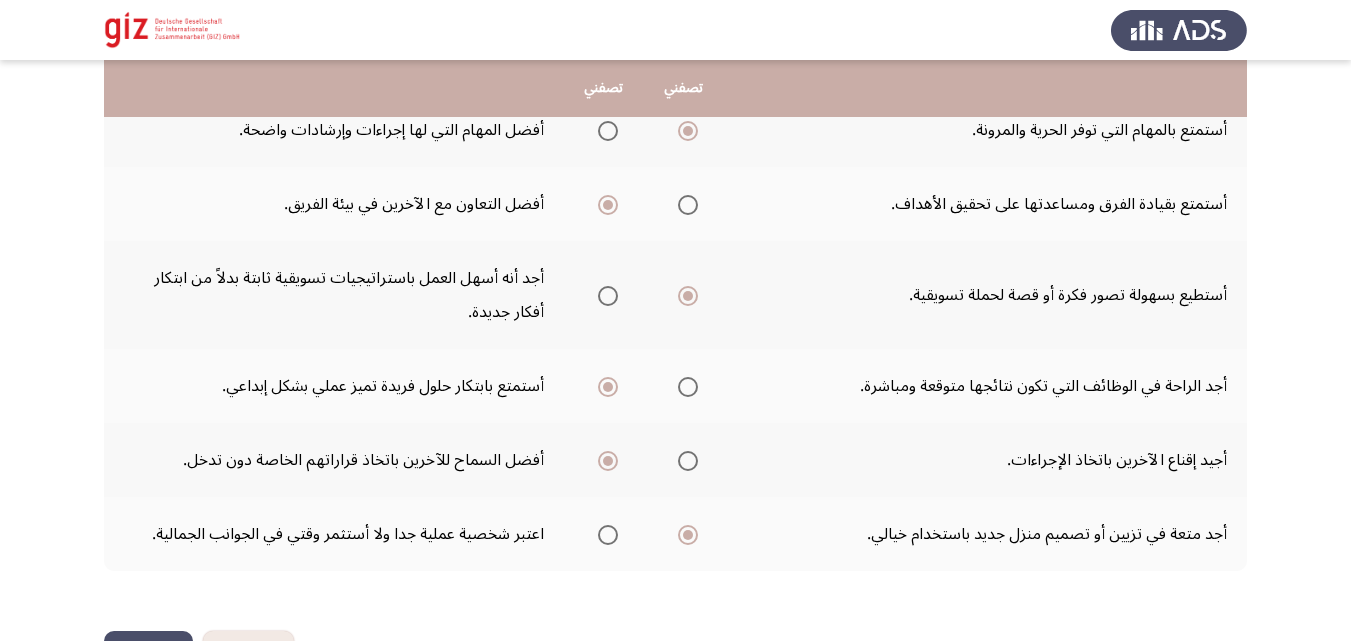click on "إنهاء" 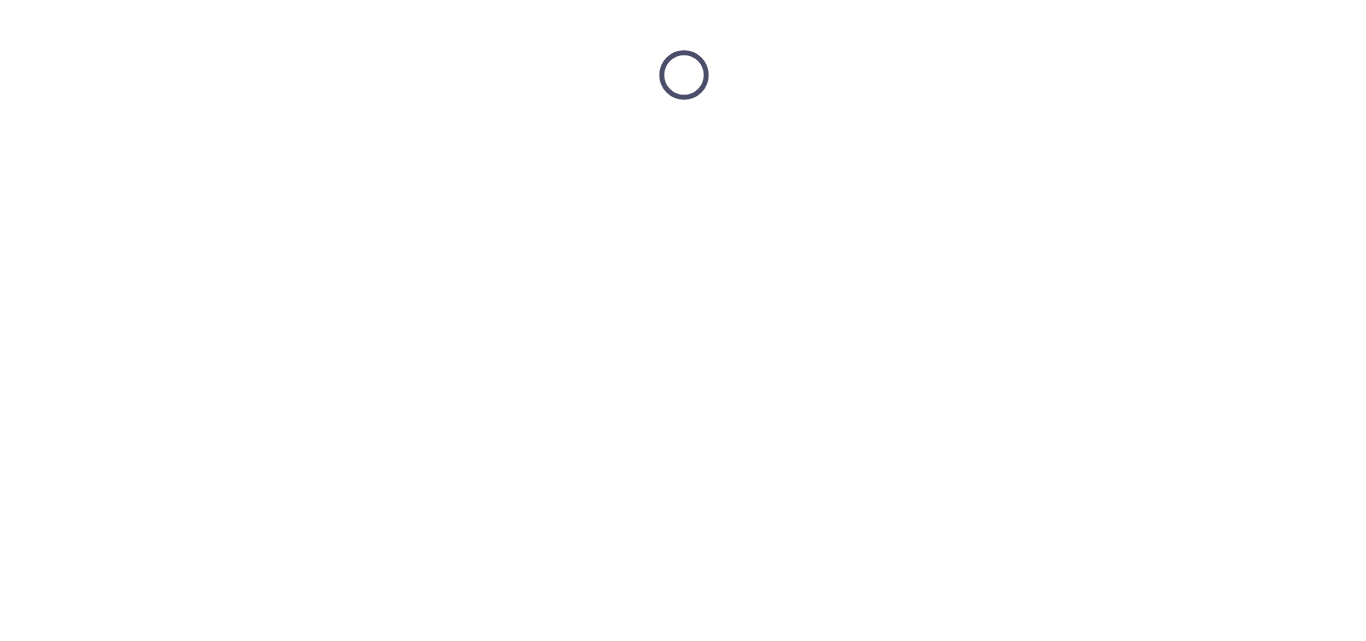 scroll, scrollTop: 0, scrollLeft: 0, axis: both 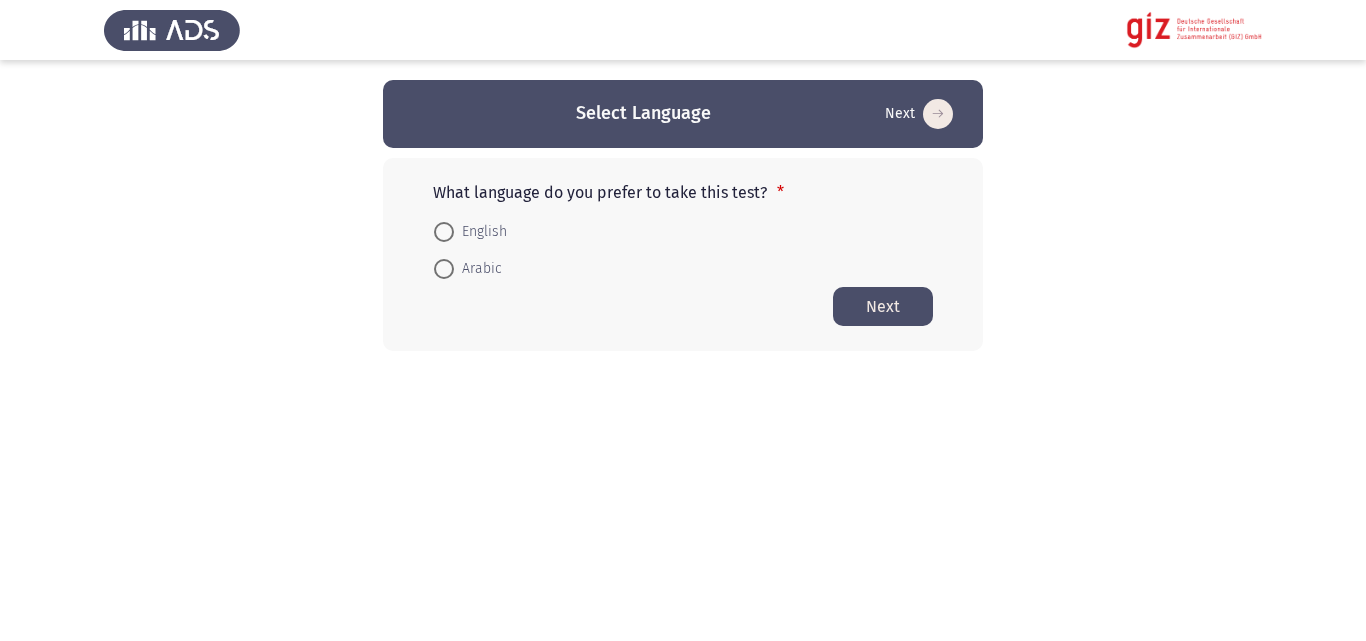 click on "Arabic" at bounding box center (478, 269) 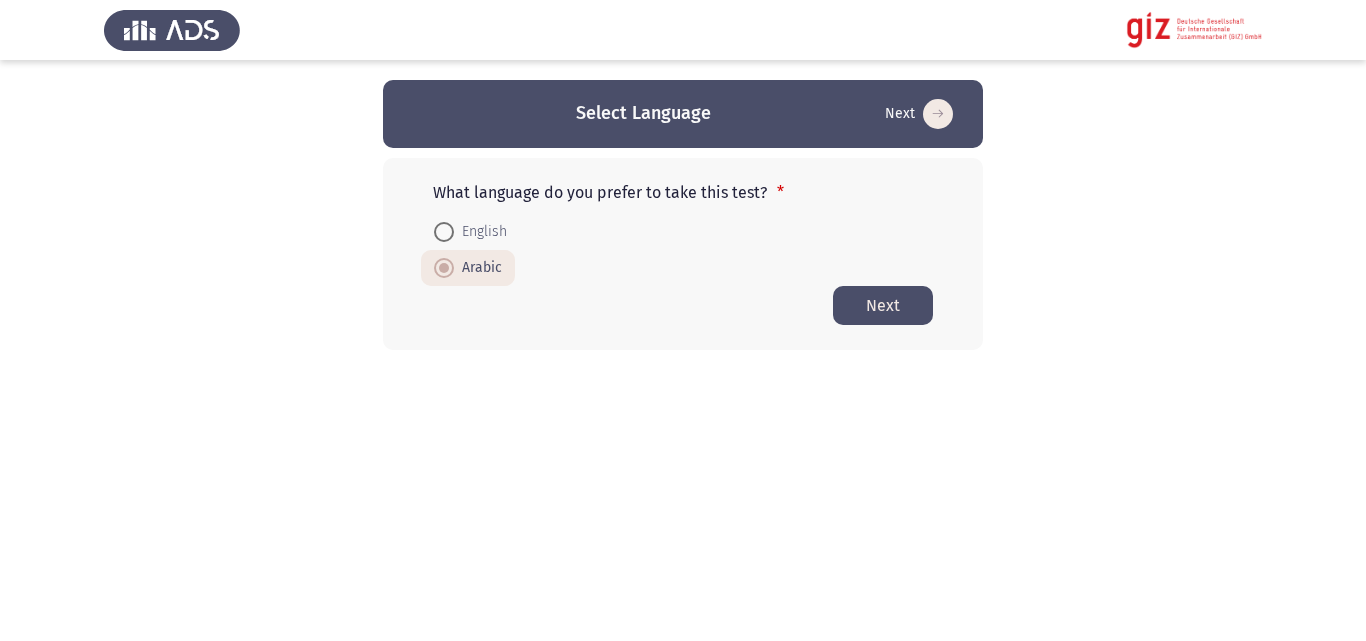 click on "Next" 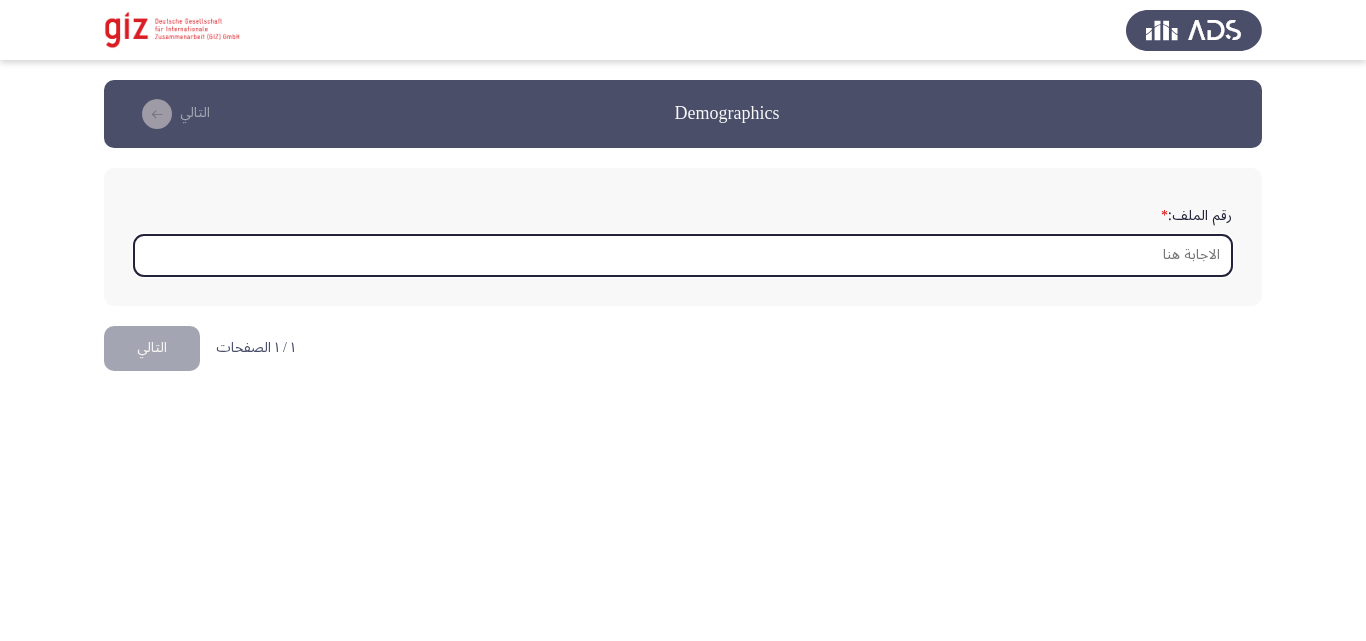 click on "رقم الملف:    *" at bounding box center [683, 255] 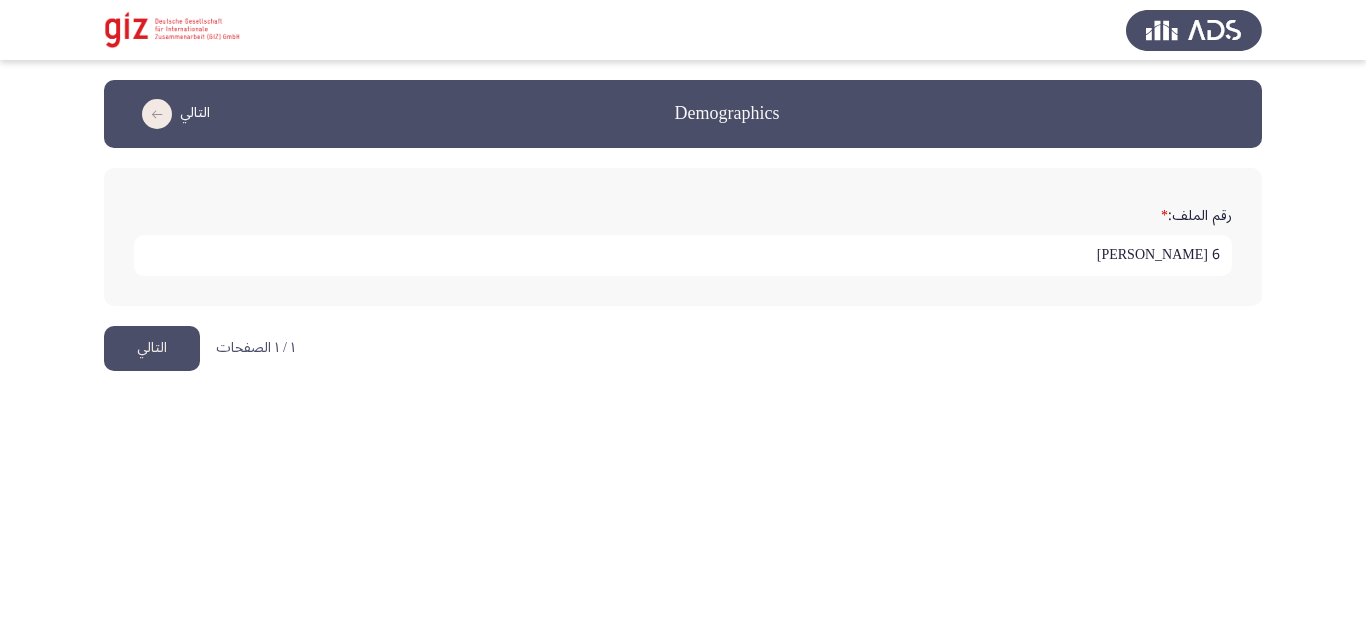 type on "6 فاتن سعيد" 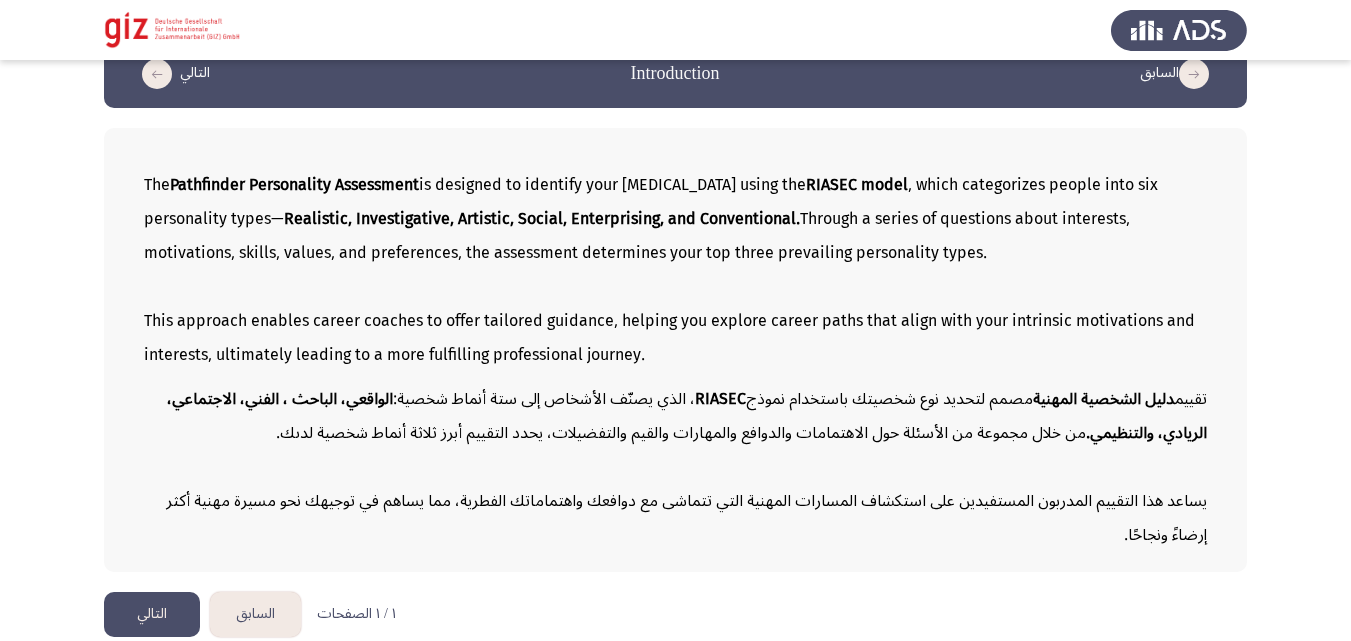 scroll, scrollTop: 56, scrollLeft: 0, axis: vertical 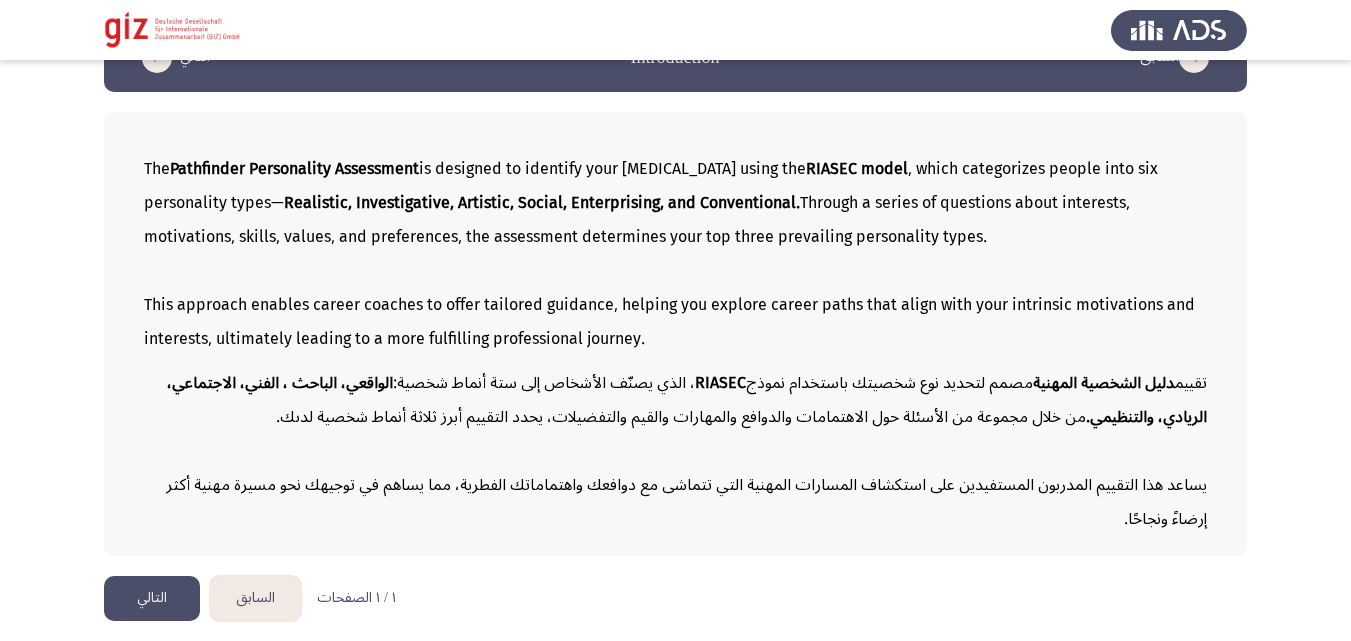click on "التالي" 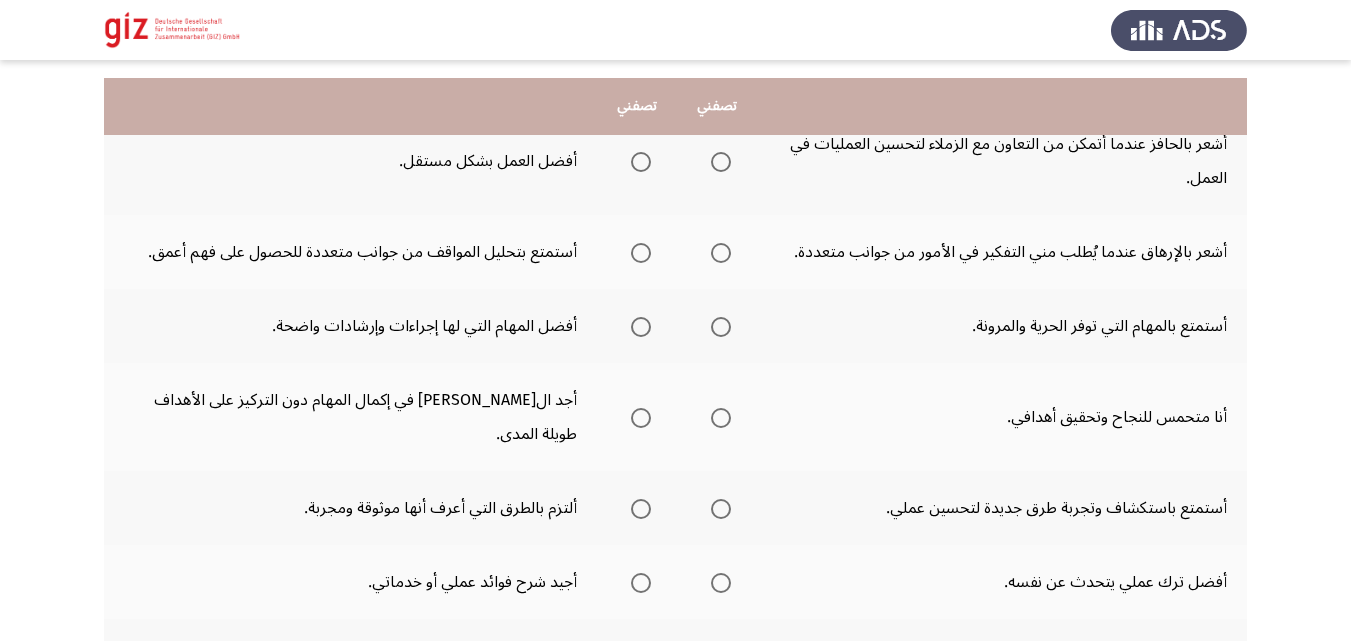 scroll, scrollTop: 240, scrollLeft: 0, axis: vertical 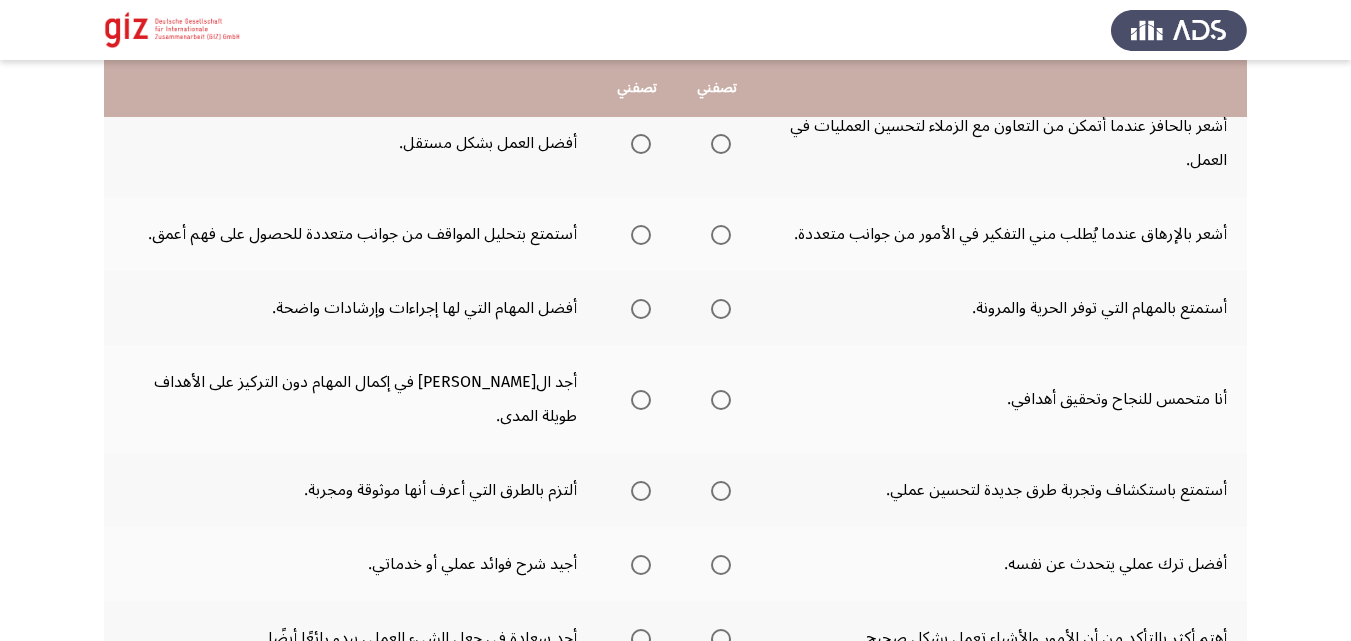 click at bounding box center (721, 144) 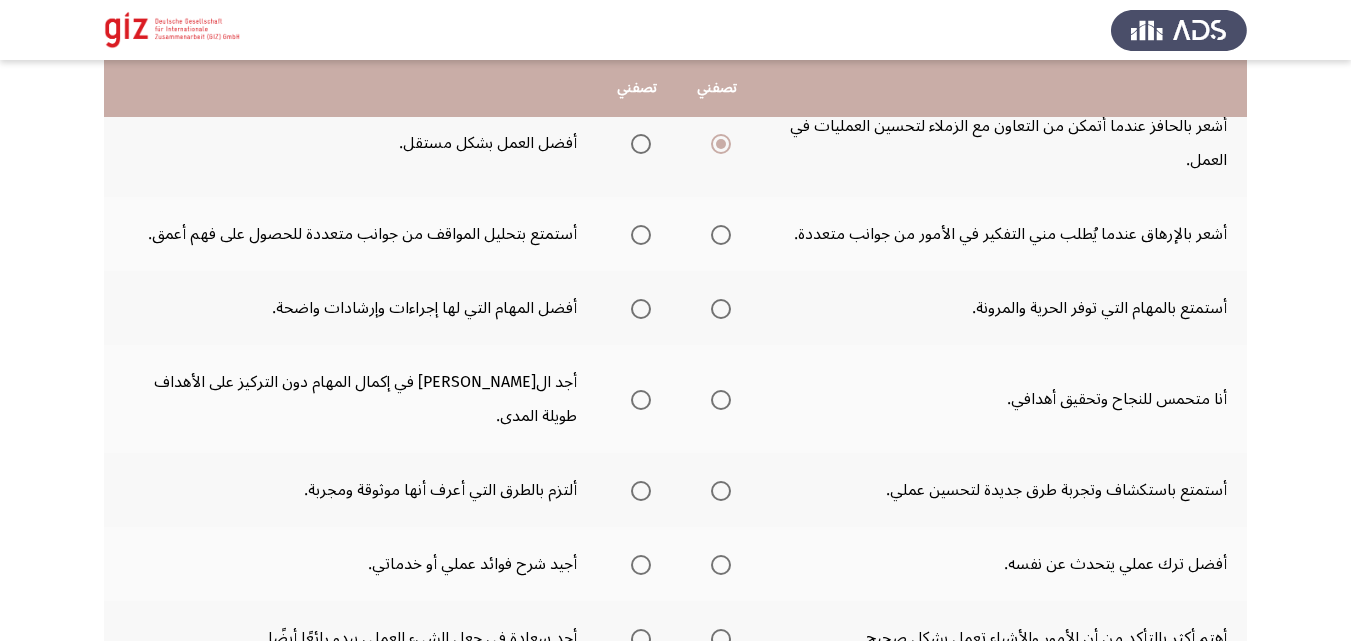 click 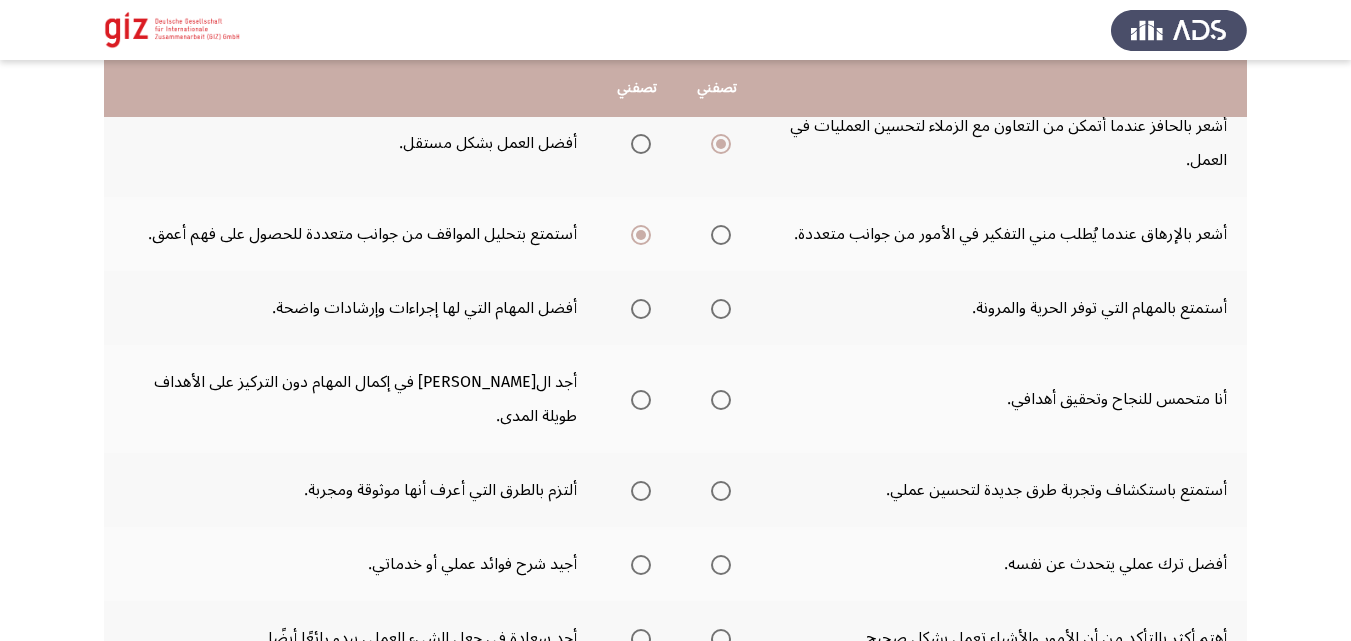 click at bounding box center (641, 309) 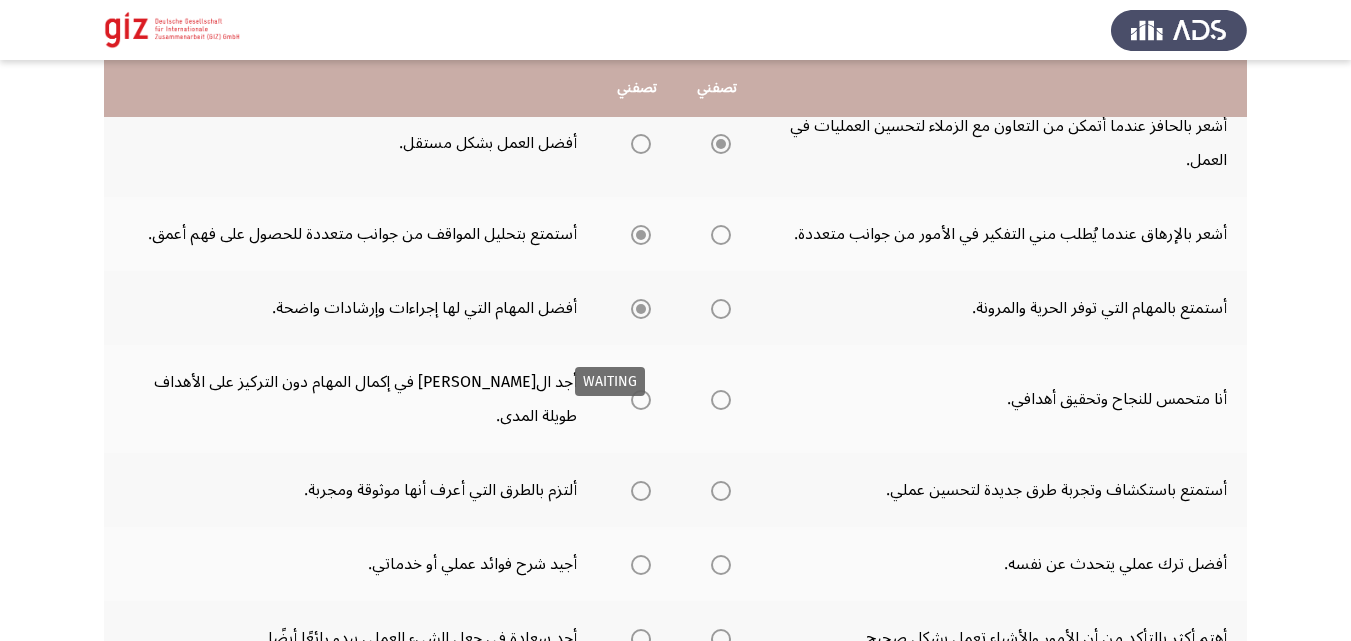 click at bounding box center [641, 309] 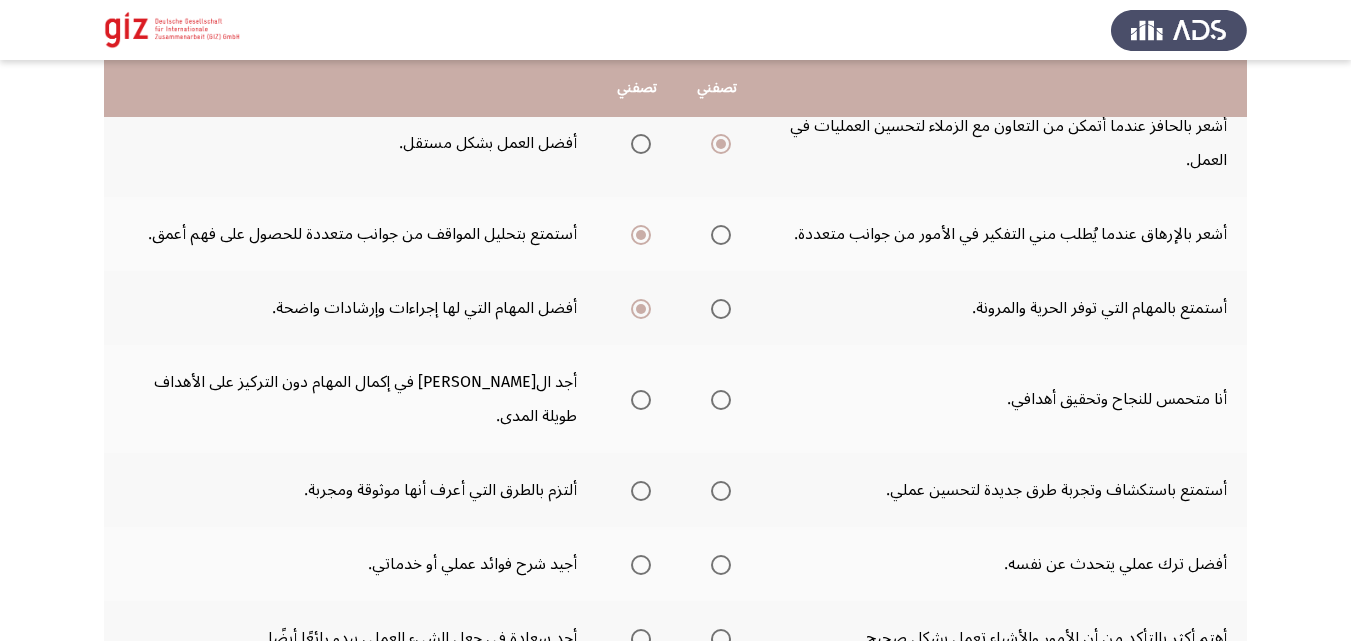 click at bounding box center [721, 309] 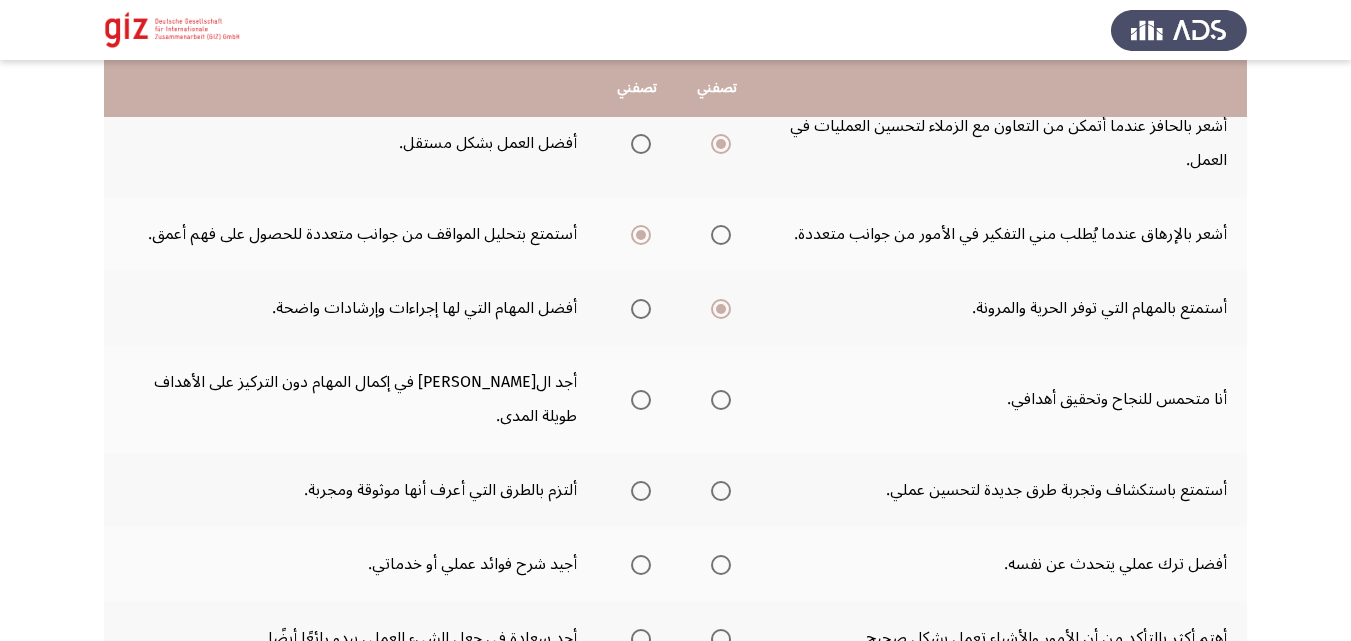 click at bounding box center (721, 400) 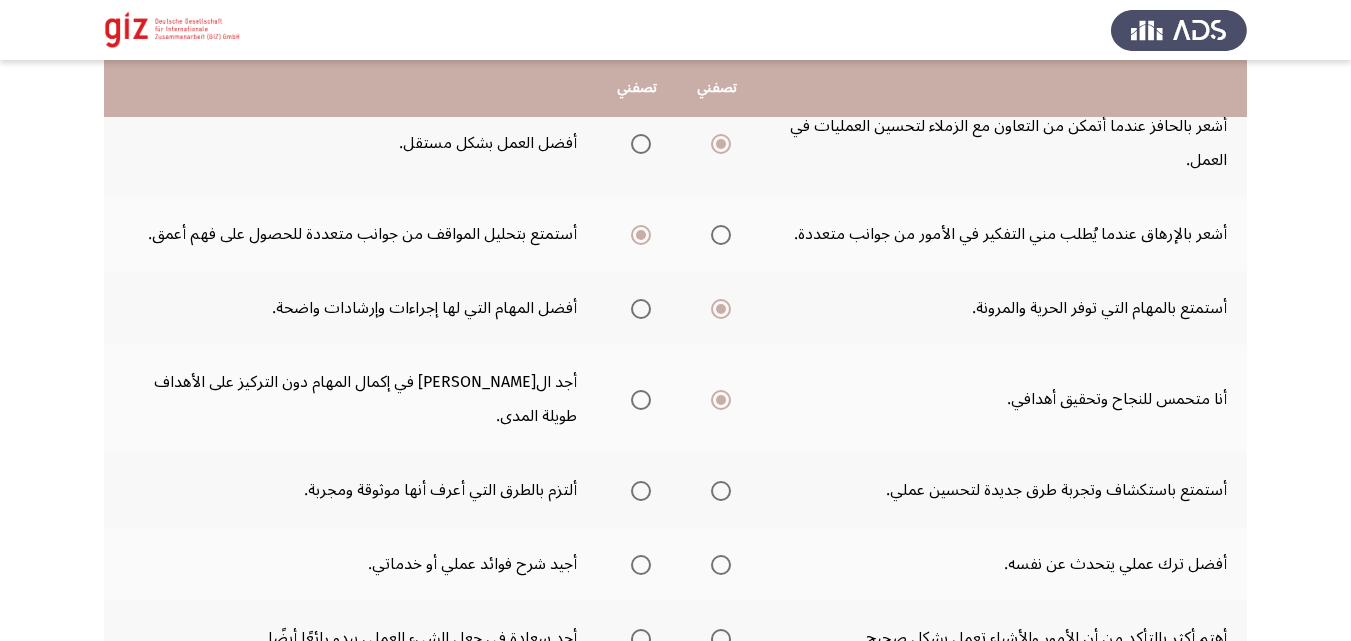click at bounding box center (721, 491) 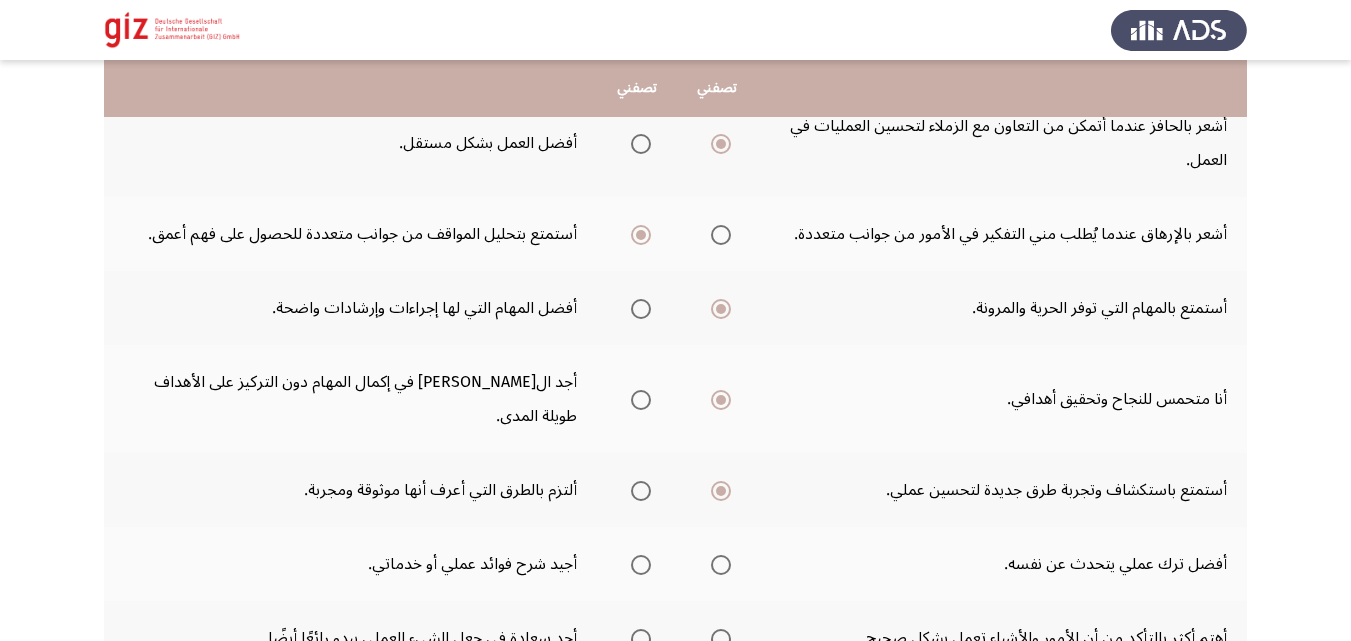click at bounding box center [641, 565] 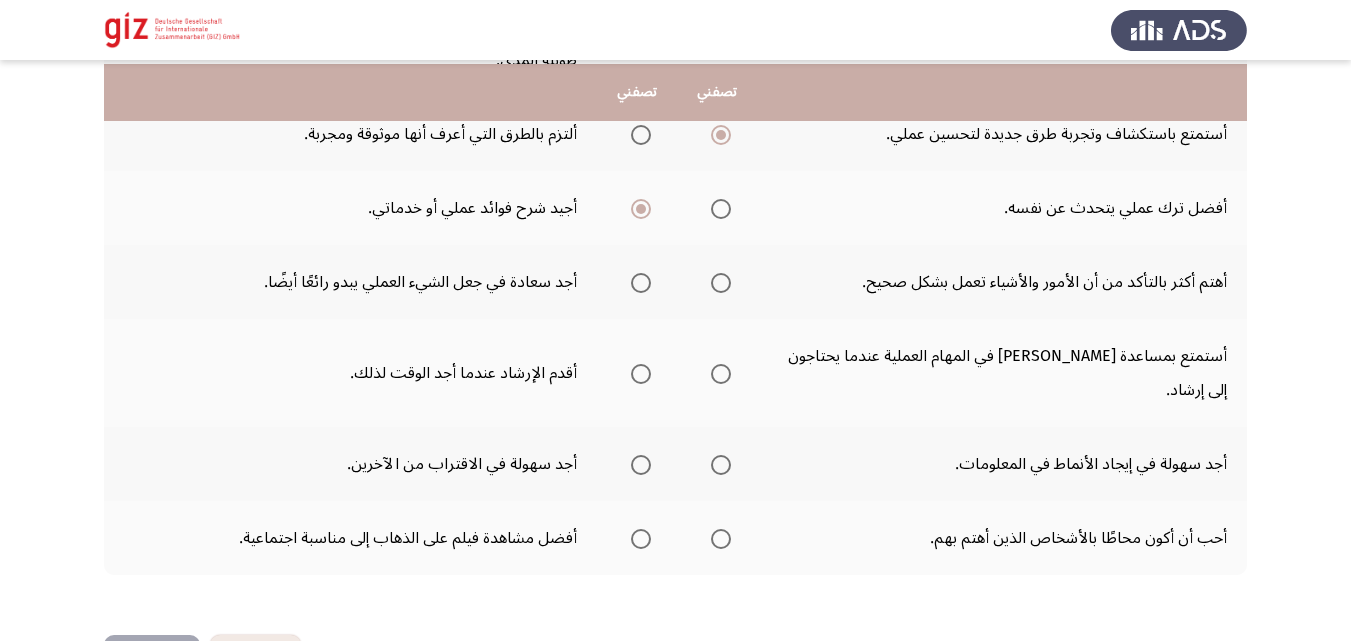 scroll, scrollTop: 600, scrollLeft: 0, axis: vertical 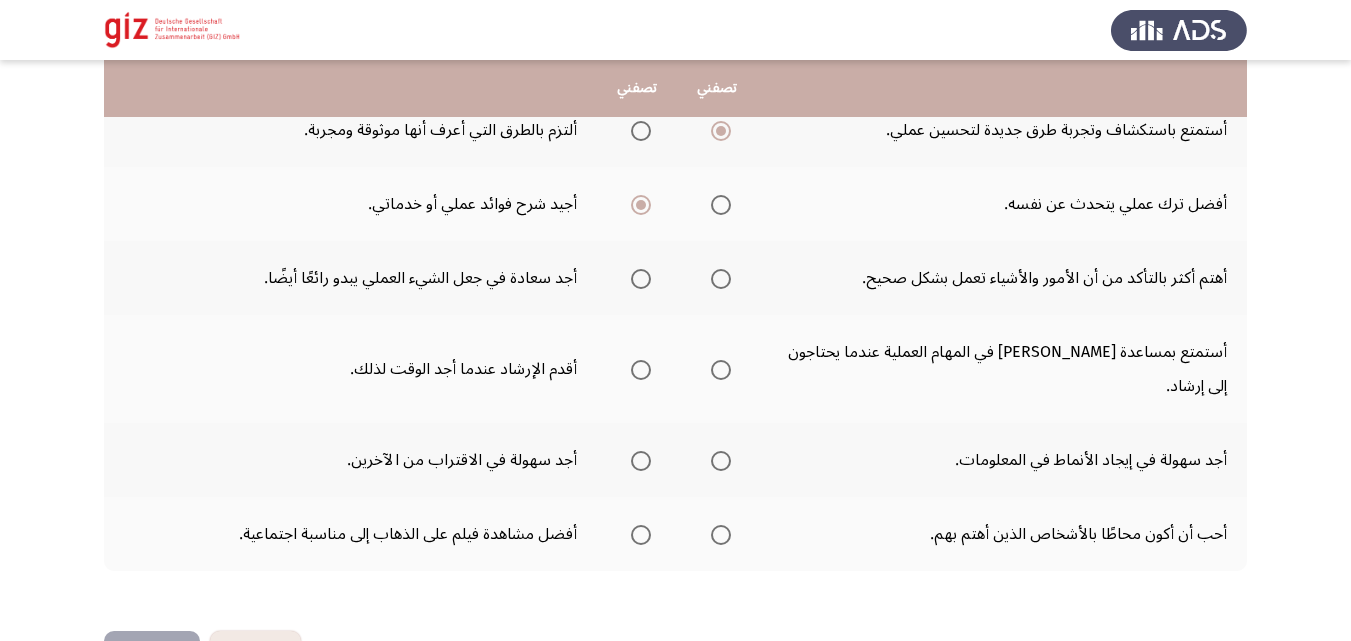 click at bounding box center (641, 279) 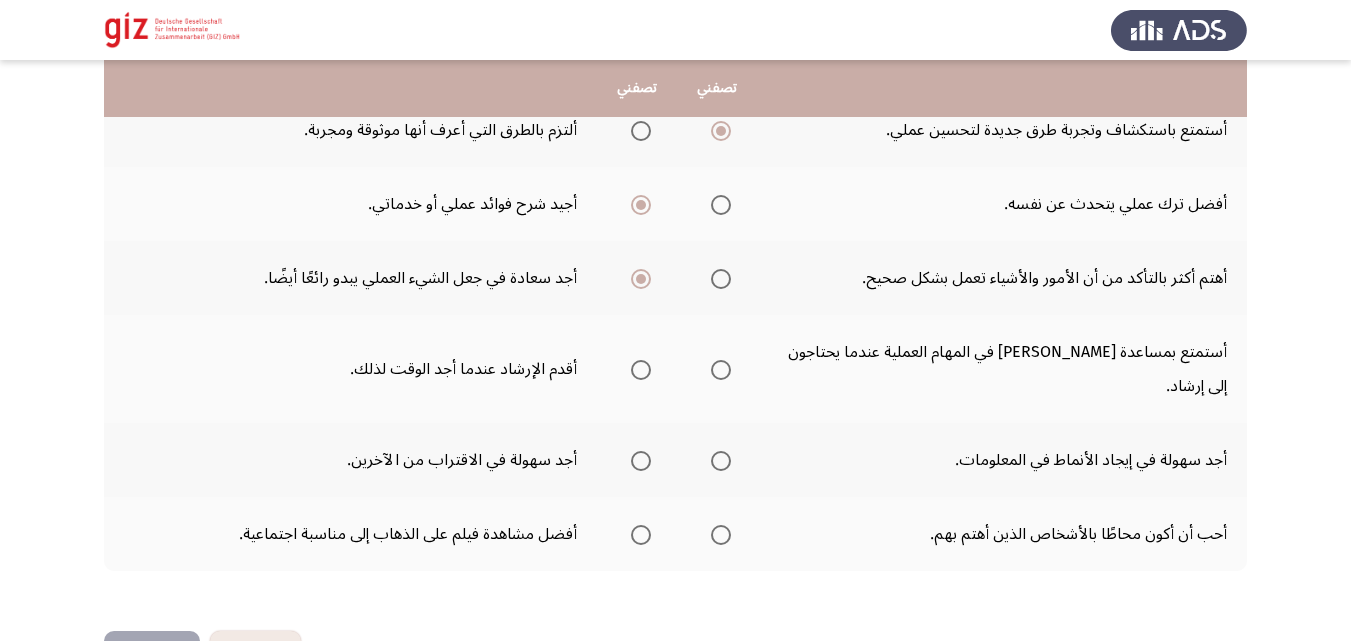 click 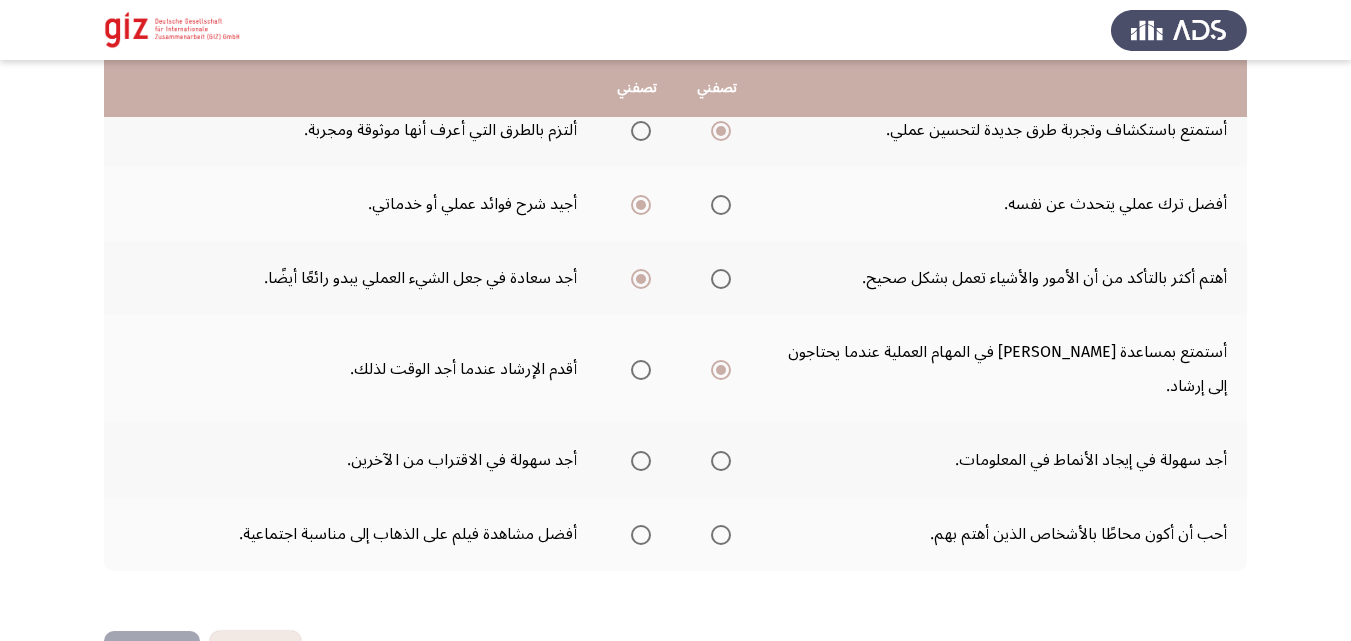 click at bounding box center [641, 461] 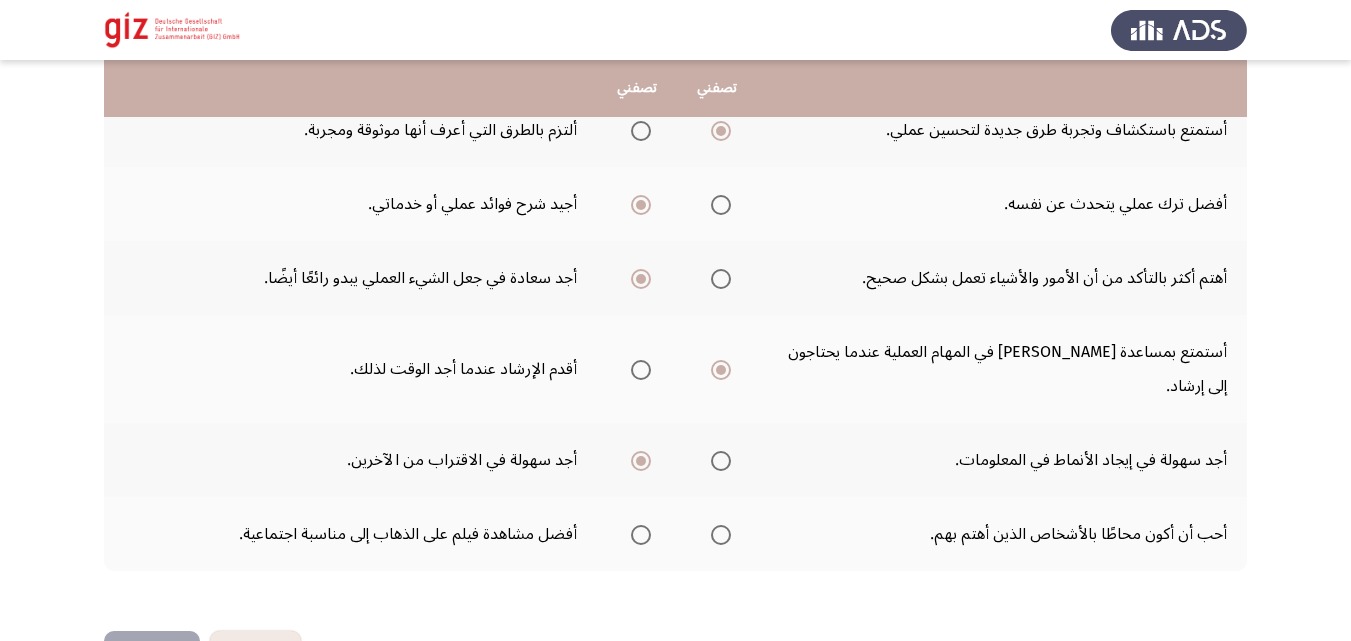click at bounding box center [721, 535] 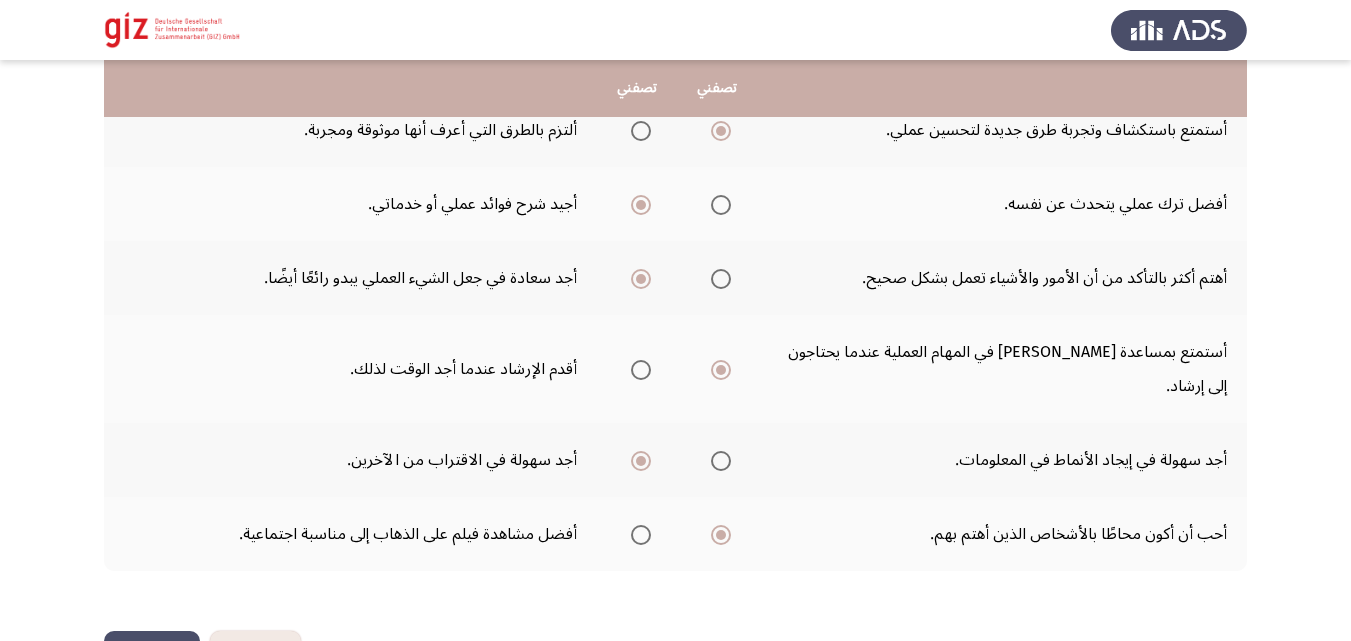 click on "التالي" 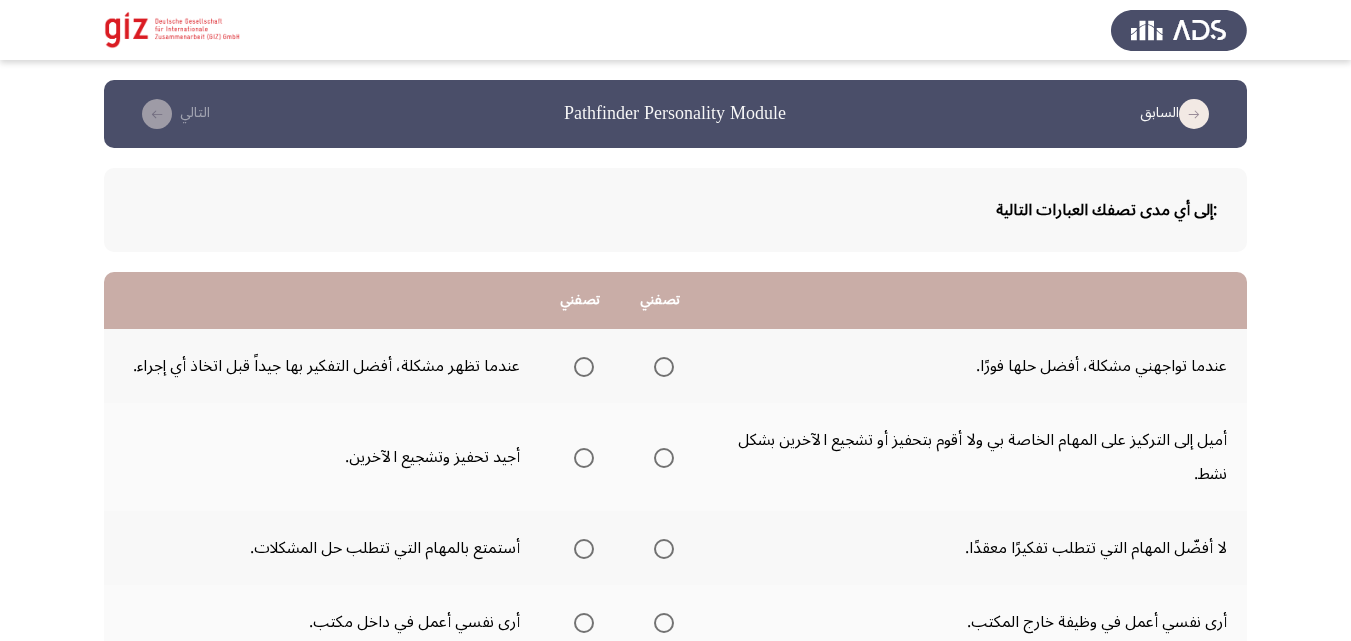 click at bounding box center (584, 367) 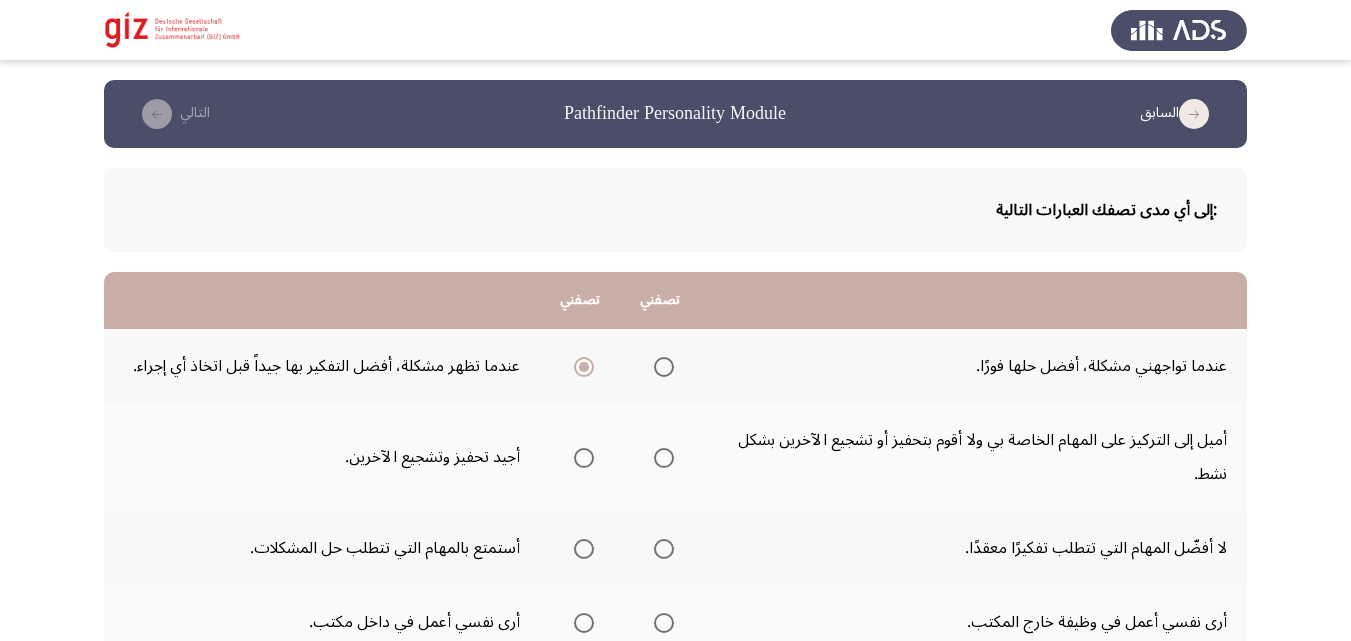 click at bounding box center [584, 458] 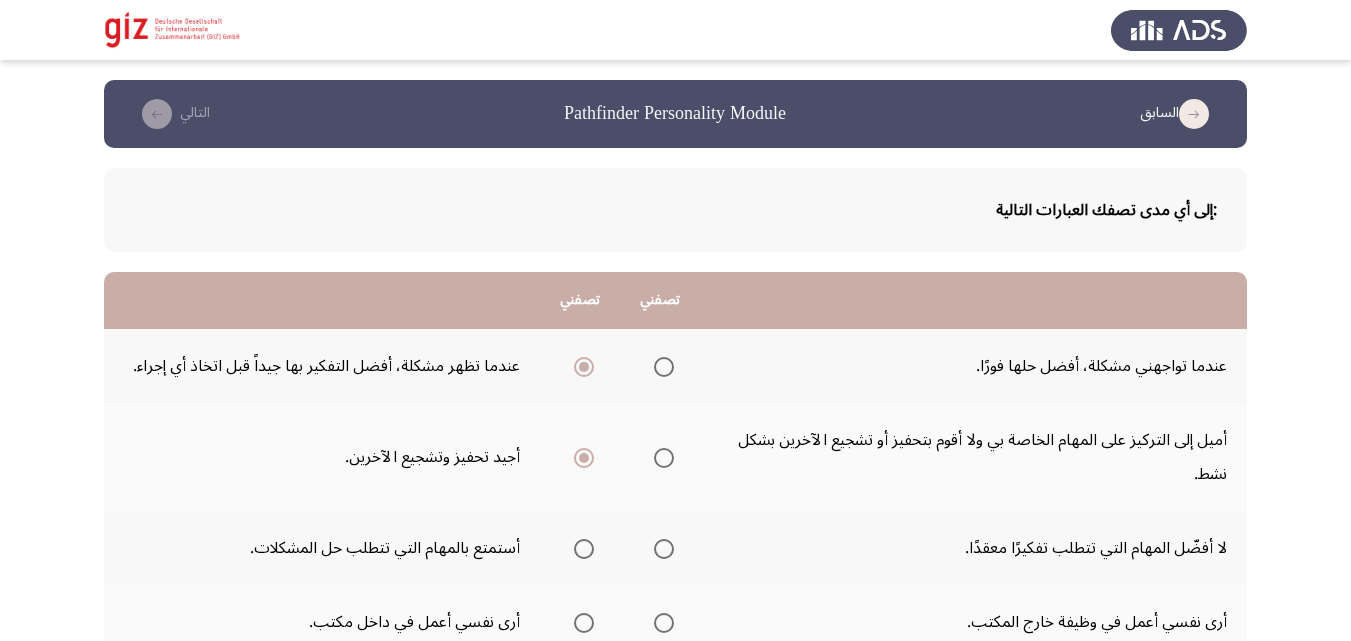 click at bounding box center [584, 549] 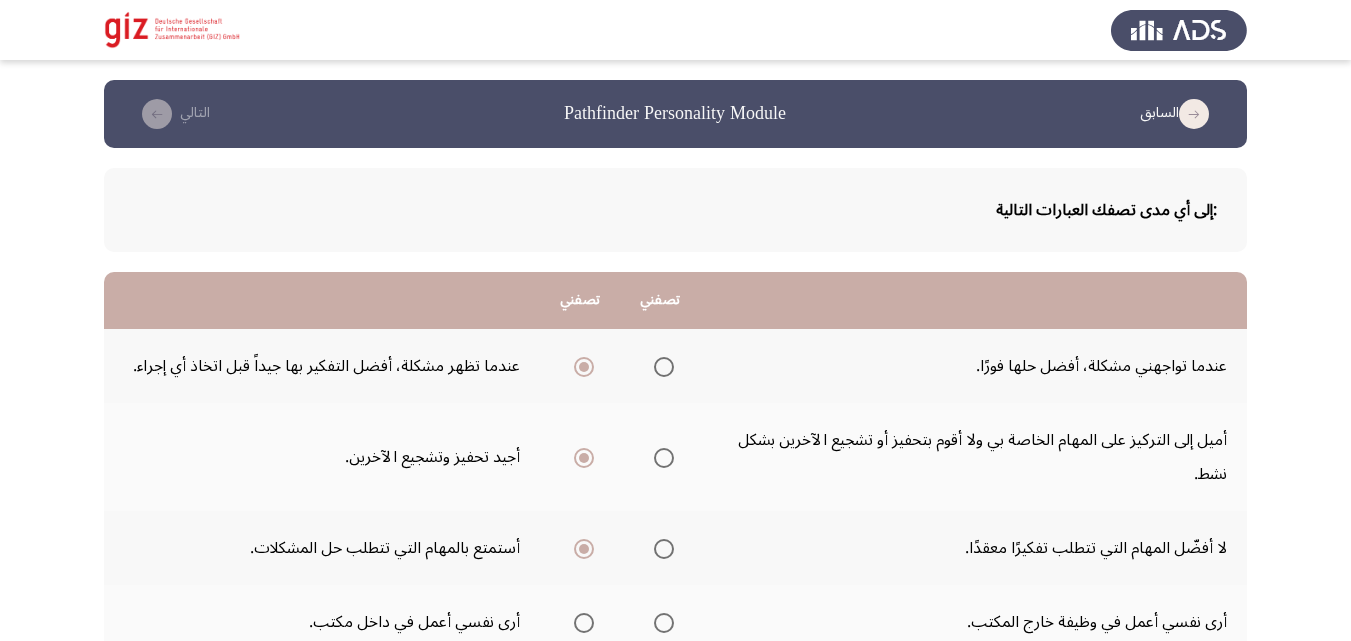 click at bounding box center [584, 549] 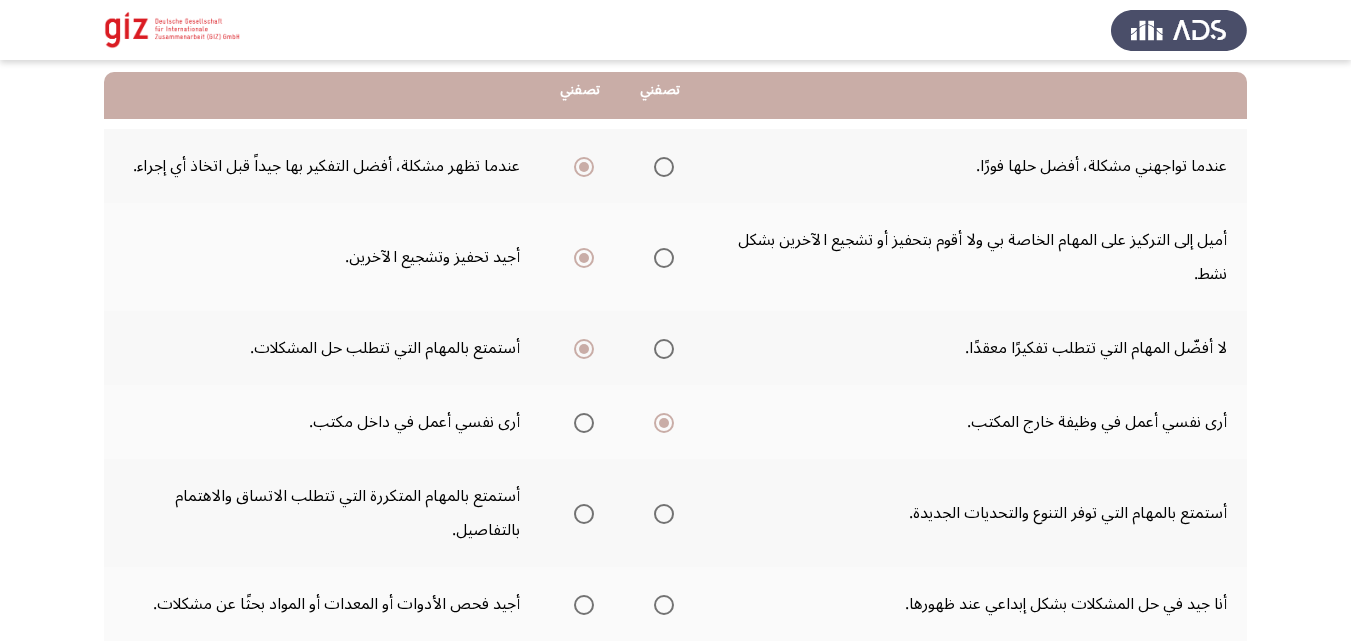 scroll, scrollTop: 240, scrollLeft: 0, axis: vertical 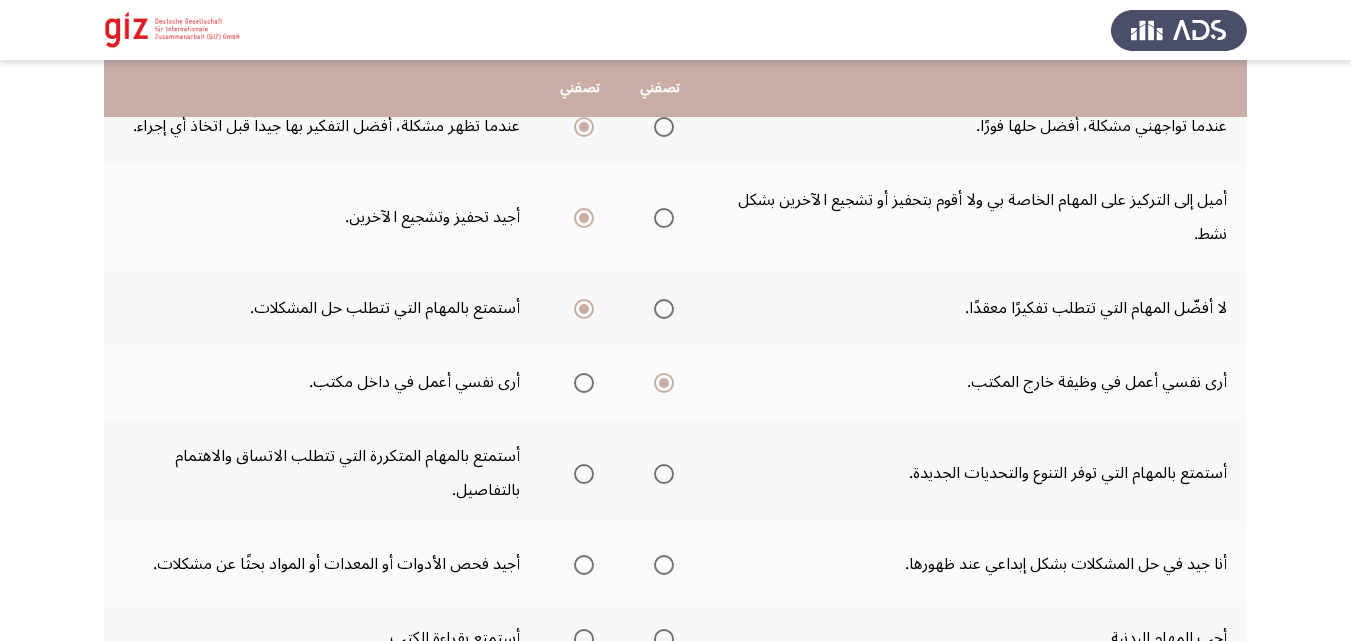 click at bounding box center [664, 474] 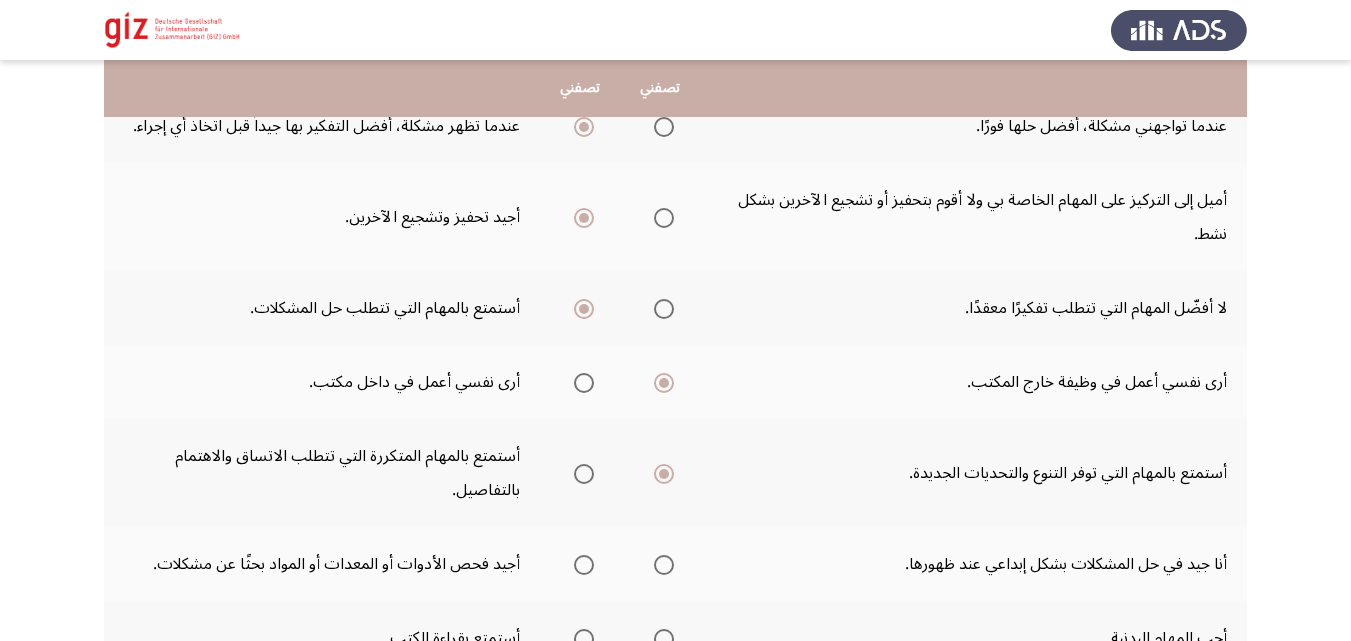 click at bounding box center [664, 565] 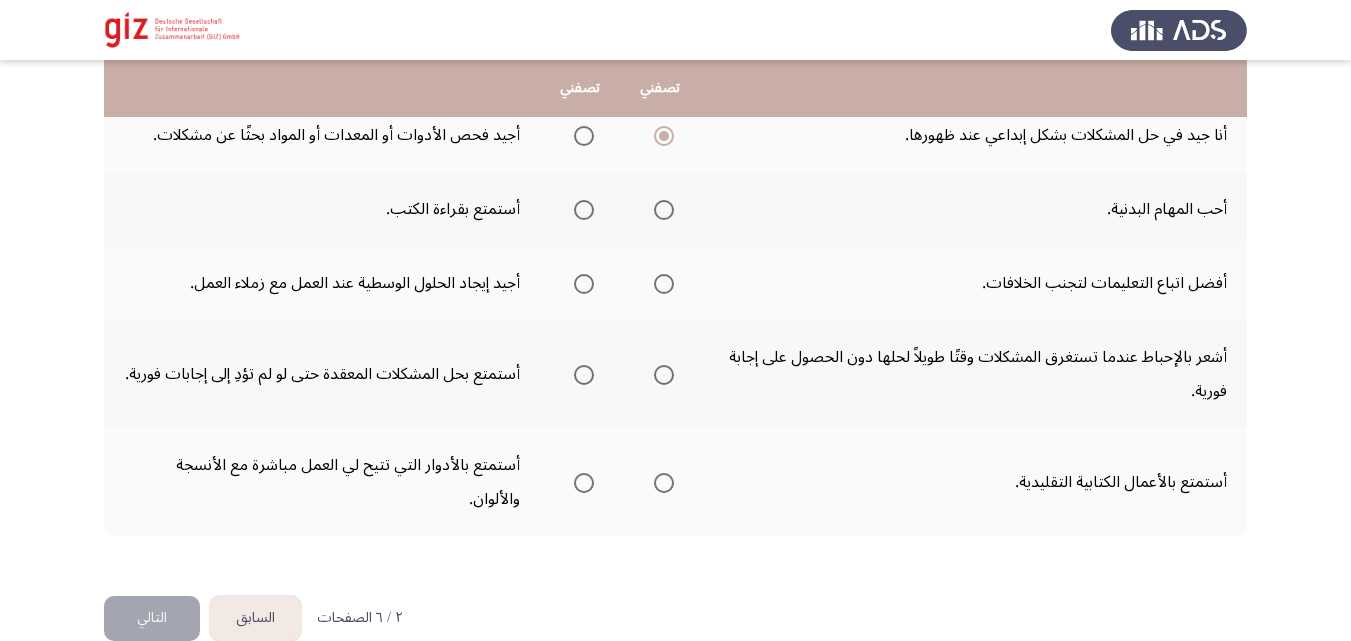 scroll, scrollTop: 664, scrollLeft: 0, axis: vertical 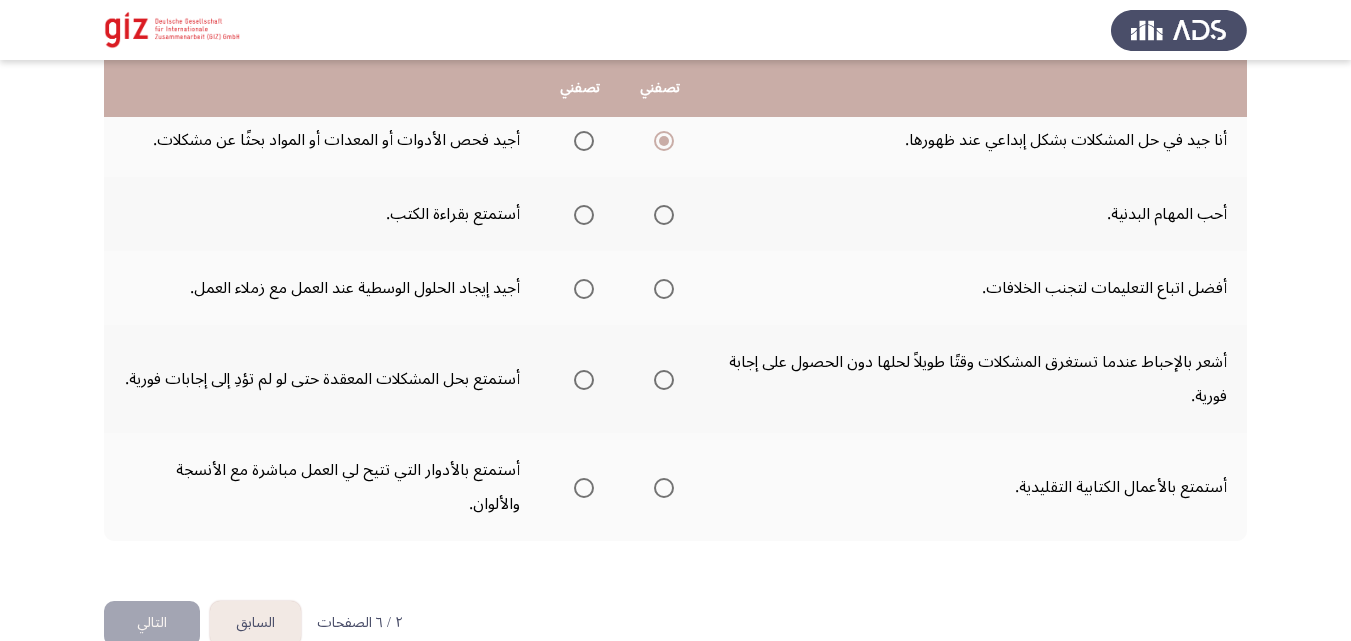 click at bounding box center (664, 215) 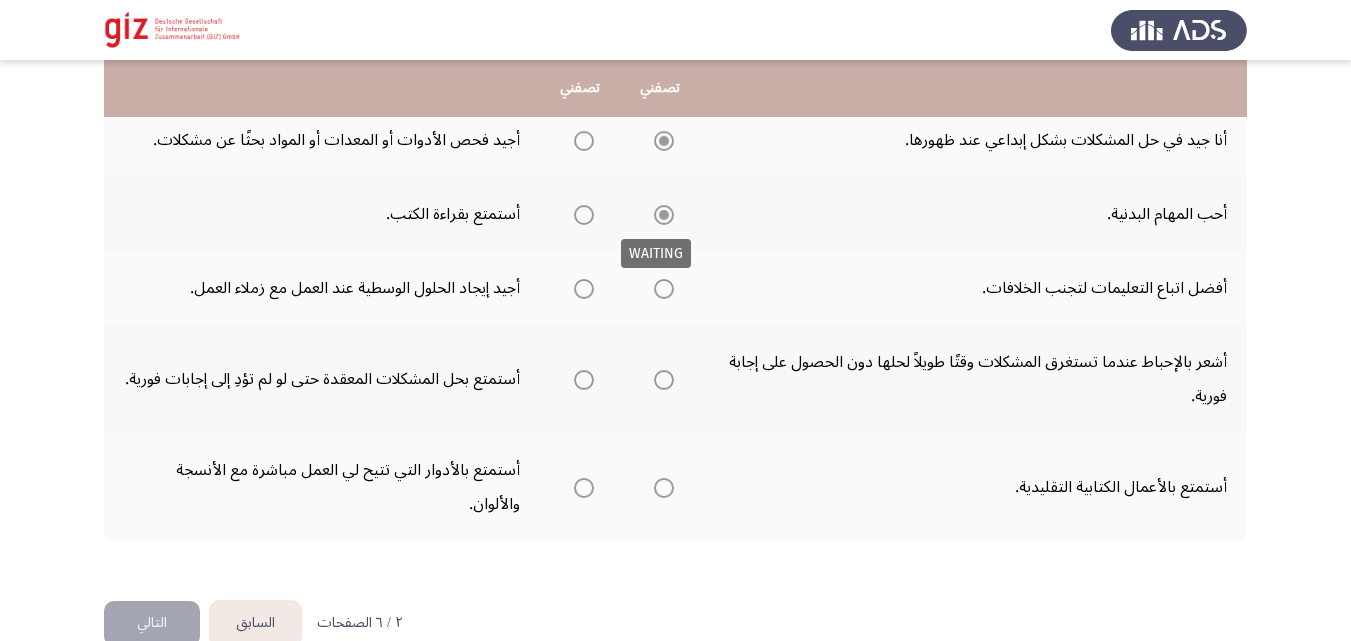 click at bounding box center (664, 215) 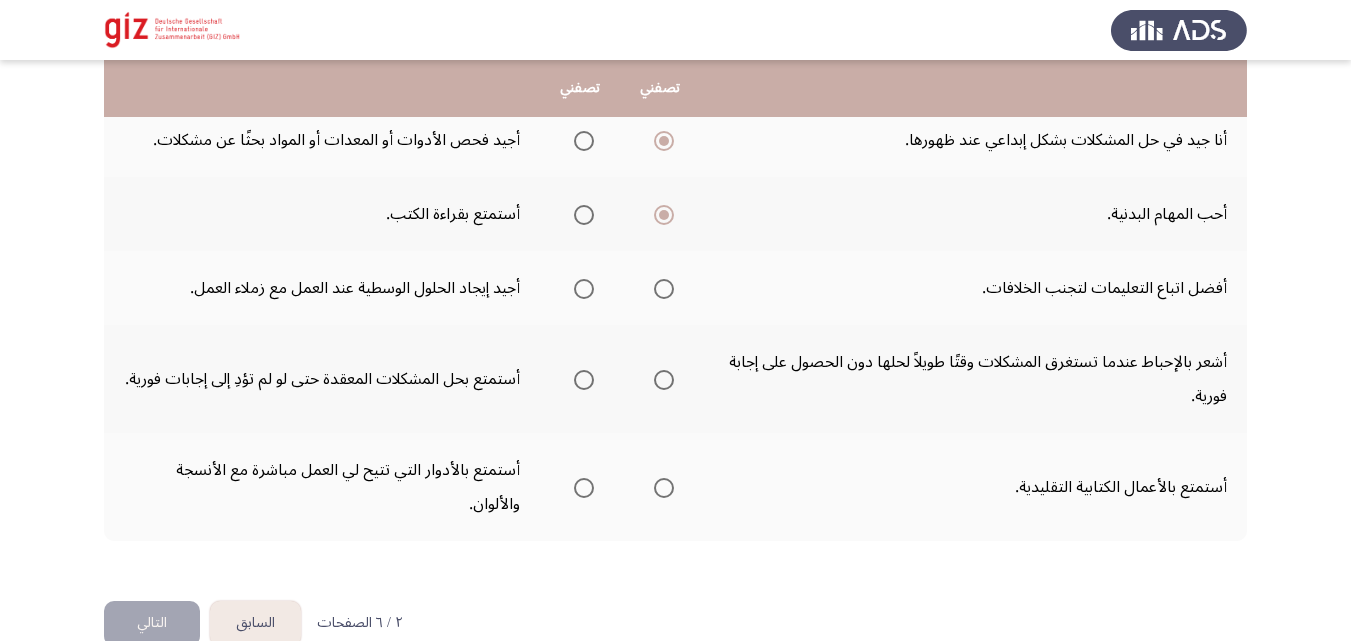 click at bounding box center (584, 289) 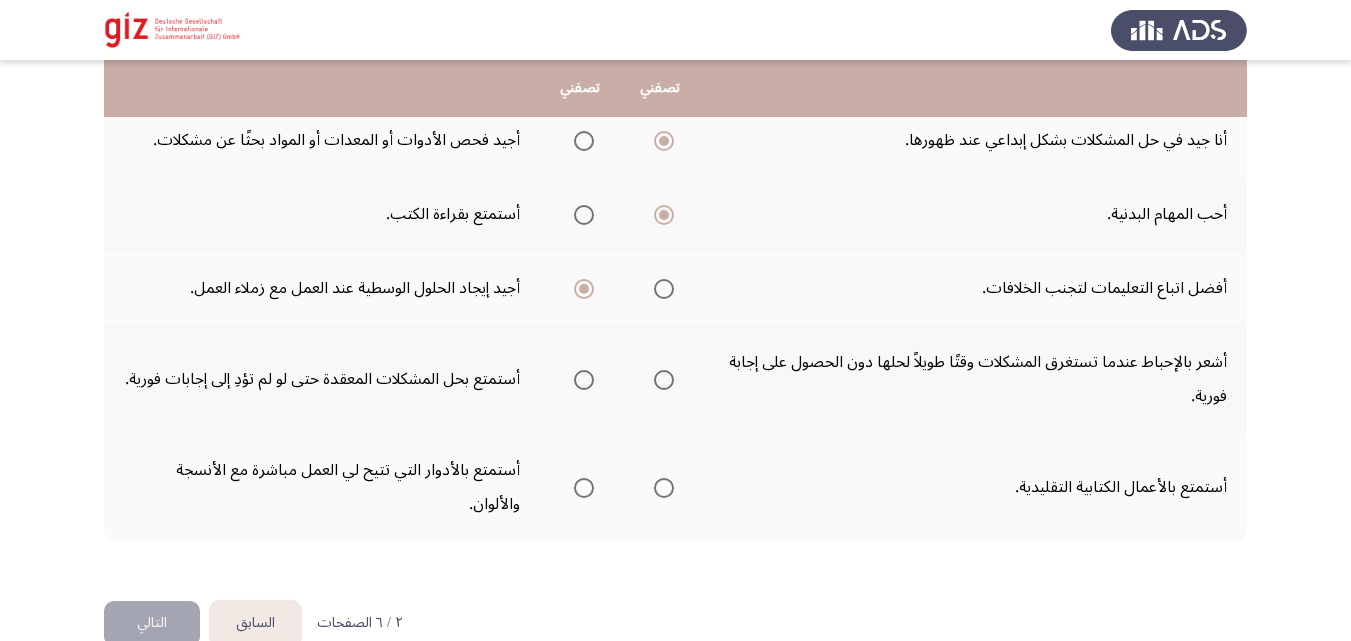 click at bounding box center [584, 380] 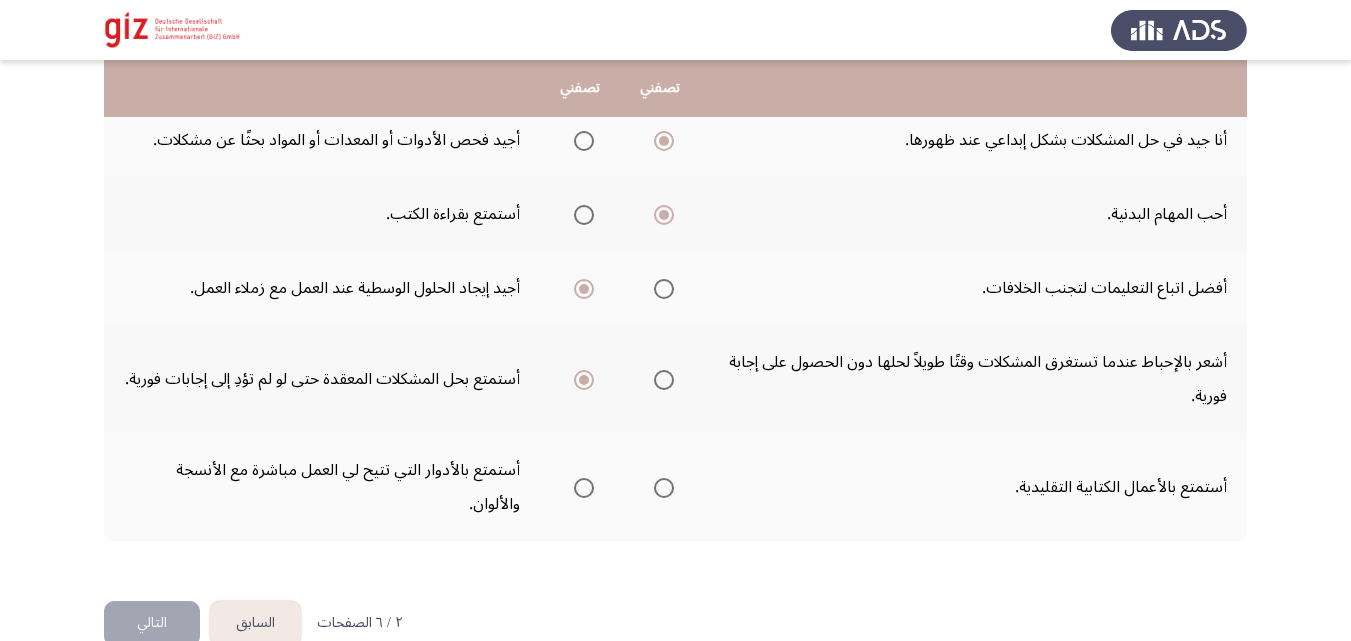 click 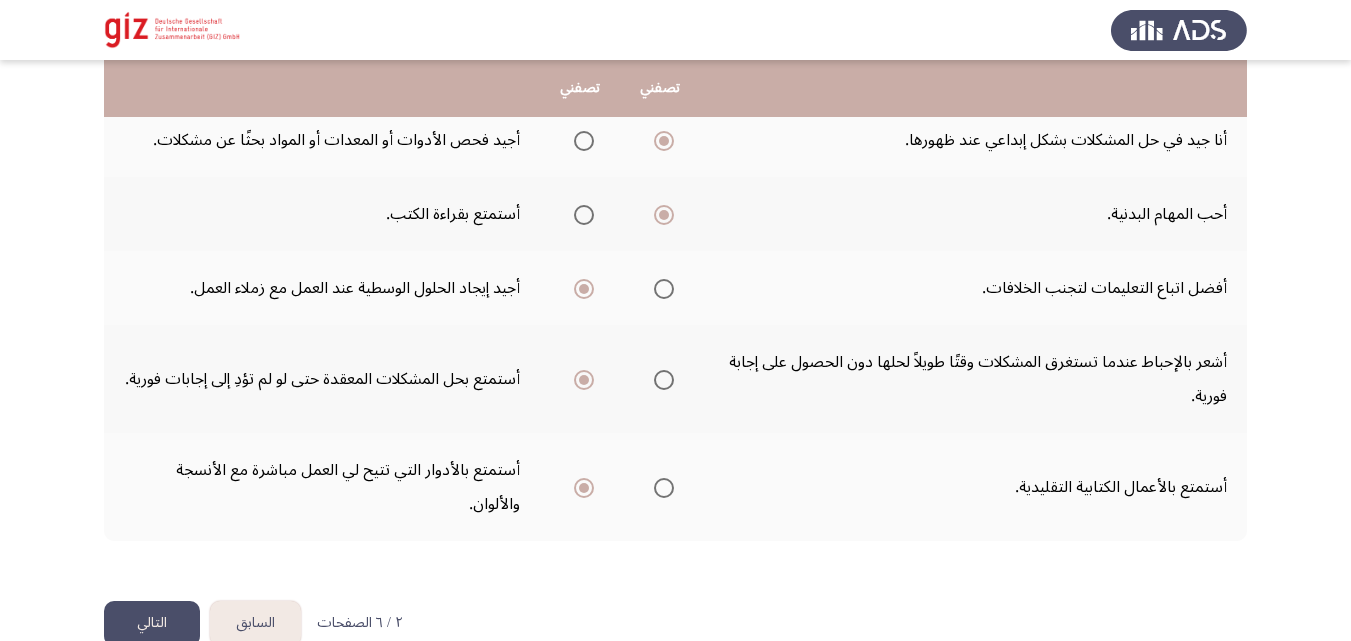 click on "التالي" 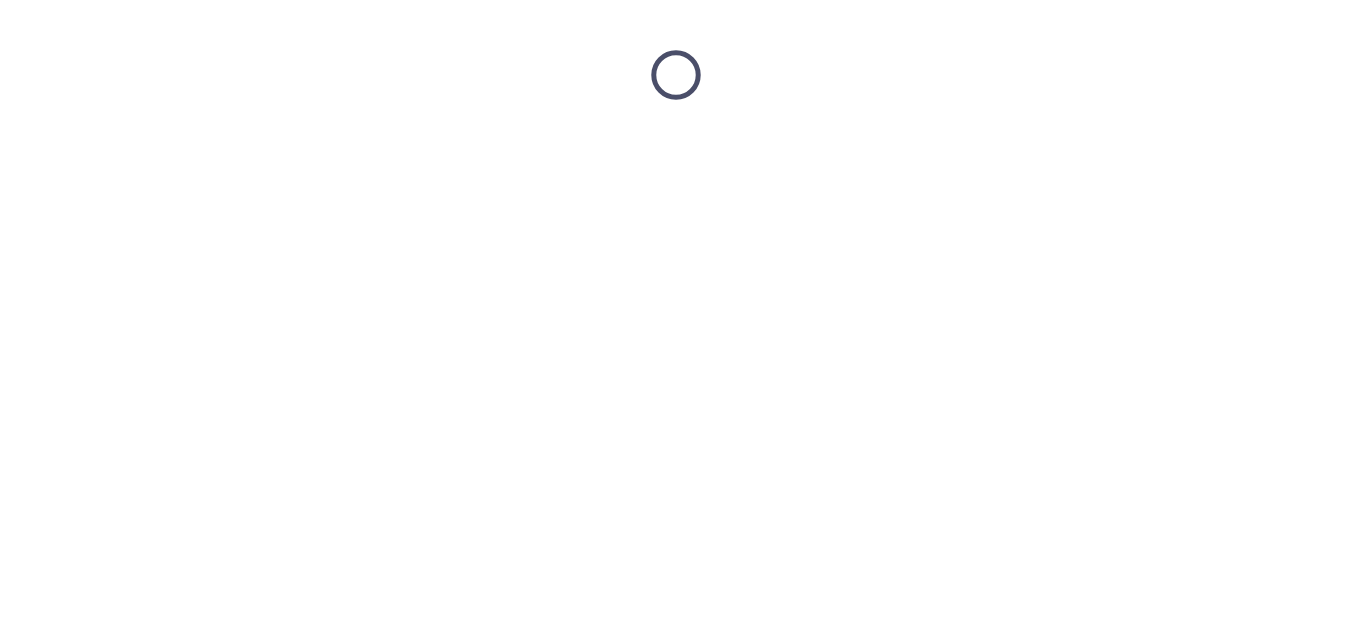 scroll, scrollTop: 0, scrollLeft: 0, axis: both 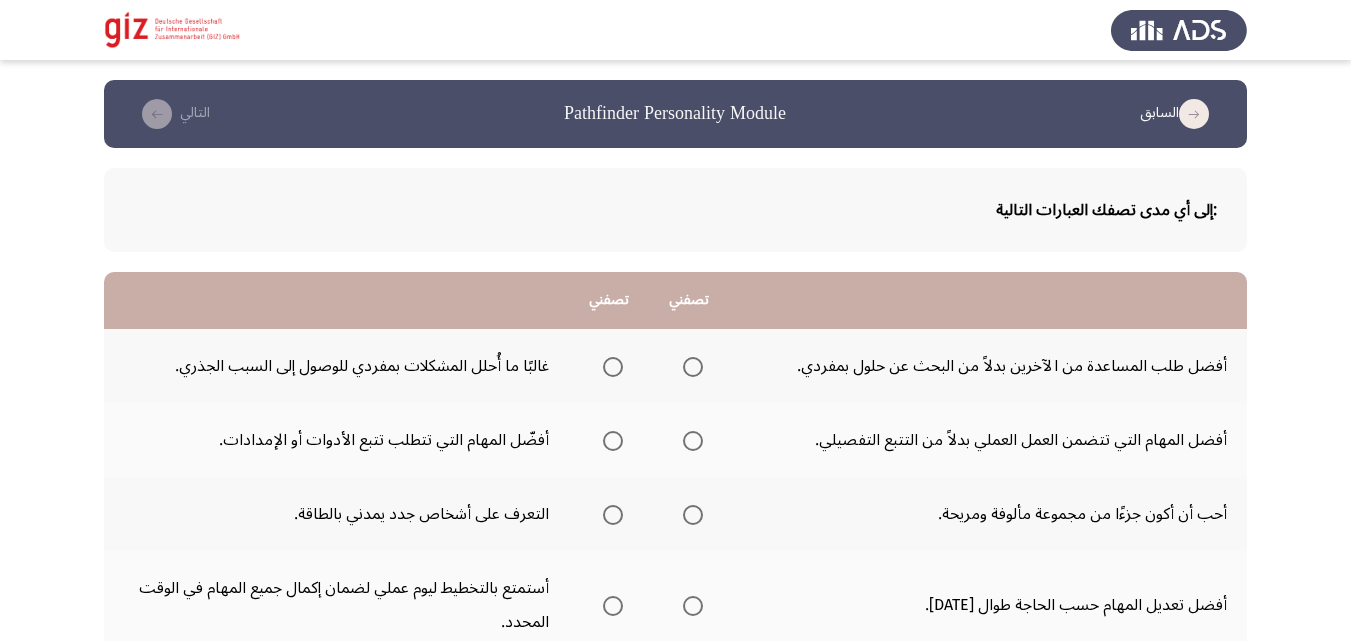 click at bounding box center [613, 367] 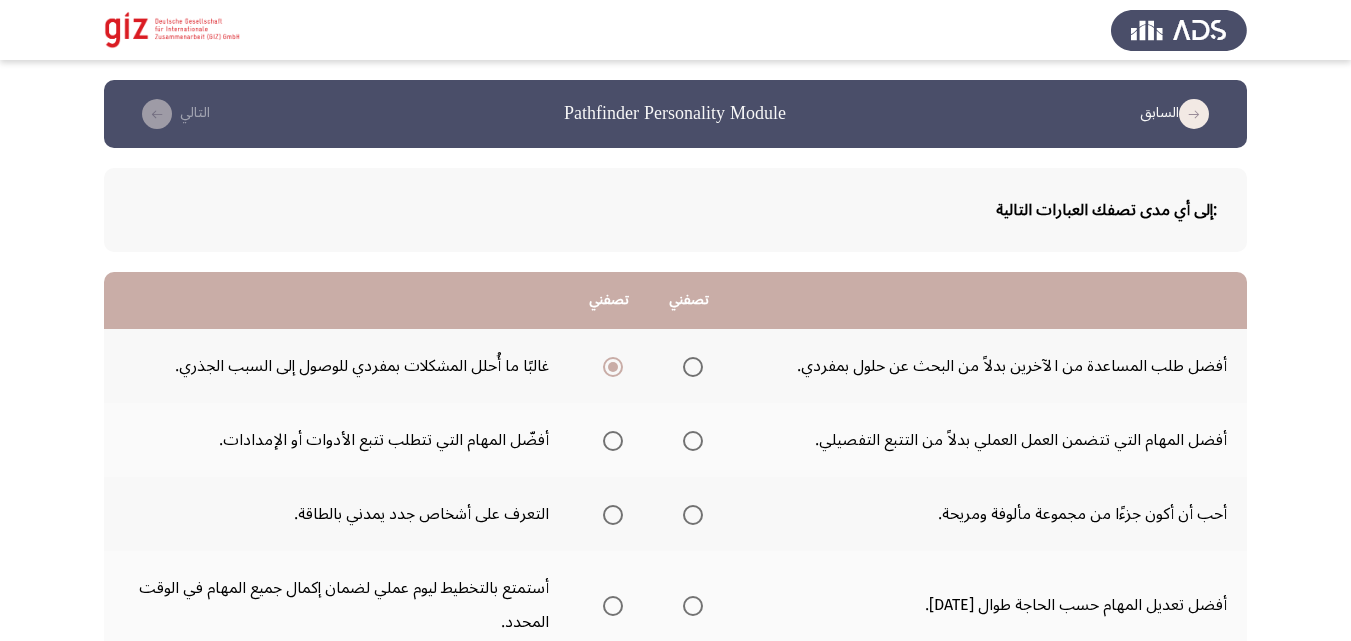 click at bounding box center (613, 441) 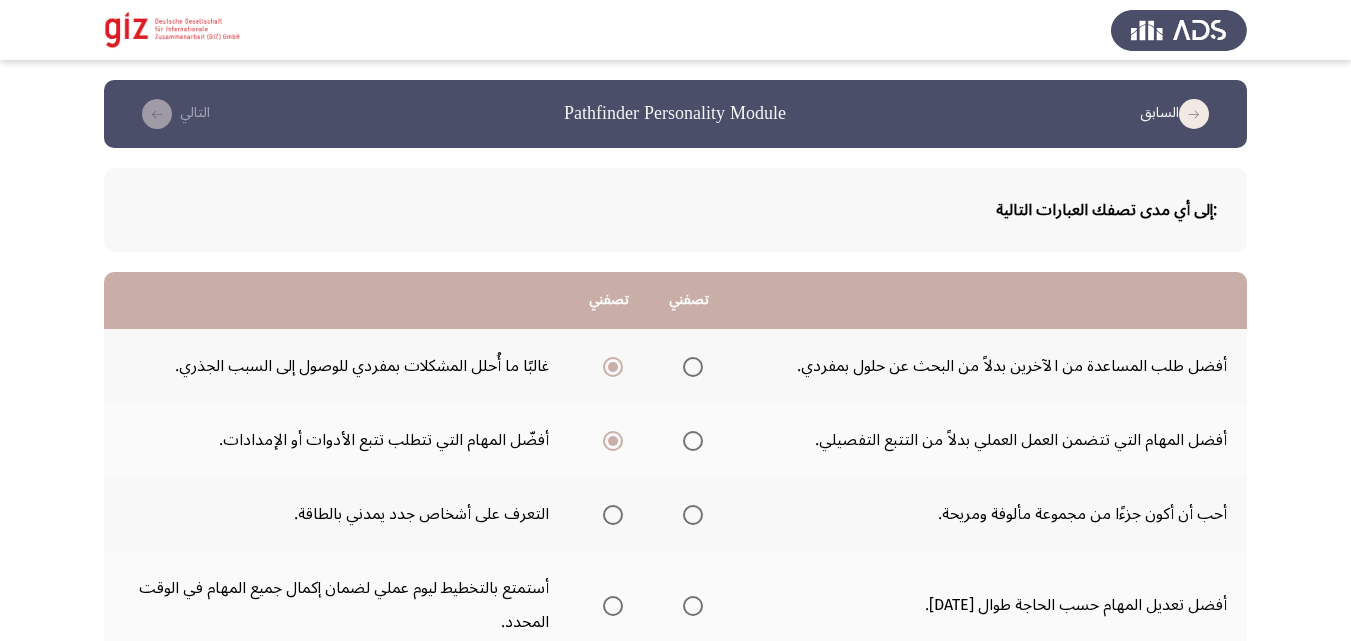 click at bounding box center (613, 515) 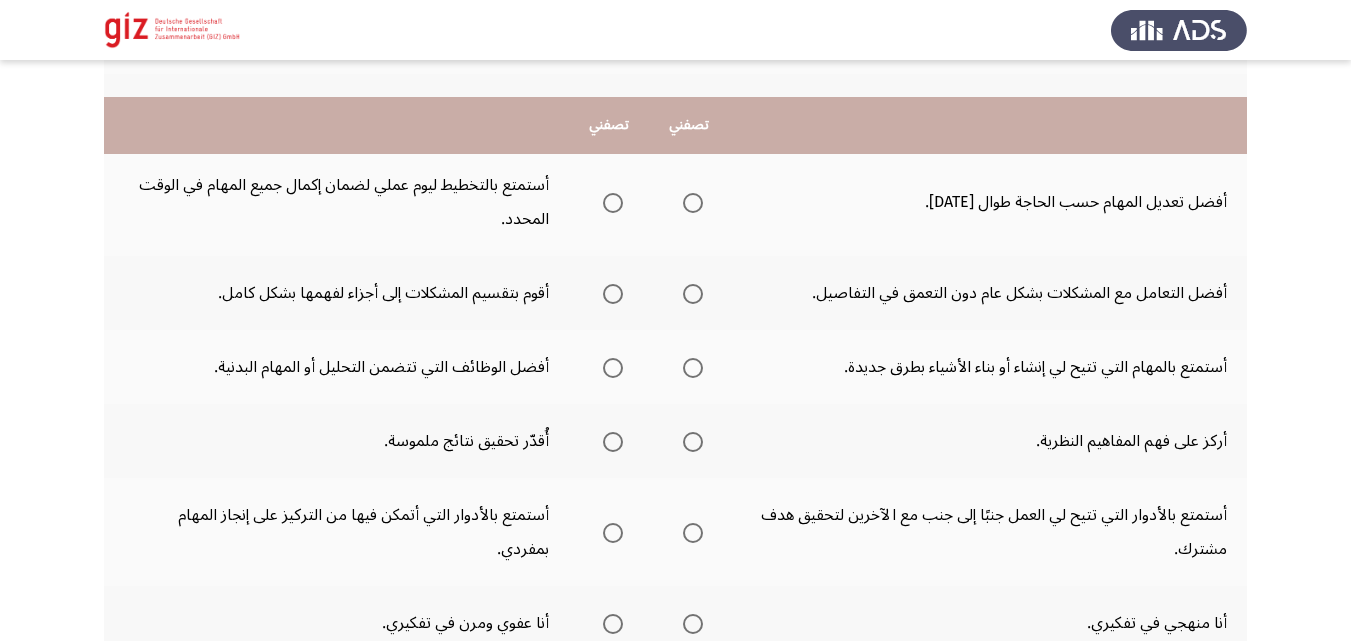 scroll, scrollTop: 400, scrollLeft: 0, axis: vertical 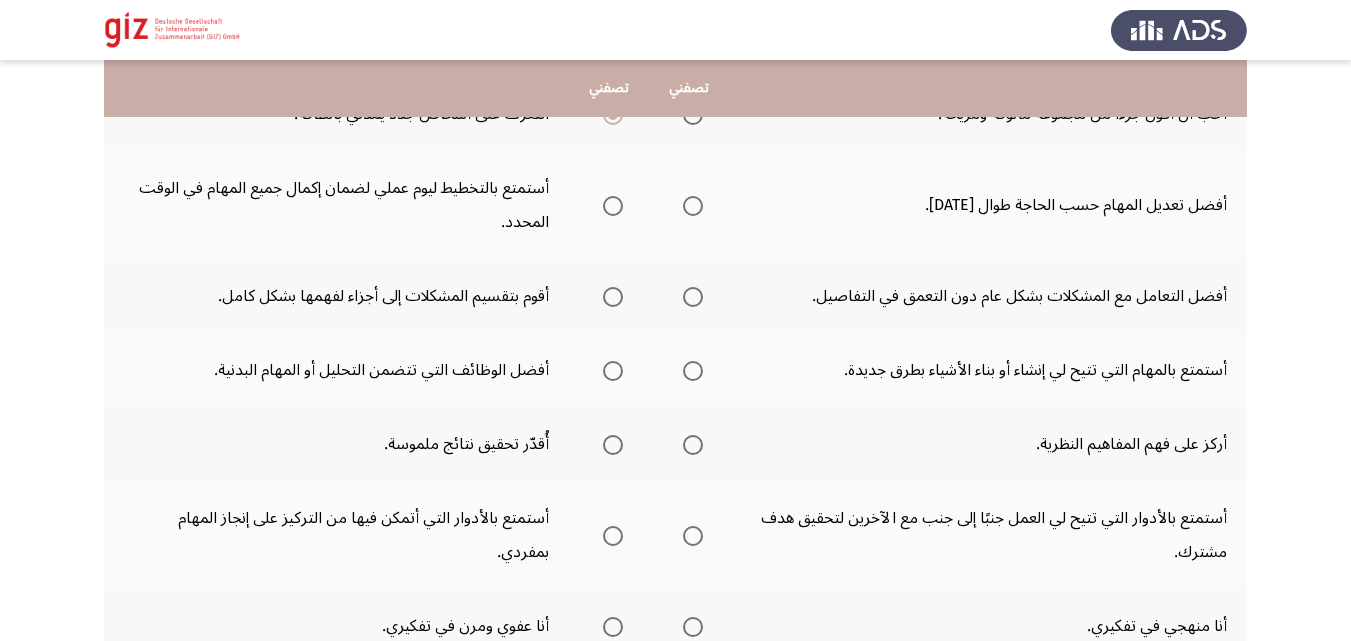 click at bounding box center (613, 206) 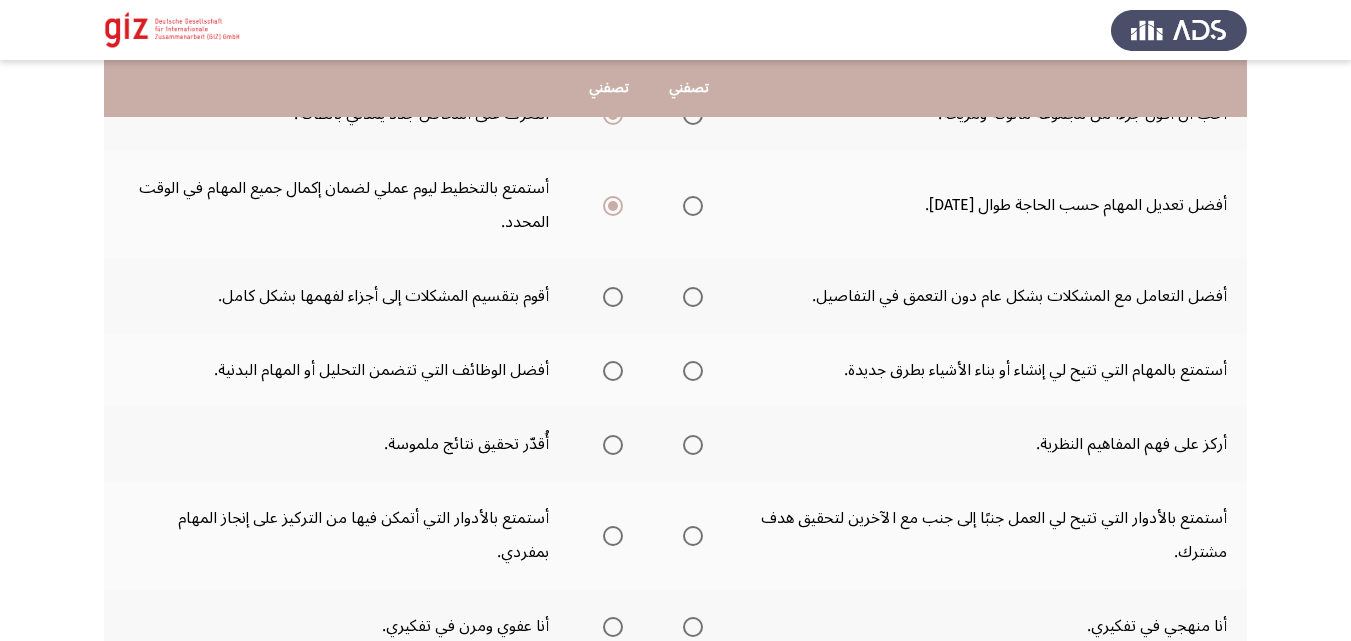 click at bounding box center (613, 297) 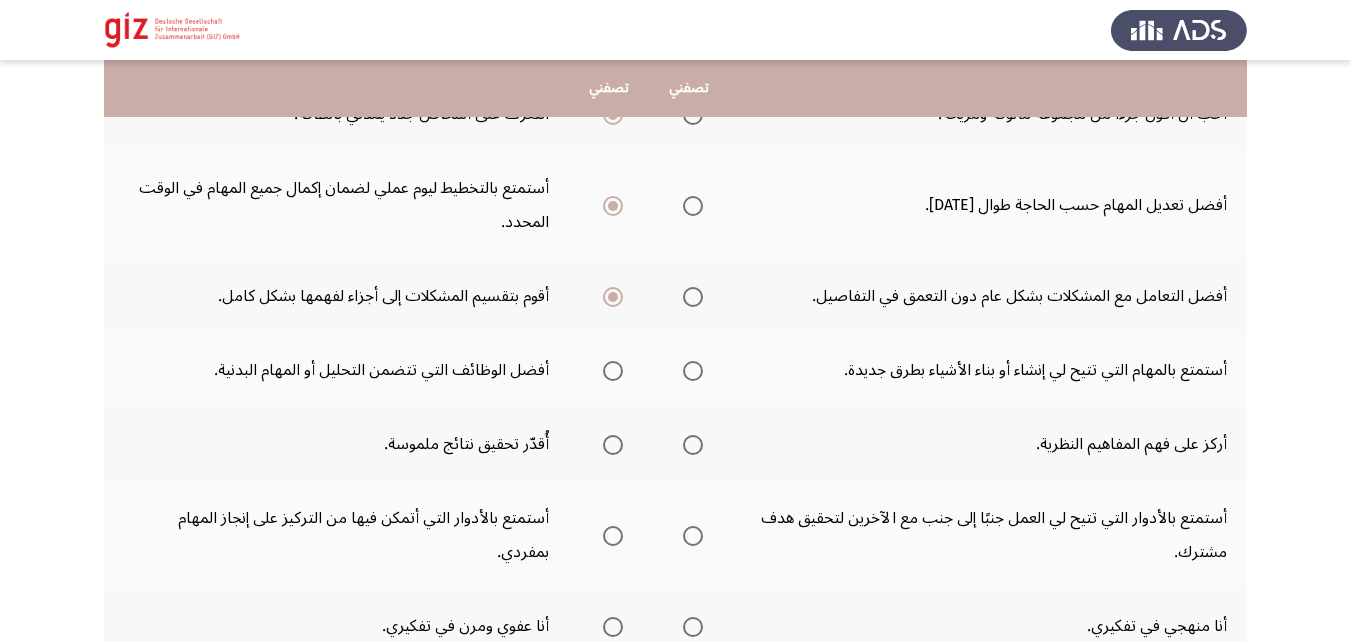click at bounding box center [693, 371] 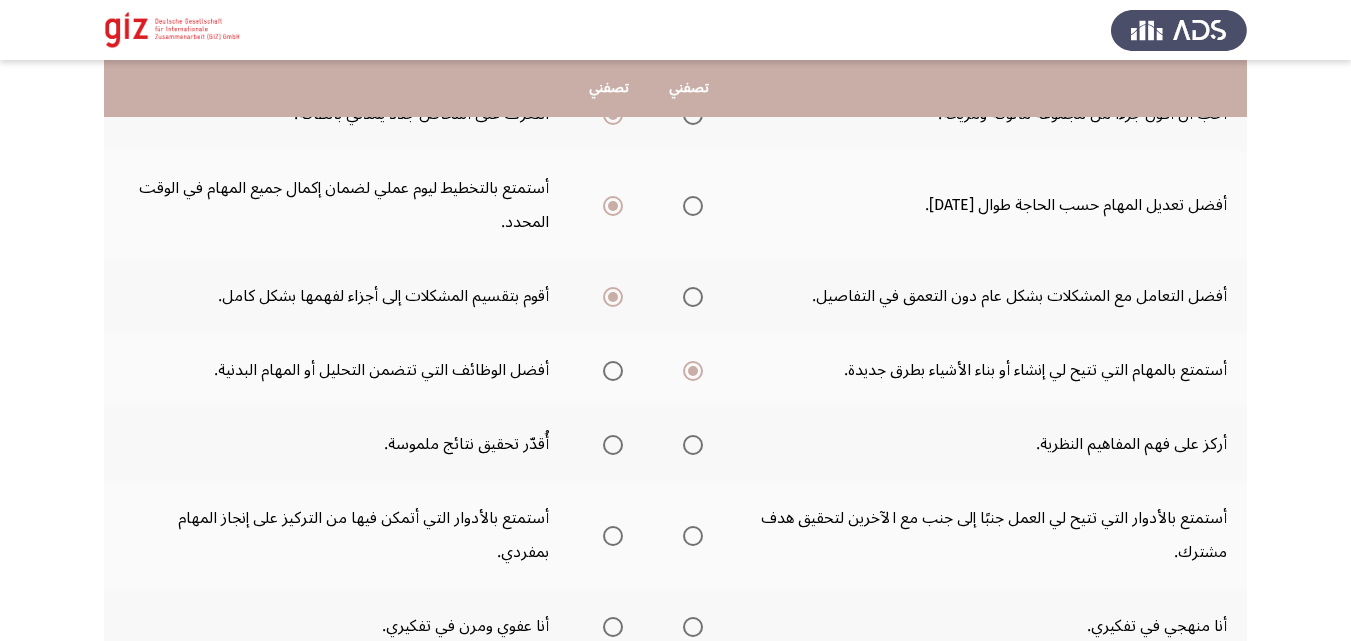 click at bounding box center [693, 371] 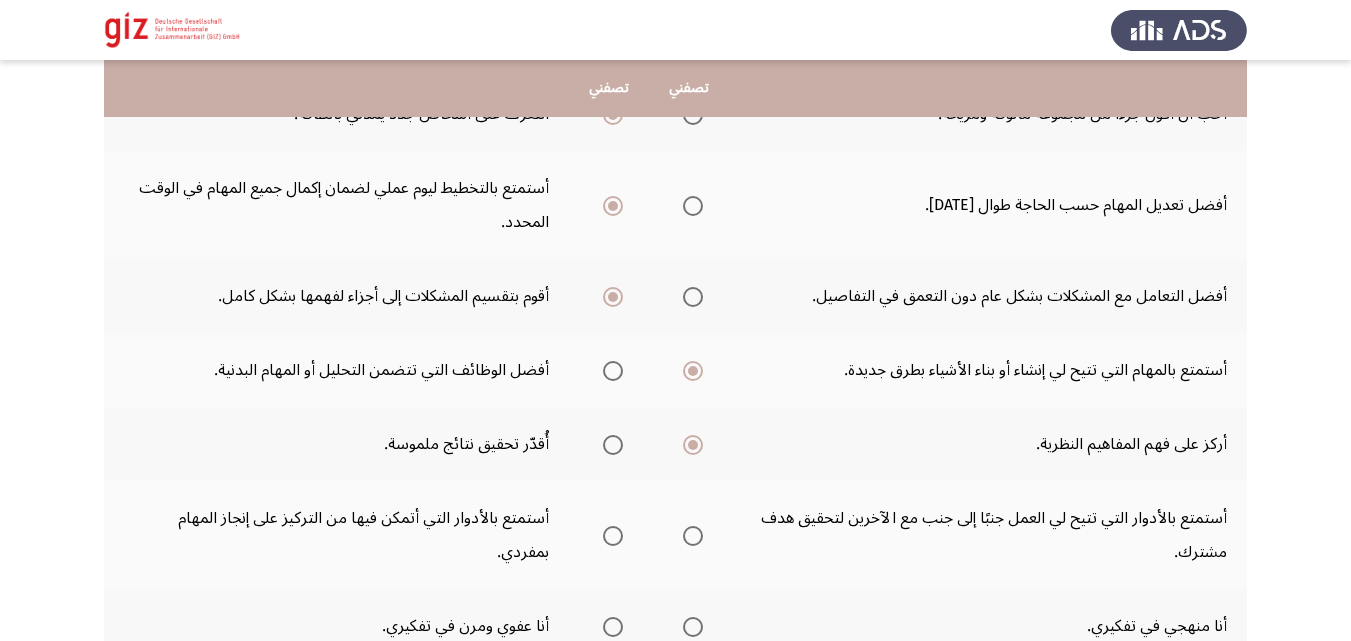 click at bounding box center (613, 445) 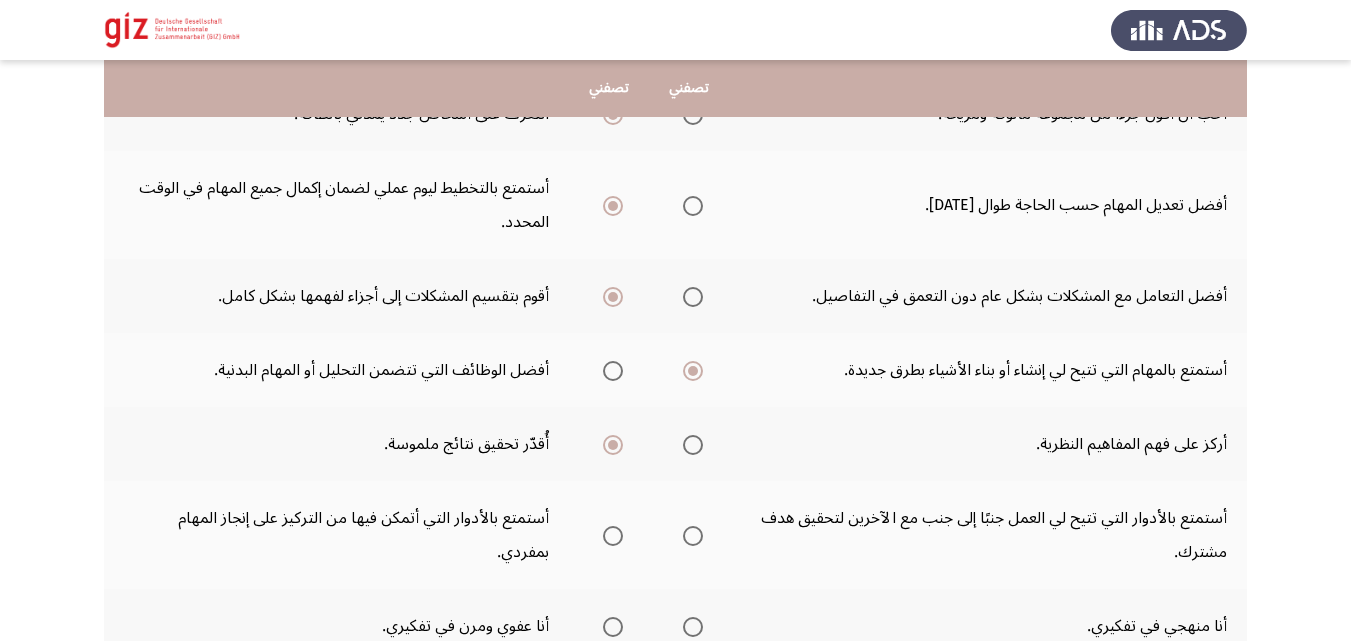 click at bounding box center [693, 536] 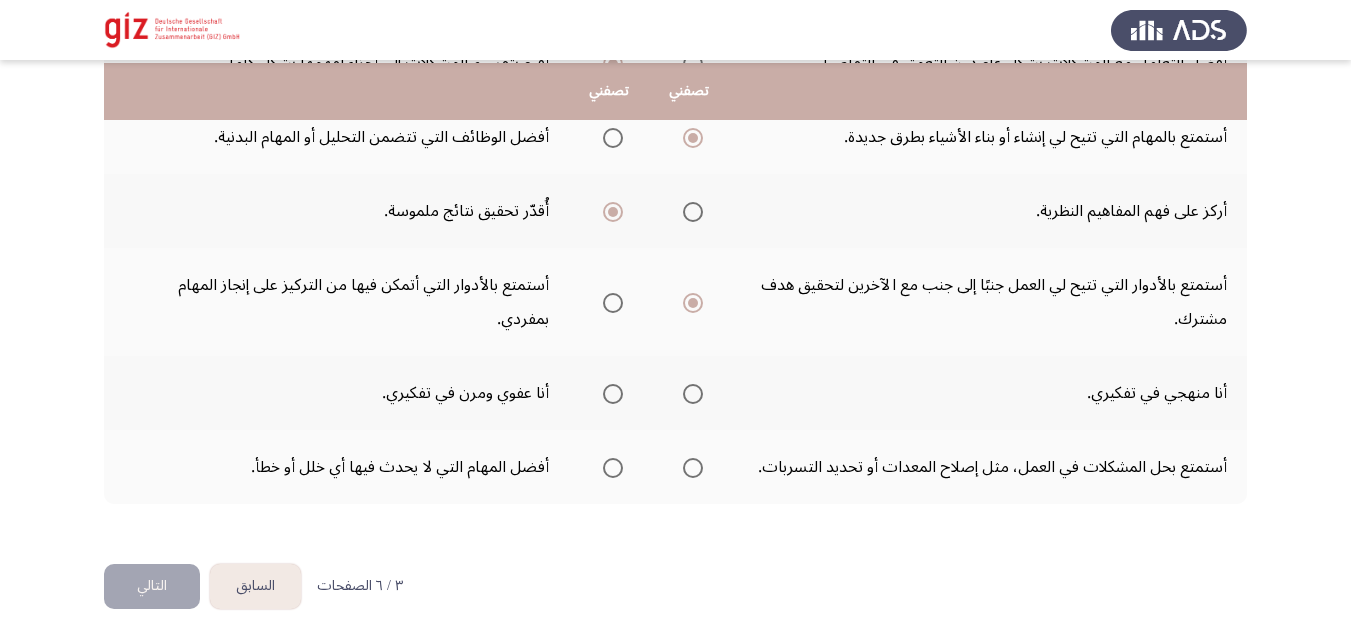 scroll, scrollTop: 636, scrollLeft: 0, axis: vertical 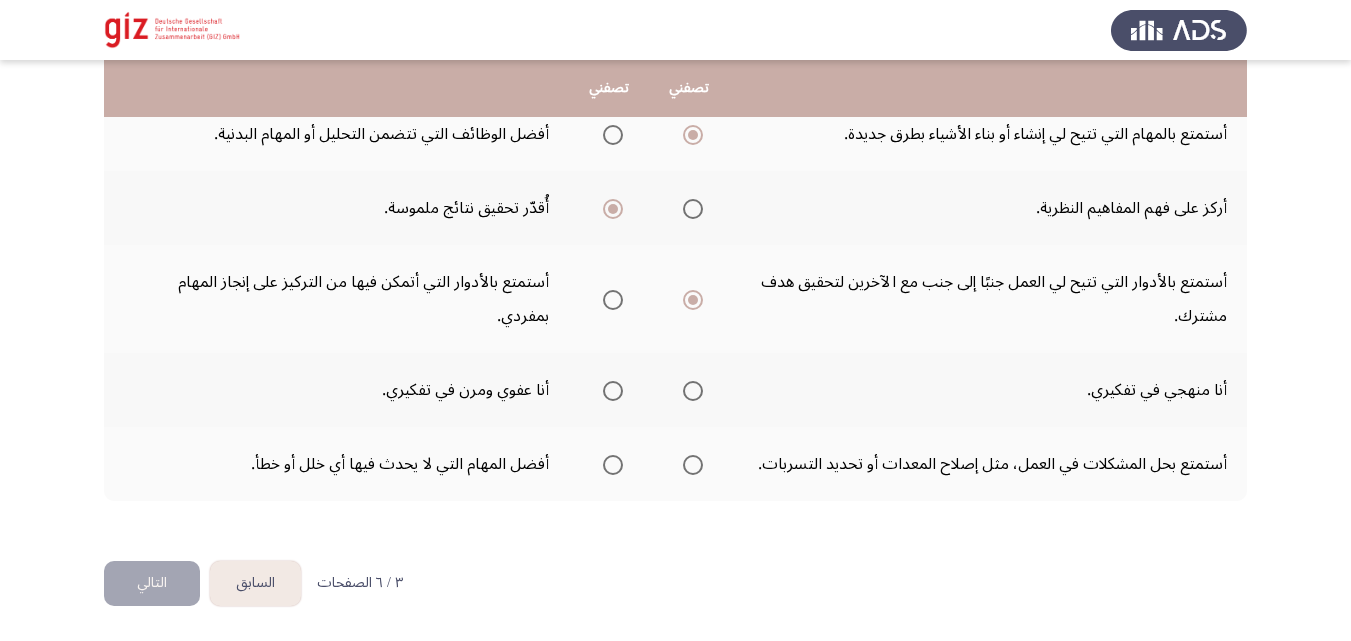 click at bounding box center [613, 391] 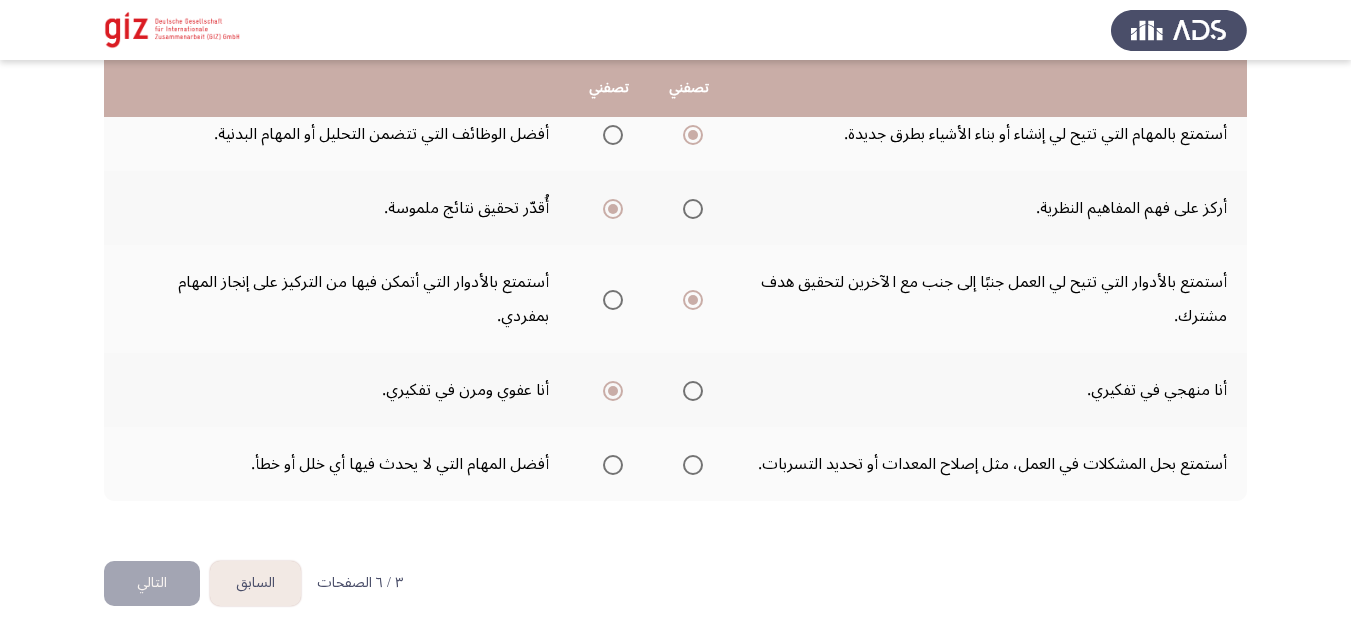 click at bounding box center [693, 465] 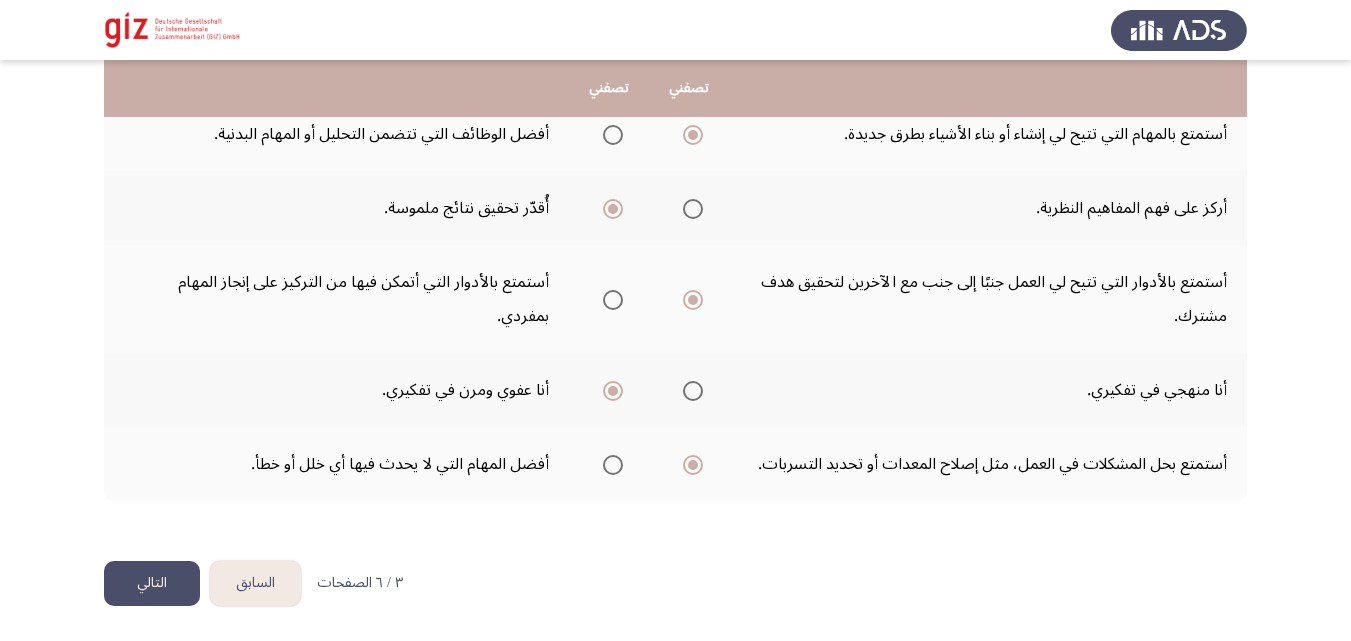click on "التالي" 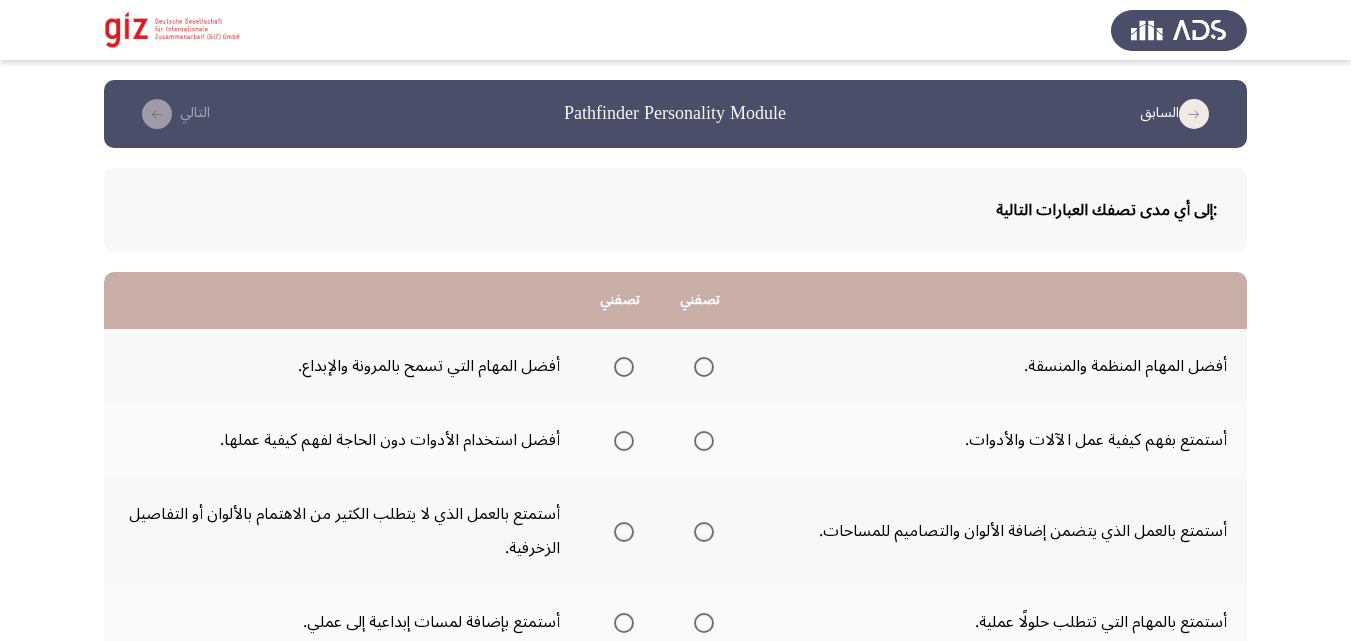 click at bounding box center (704, 367) 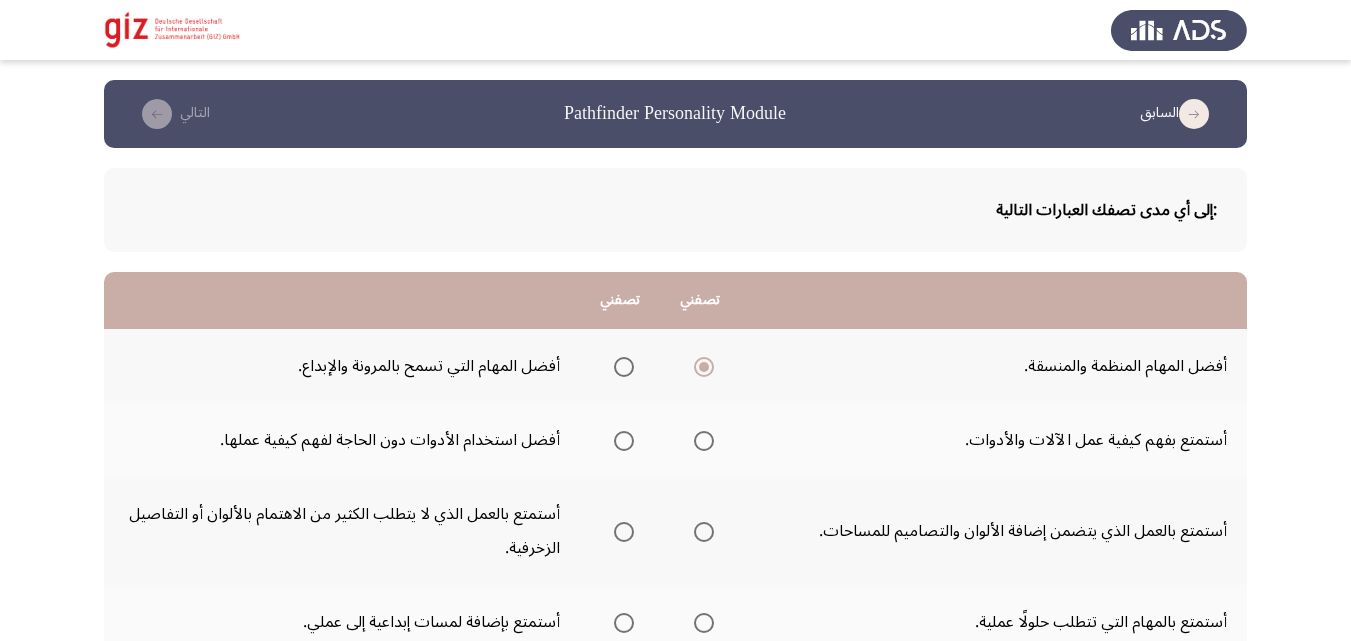 click at bounding box center [704, 441] 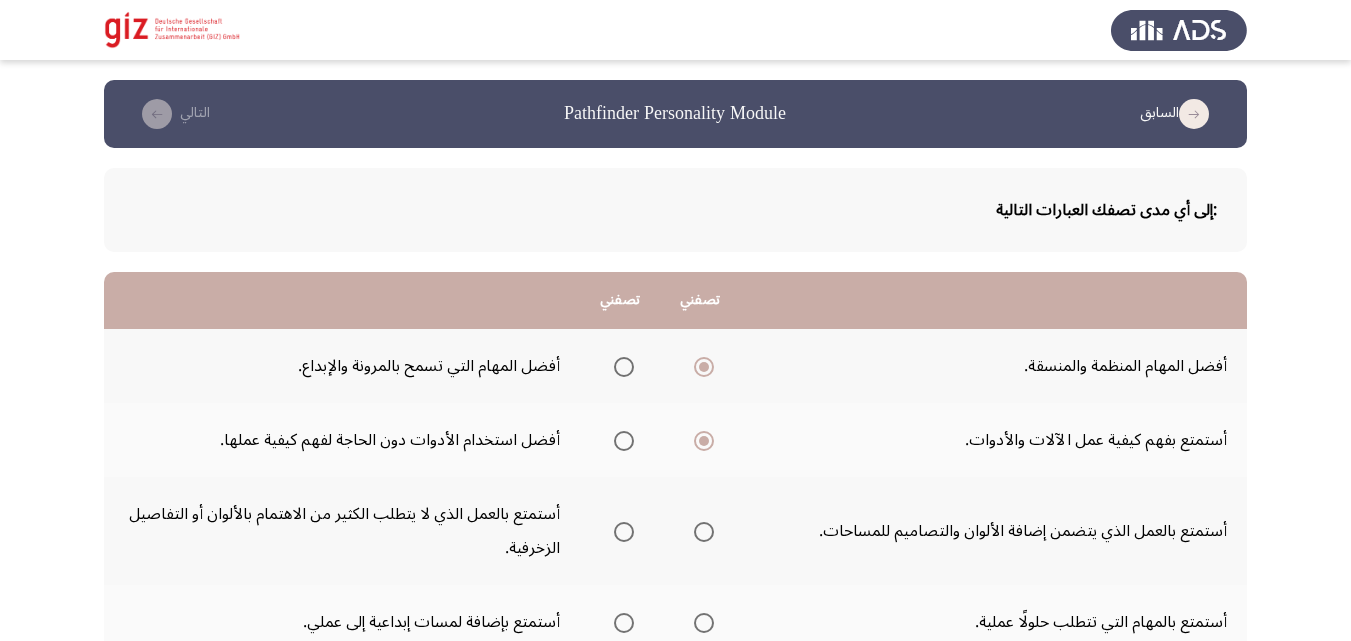 click at bounding box center (624, 532) 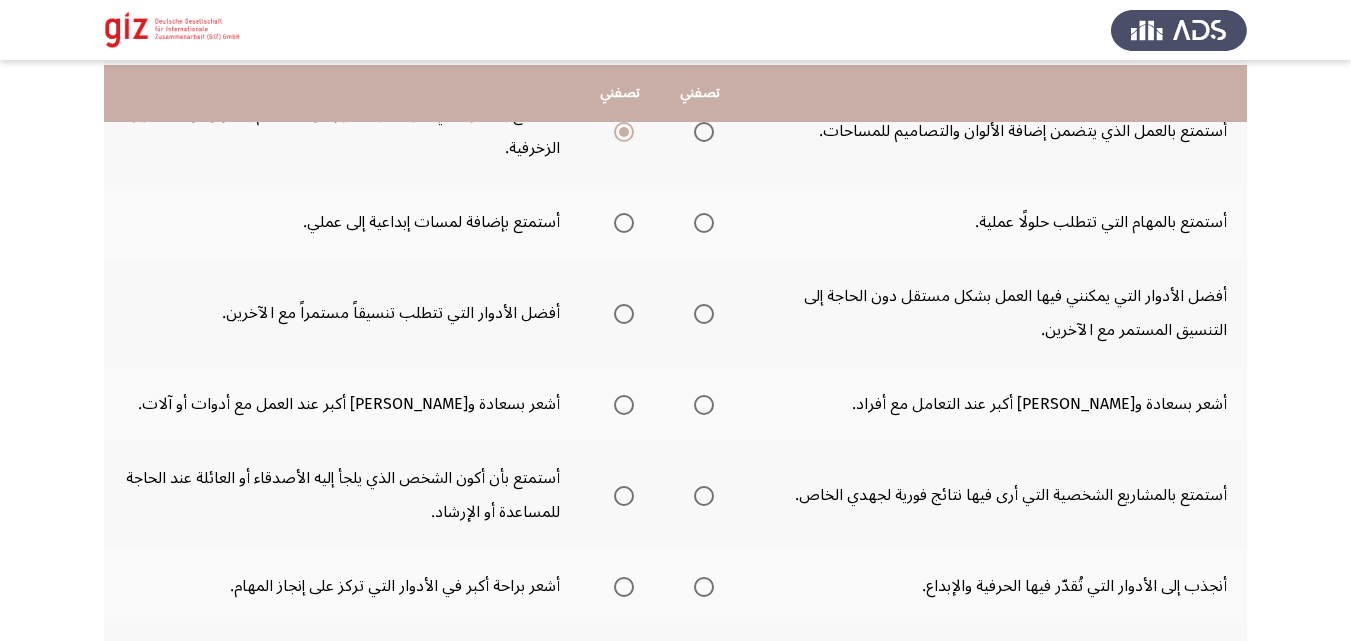 scroll, scrollTop: 440, scrollLeft: 0, axis: vertical 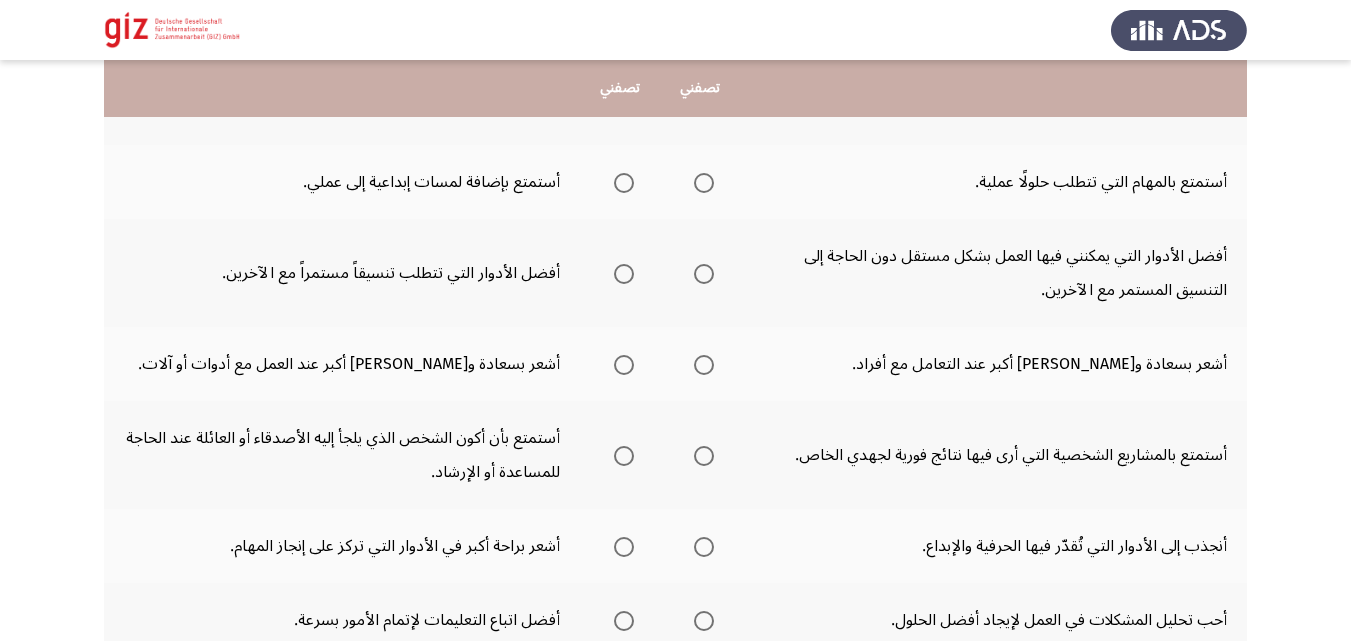drag, startPoint x: 701, startPoint y: 432, endPoint x: 770, endPoint y: 276, distance: 170.57843 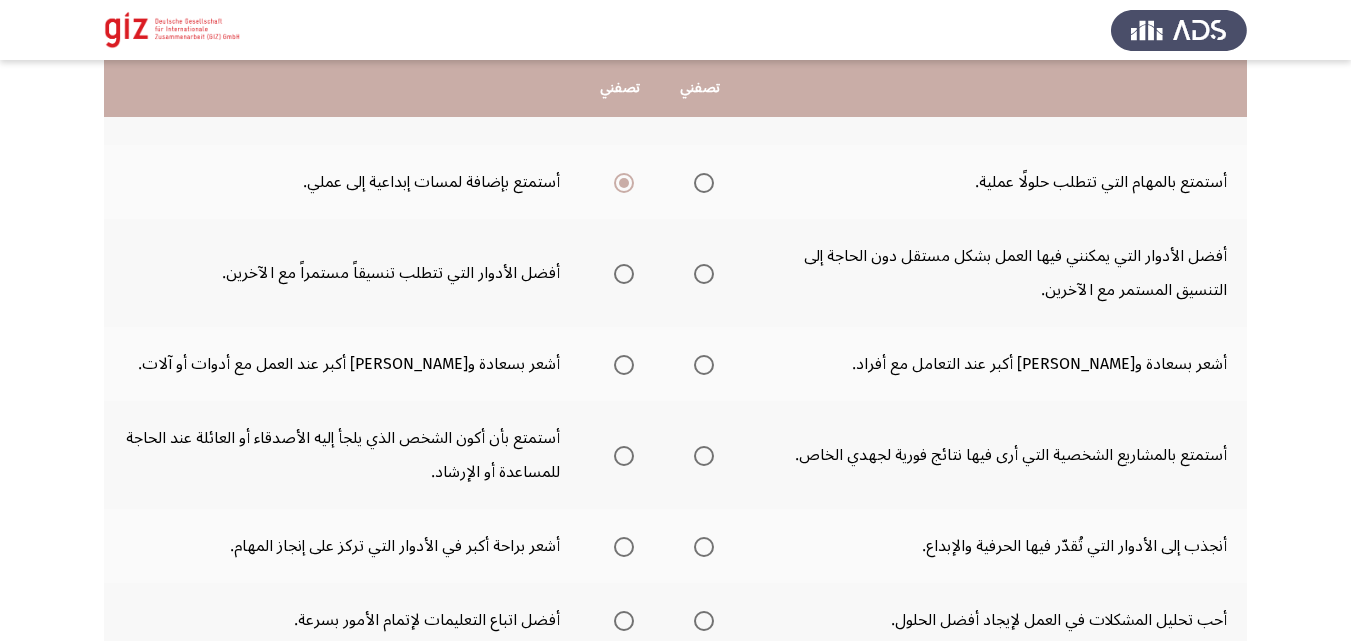click at bounding box center (624, 274) 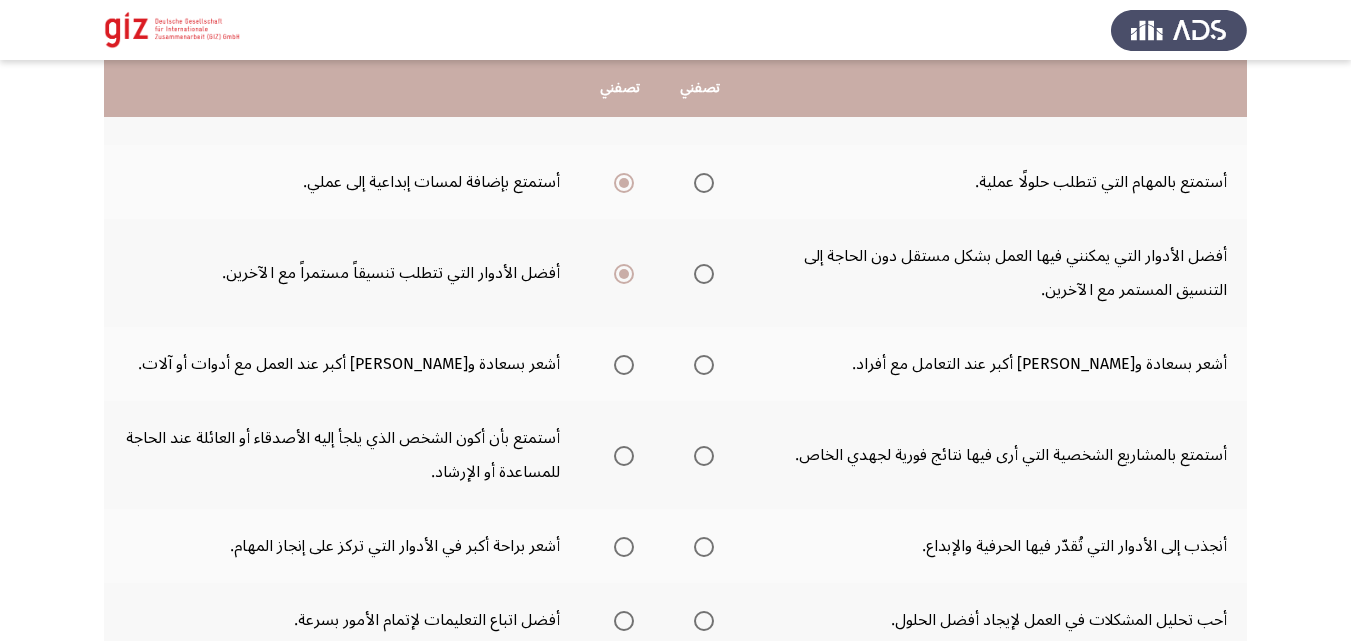 click at bounding box center [704, 365] 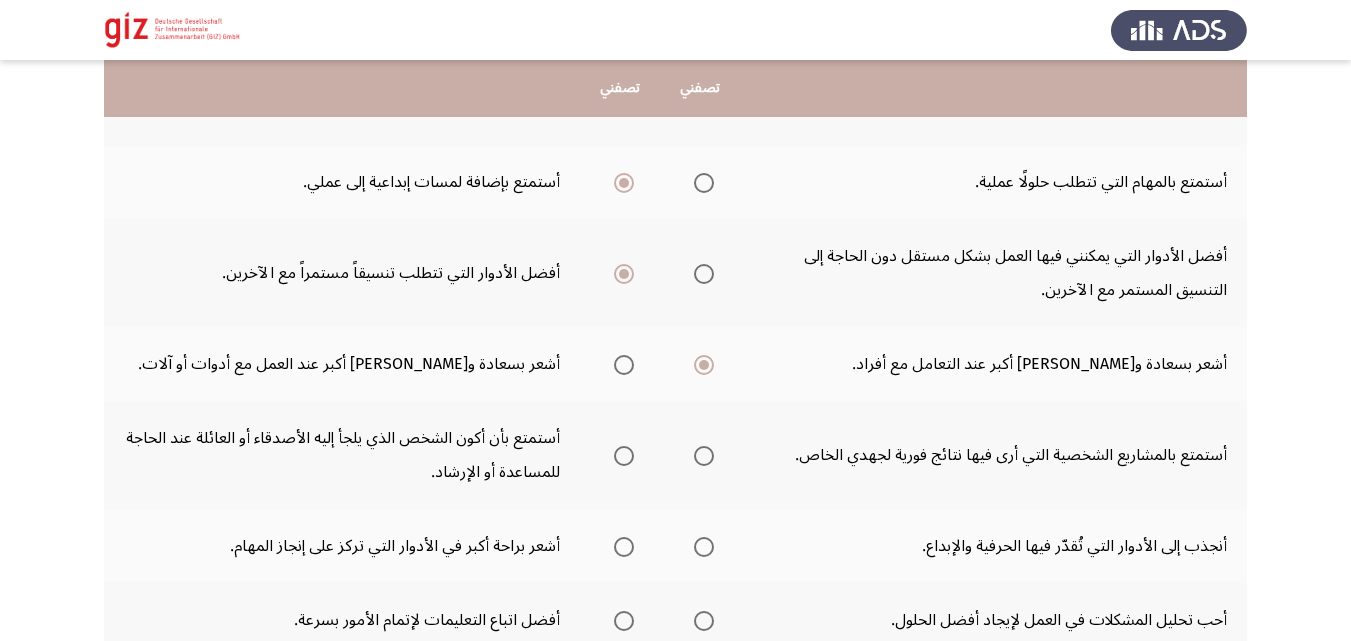 click at bounding box center (624, 456) 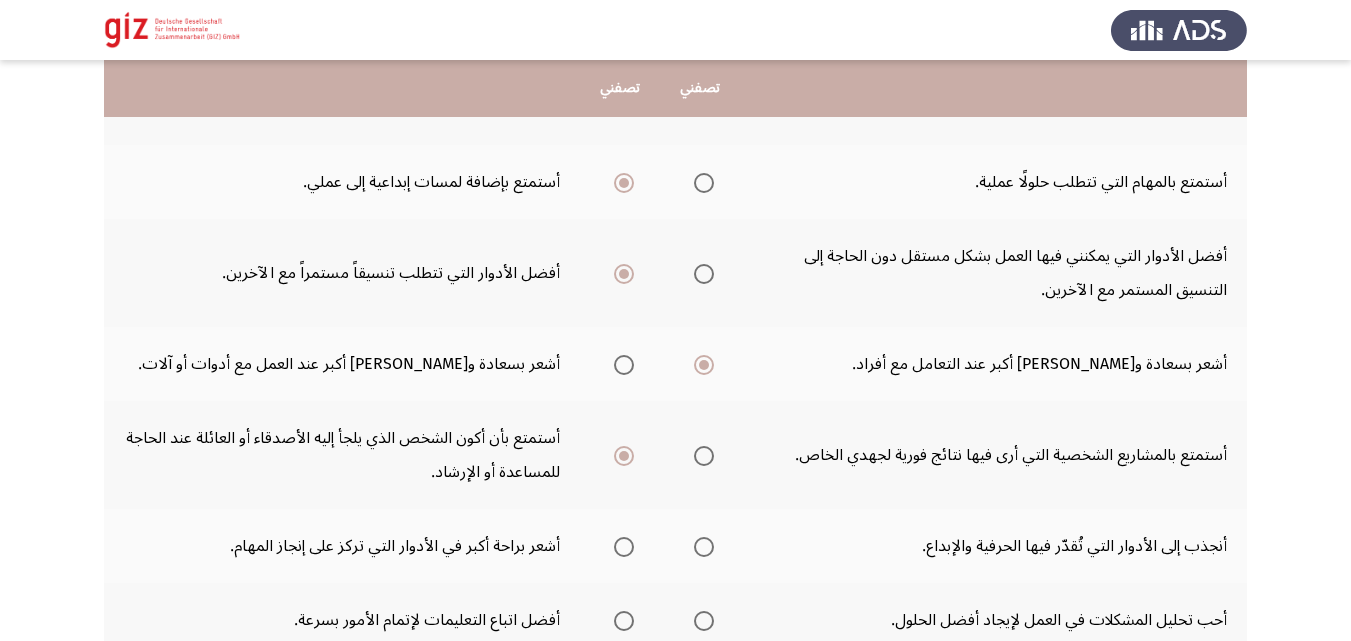 click at bounding box center [620, 546] 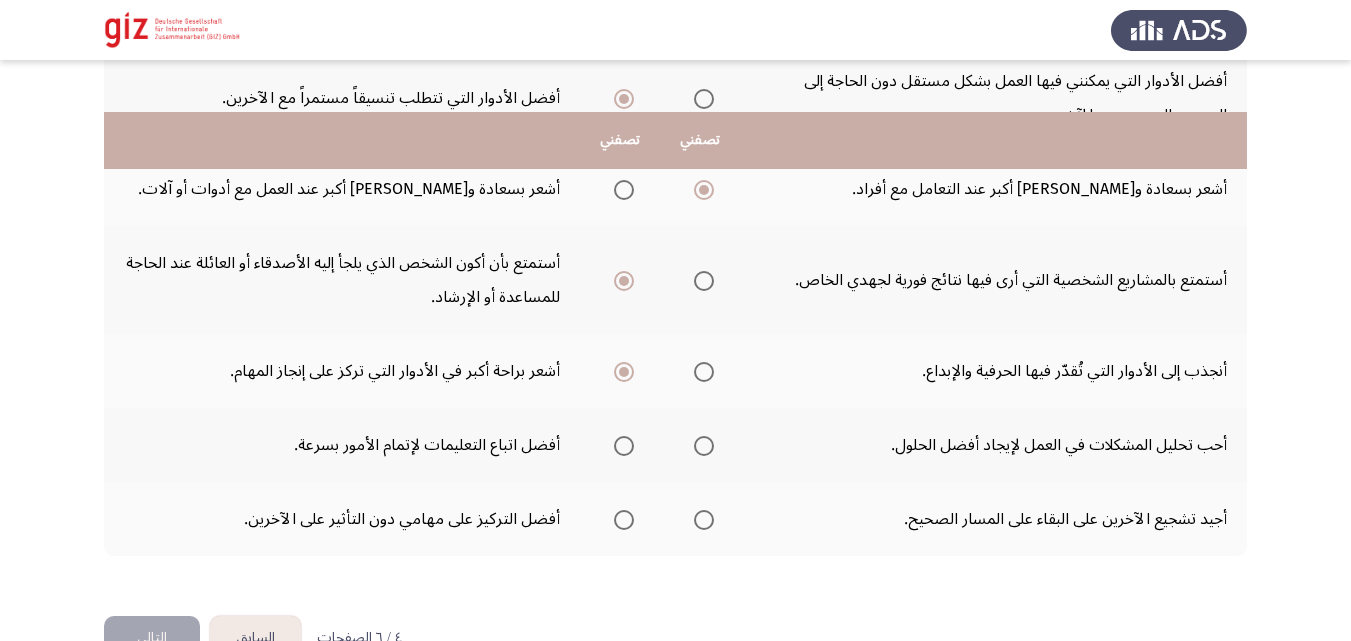 scroll, scrollTop: 670, scrollLeft: 0, axis: vertical 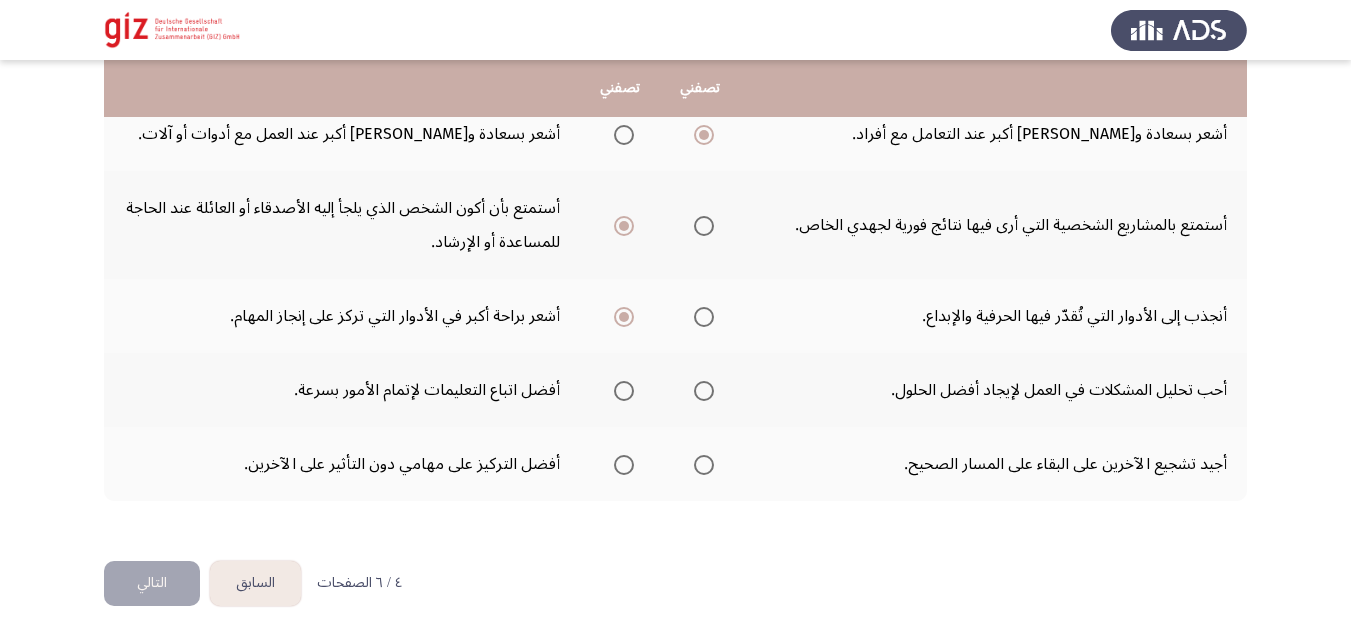 click at bounding box center (704, 391) 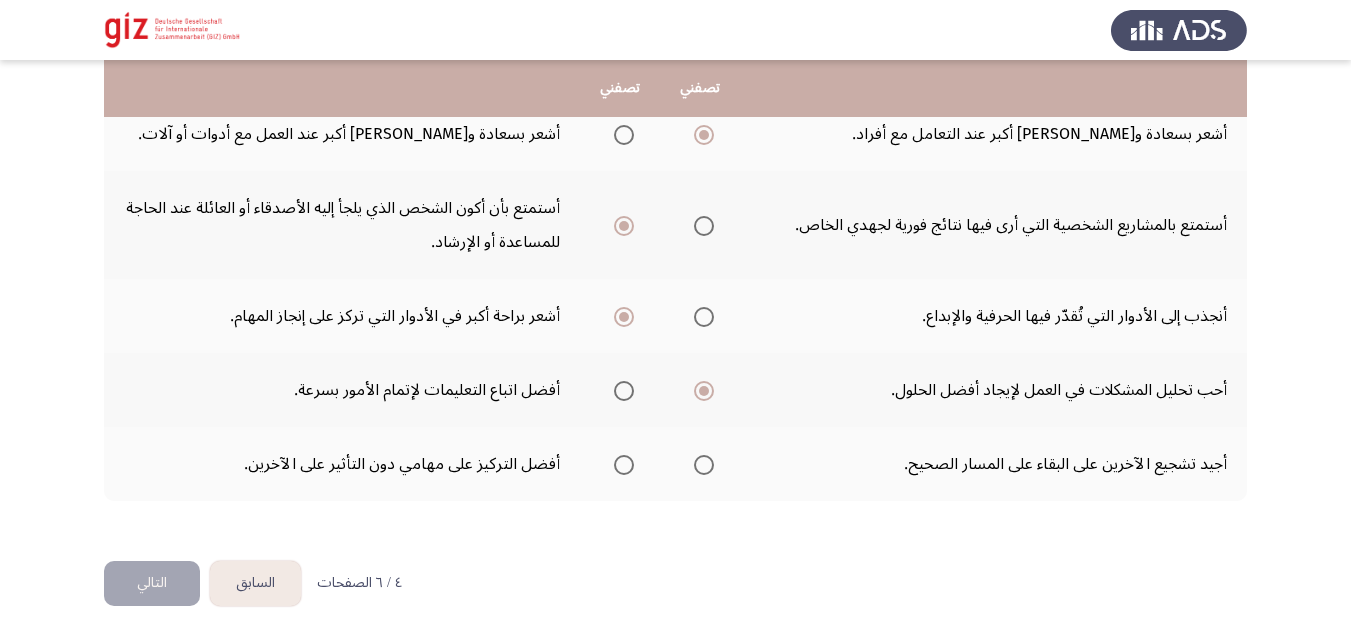 click at bounding box center (704, 465) 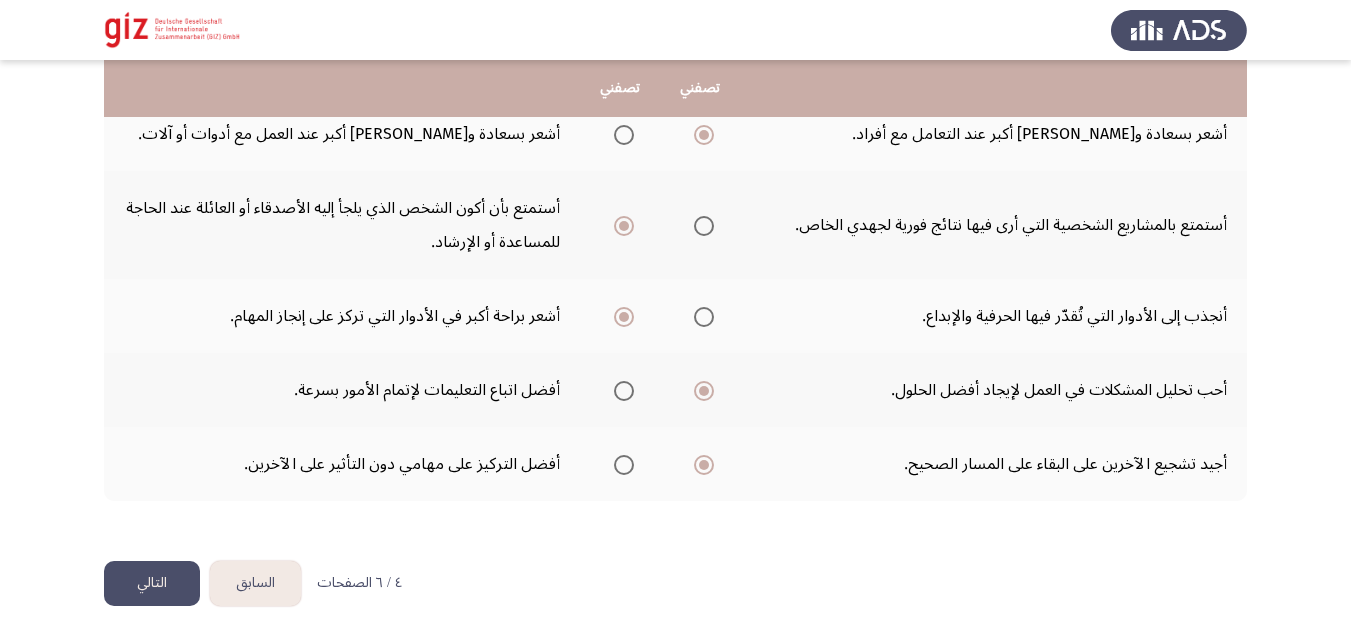 click on "التالي" 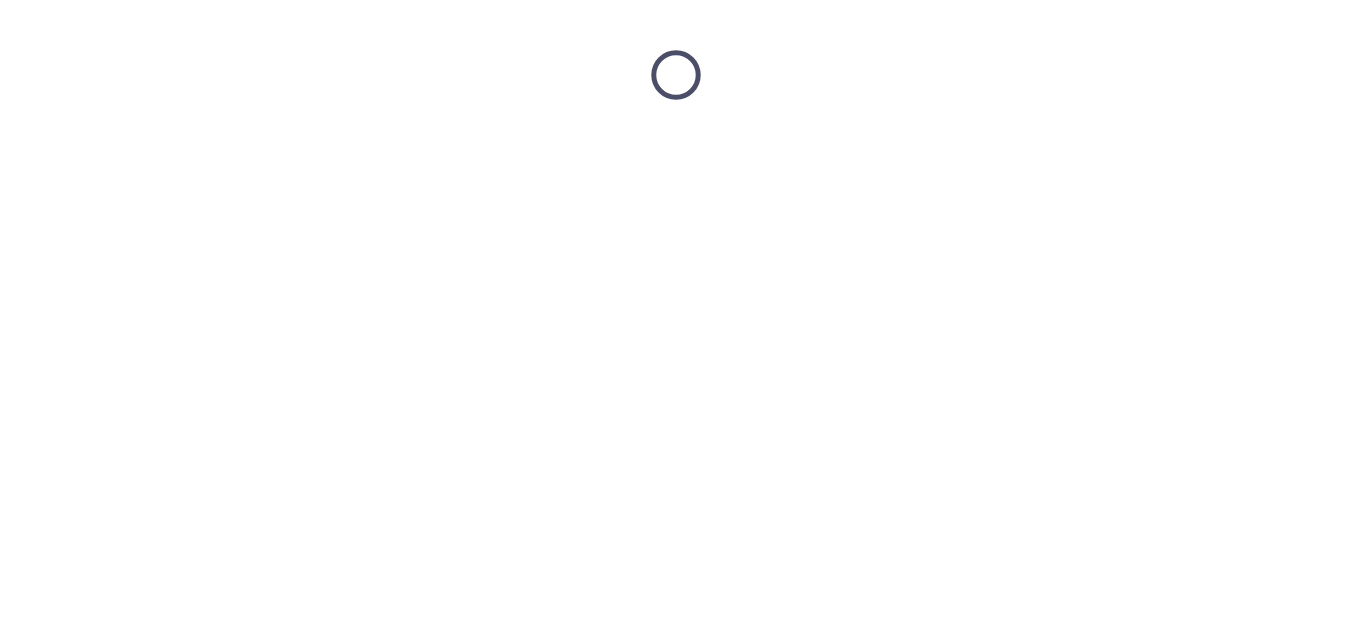 scroll, scrollTop: 0, scrollLeft: 0, axis: both 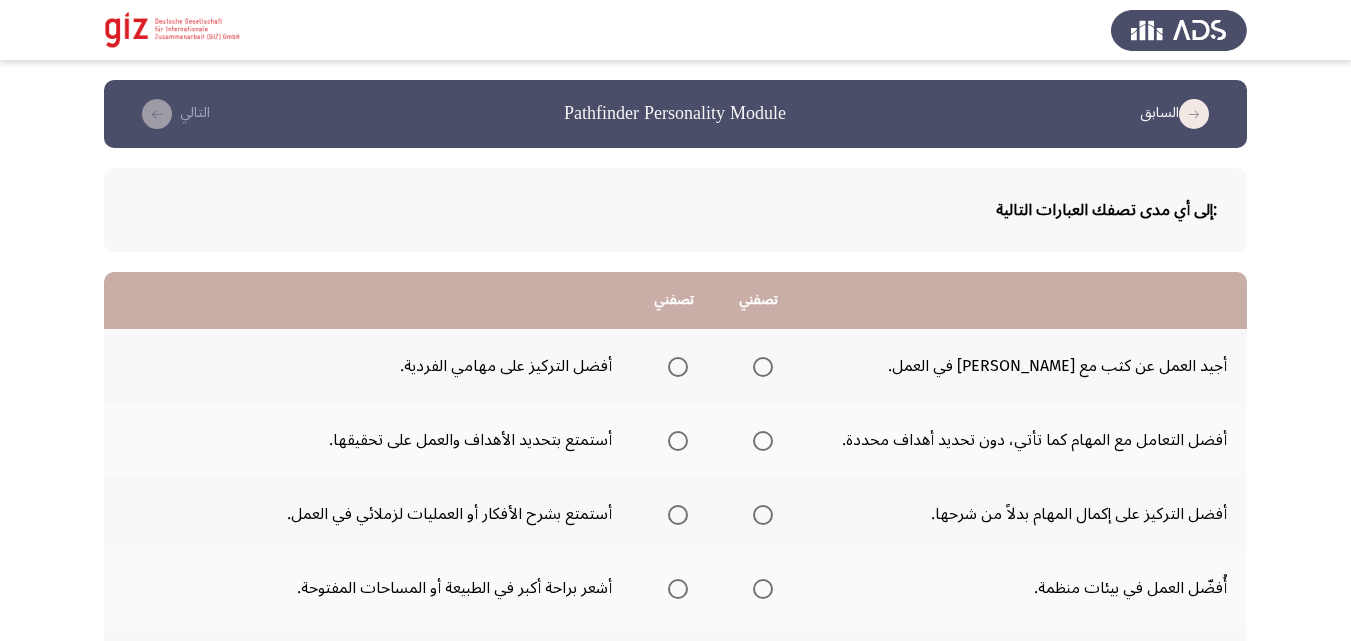 click at bounding box center (763, 367) 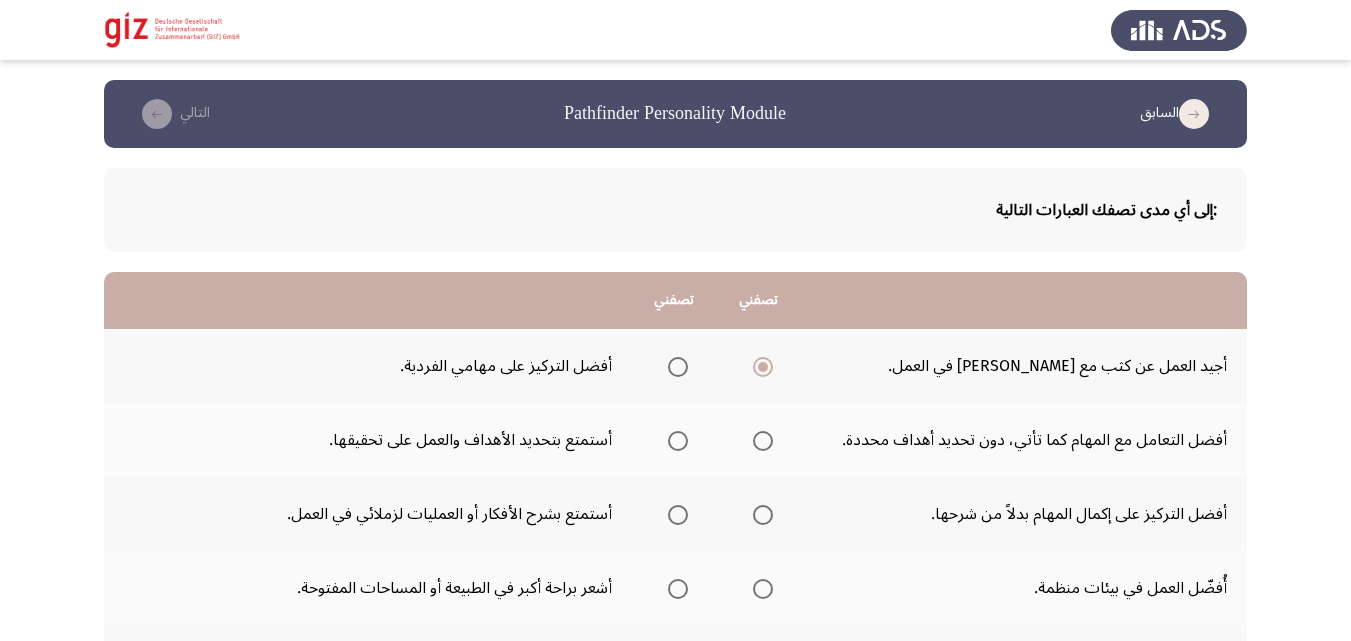 click at bounding box center (678, 441) 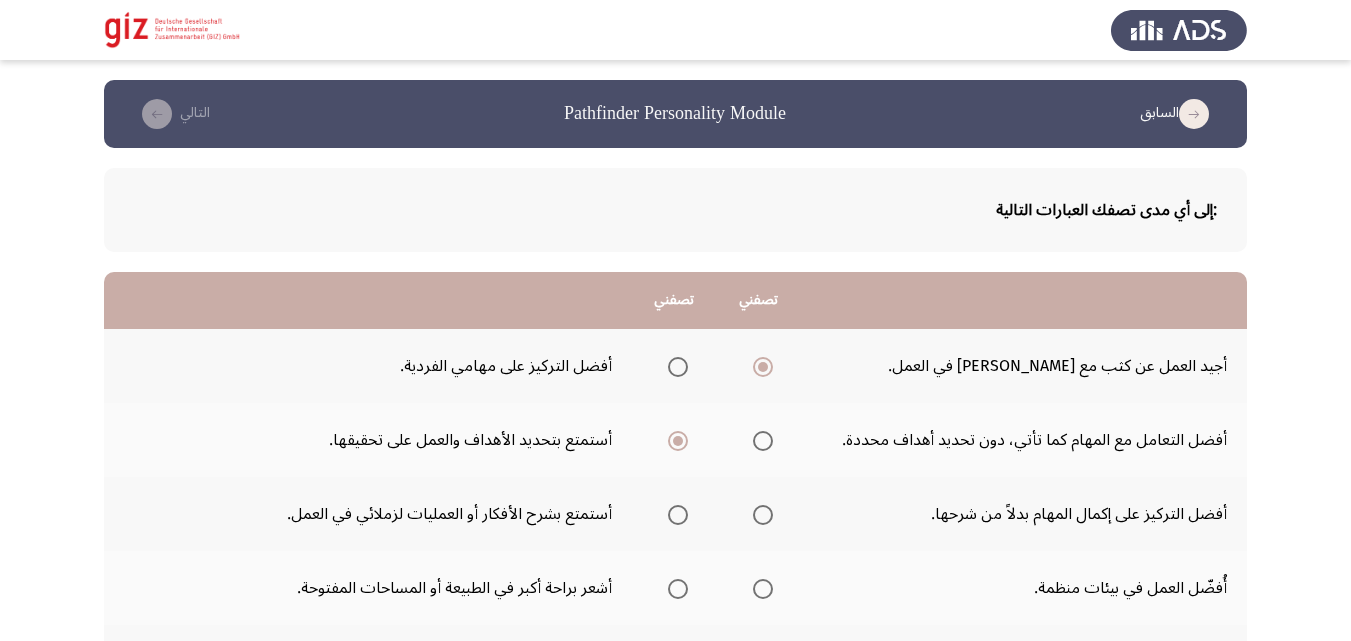 click at bounding box center [678, 515] 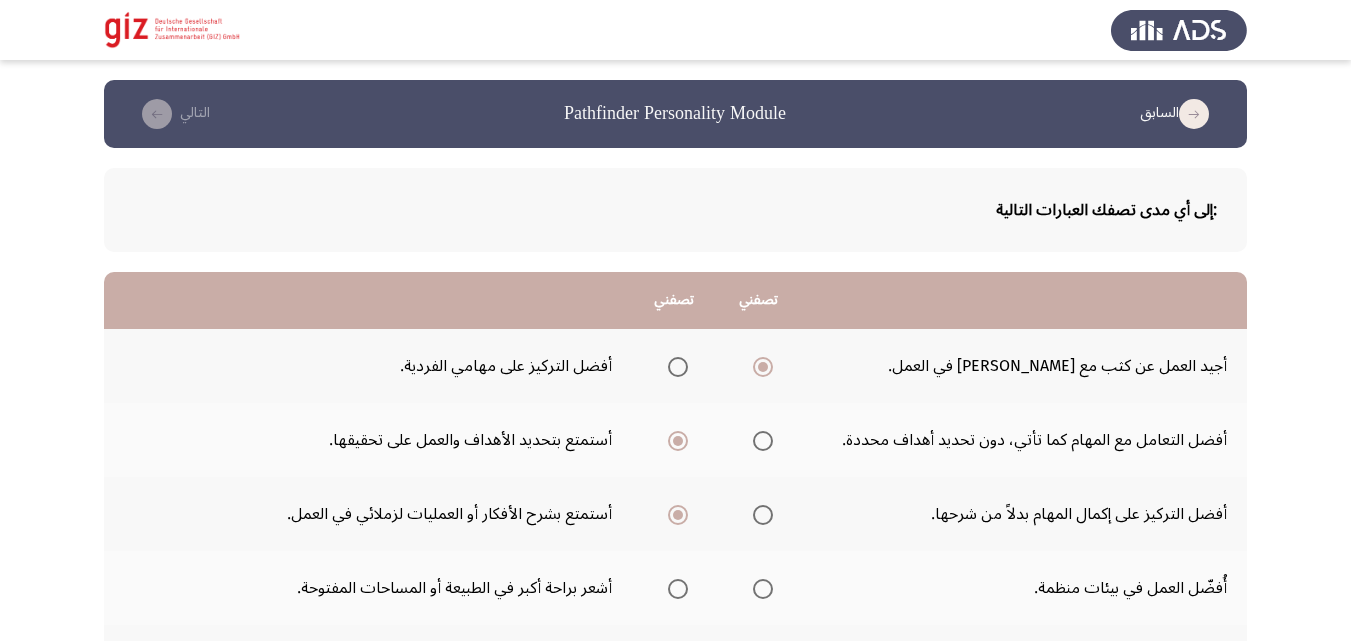 click at bounding box center [678, 589] 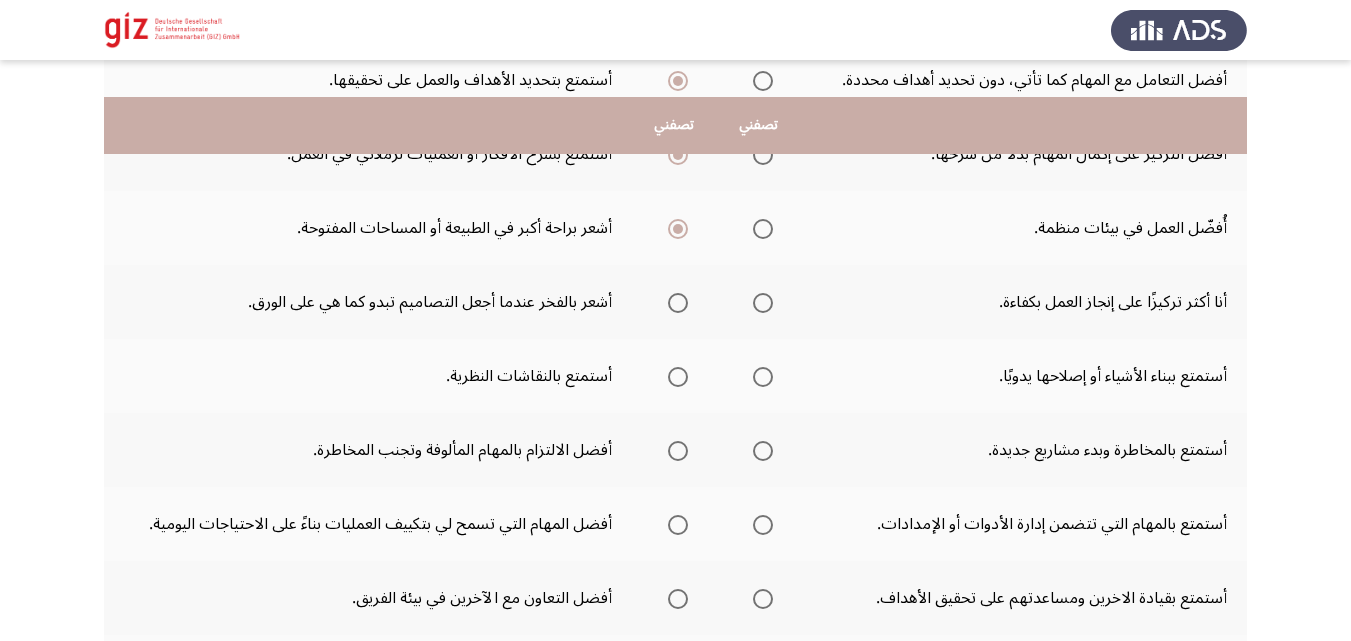 scroll, scrollTop: 400, scrollLeft: 0, axis: vertical 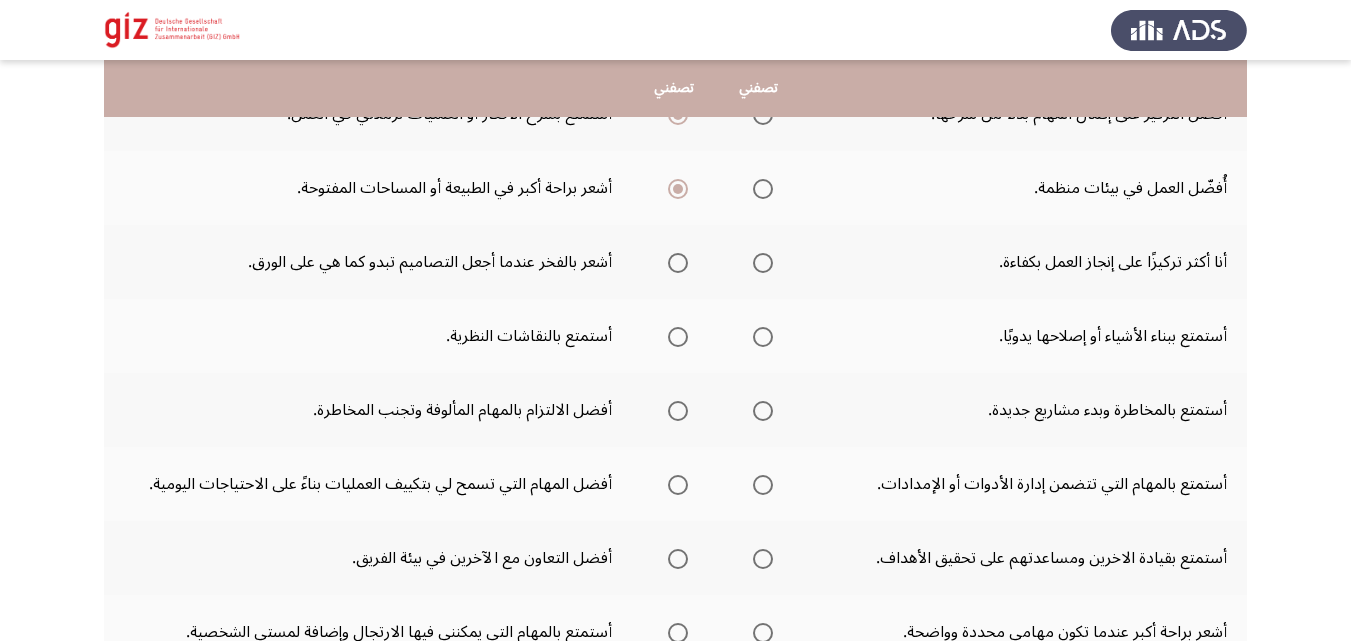 click at bounding box center (763, 263) 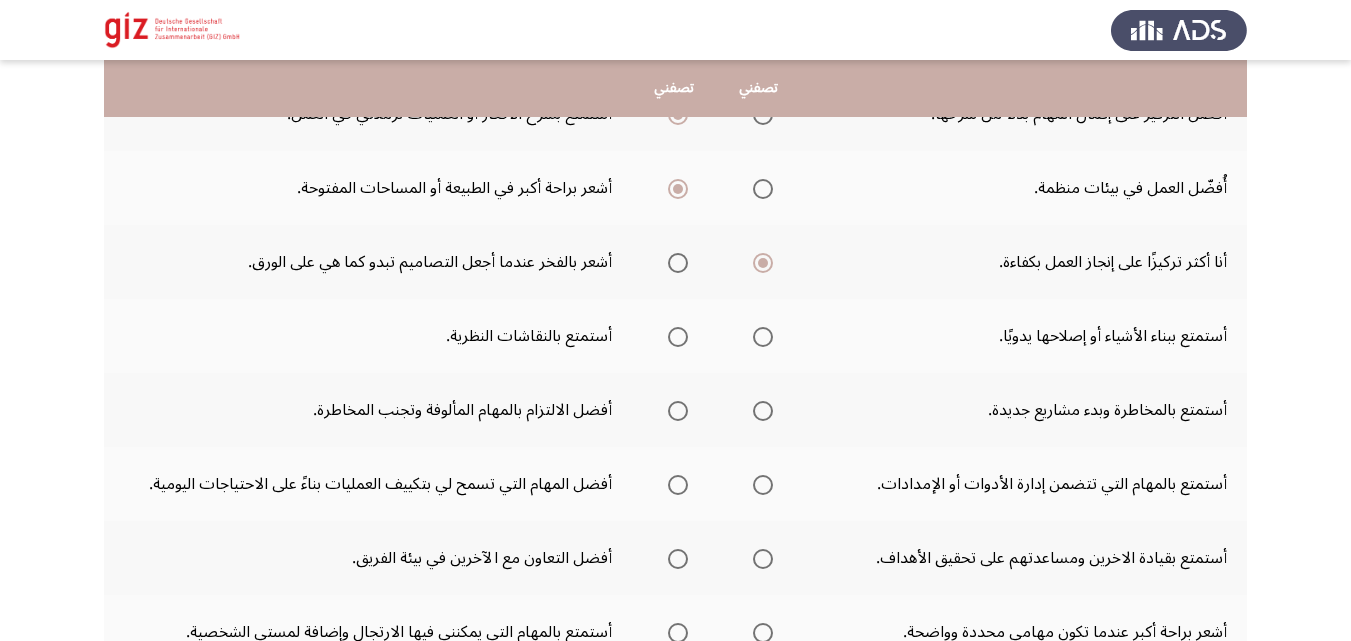 click at bounding box center (763, 337) 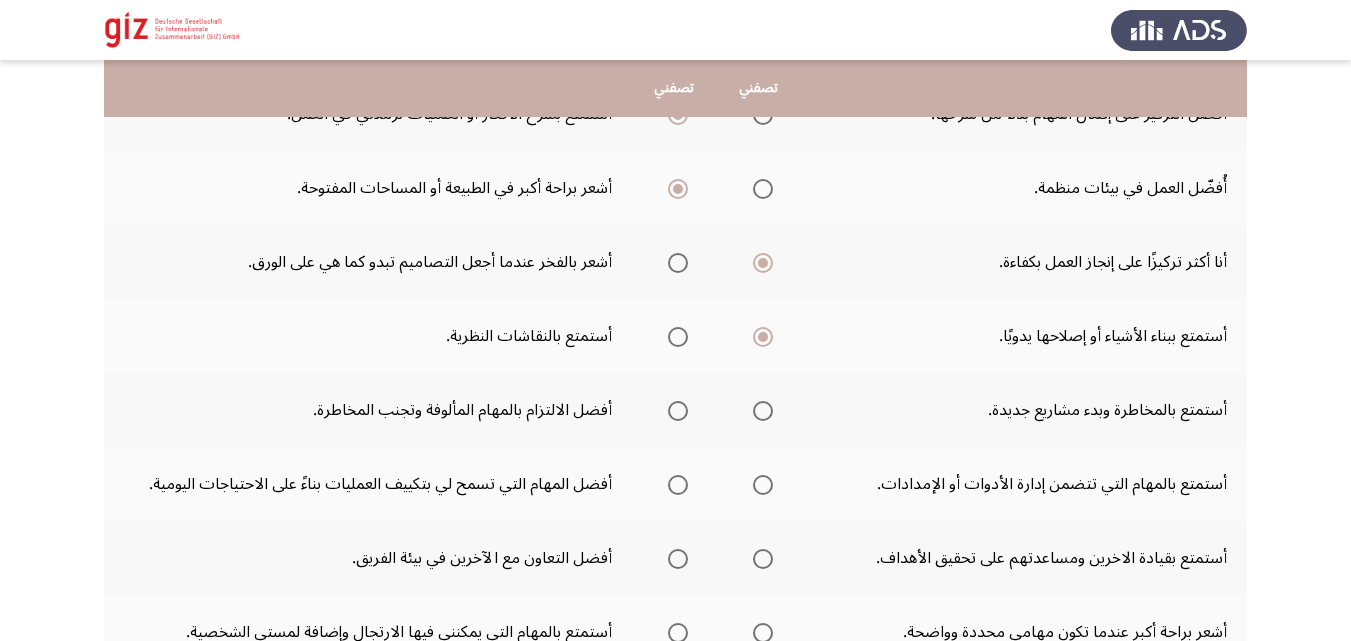 click at bounding box center [763, 411] 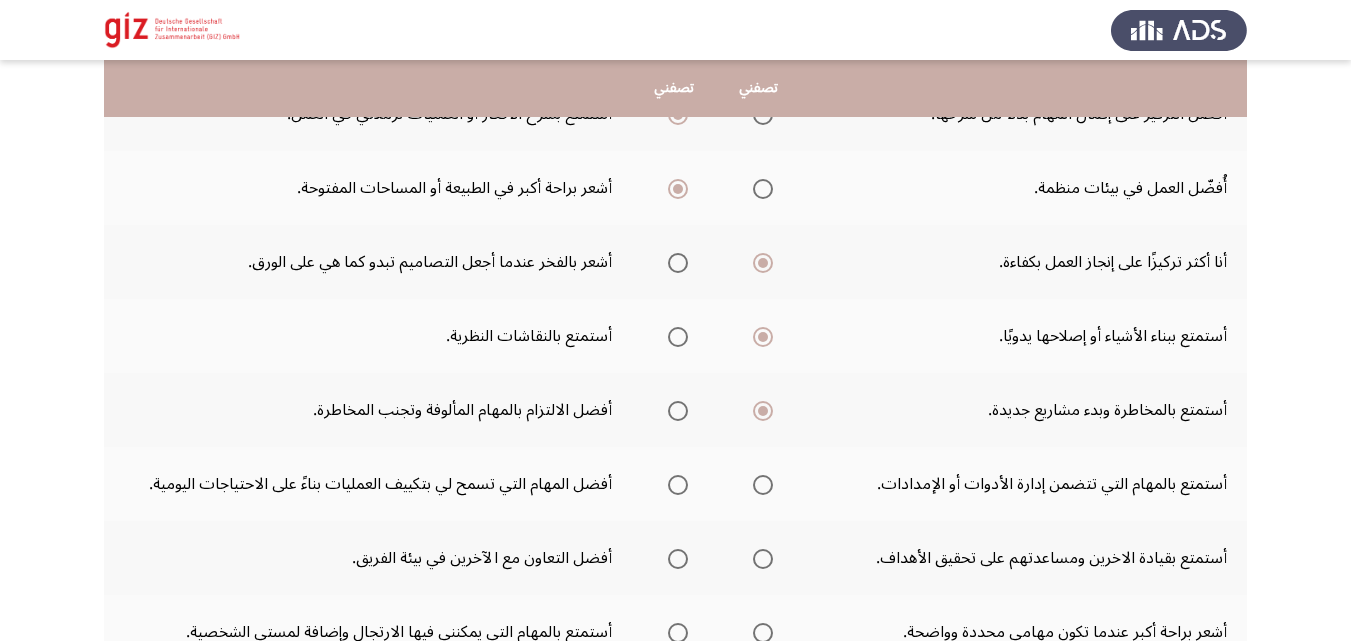 click at bounding box center [763, 485] 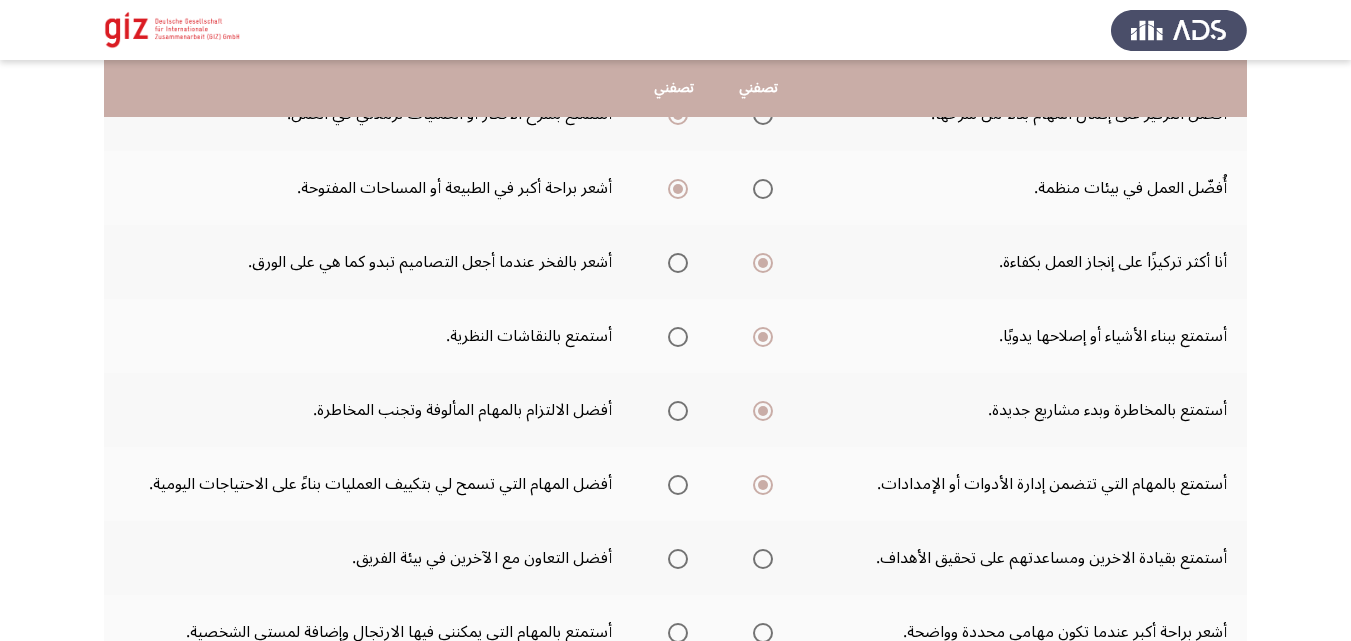 click at bounding box center [763, 559] 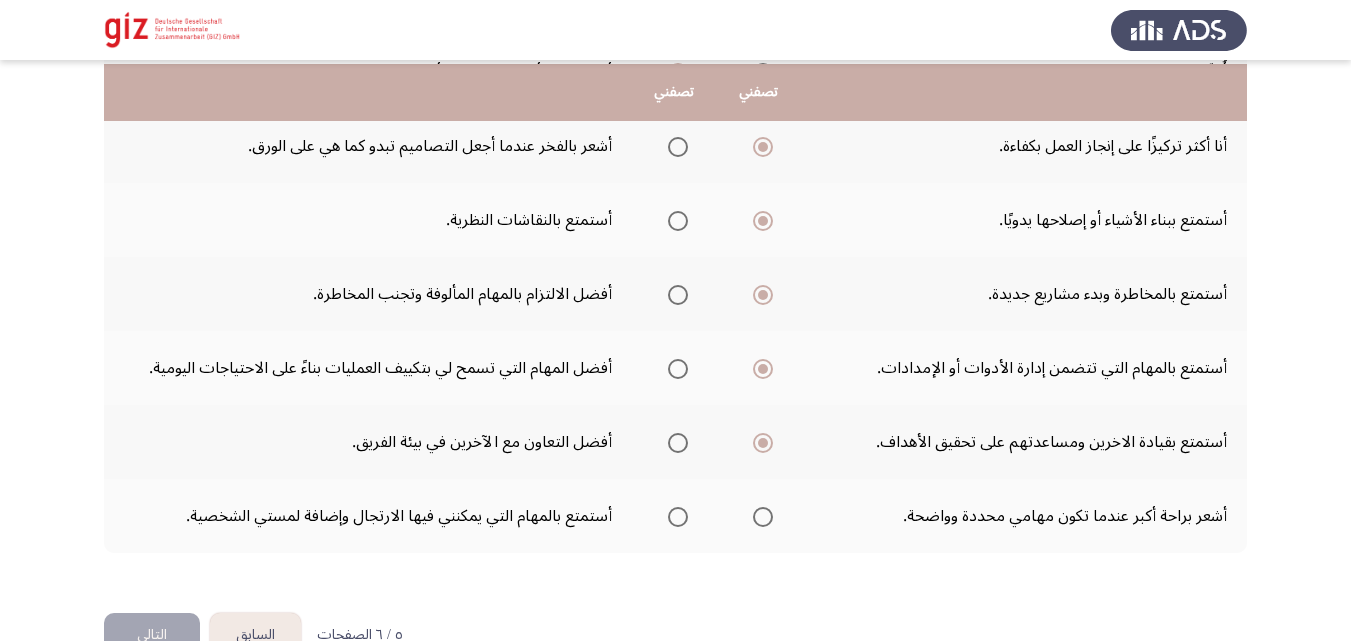 scroll, scrollTop: 520, scrollLeft: 0, axis: vertical 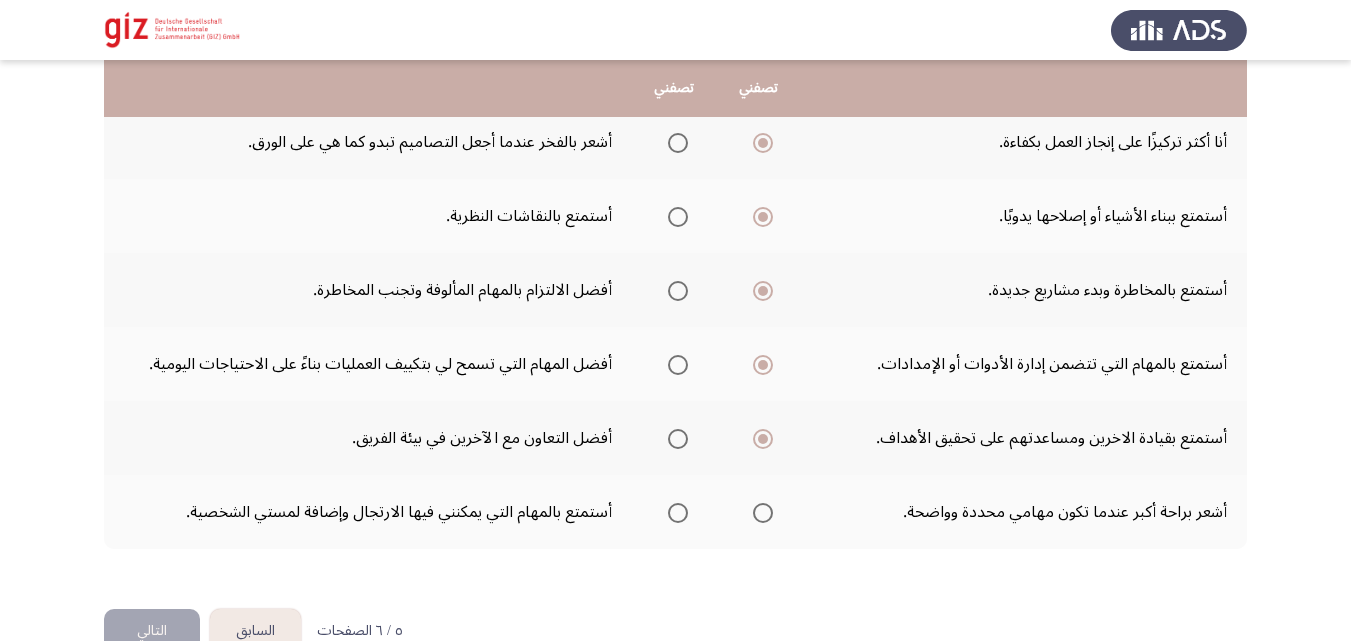 drag, startPoint x: 766, startPoint y: 498, endPoint x: 751, endPoint y: 500, distance: 15.132746 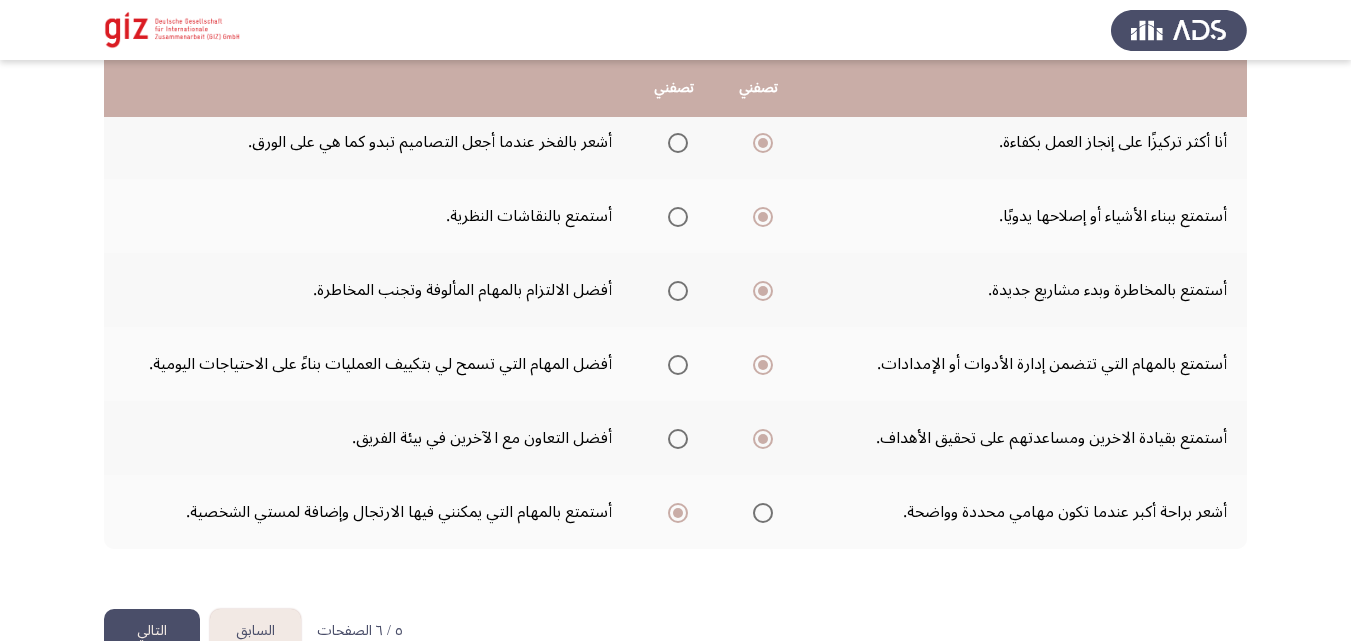 click on "التالي" 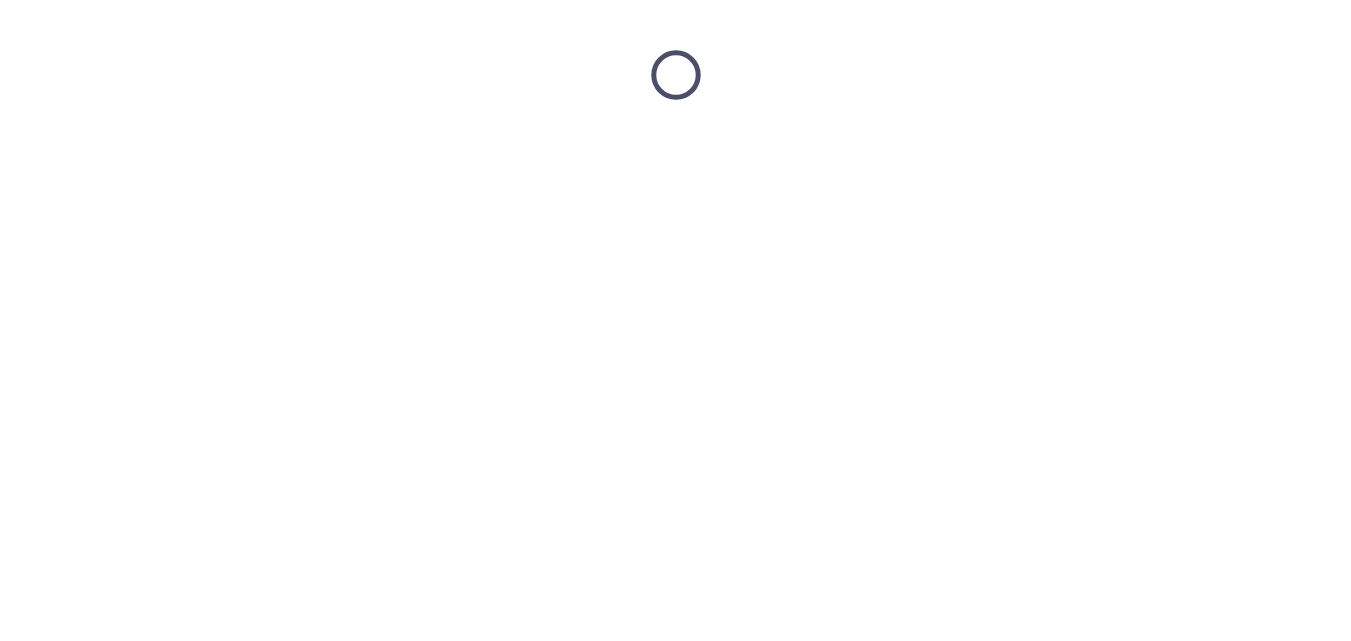 scroll, scrollTop: 0, scrollLeft: 0, axis: both 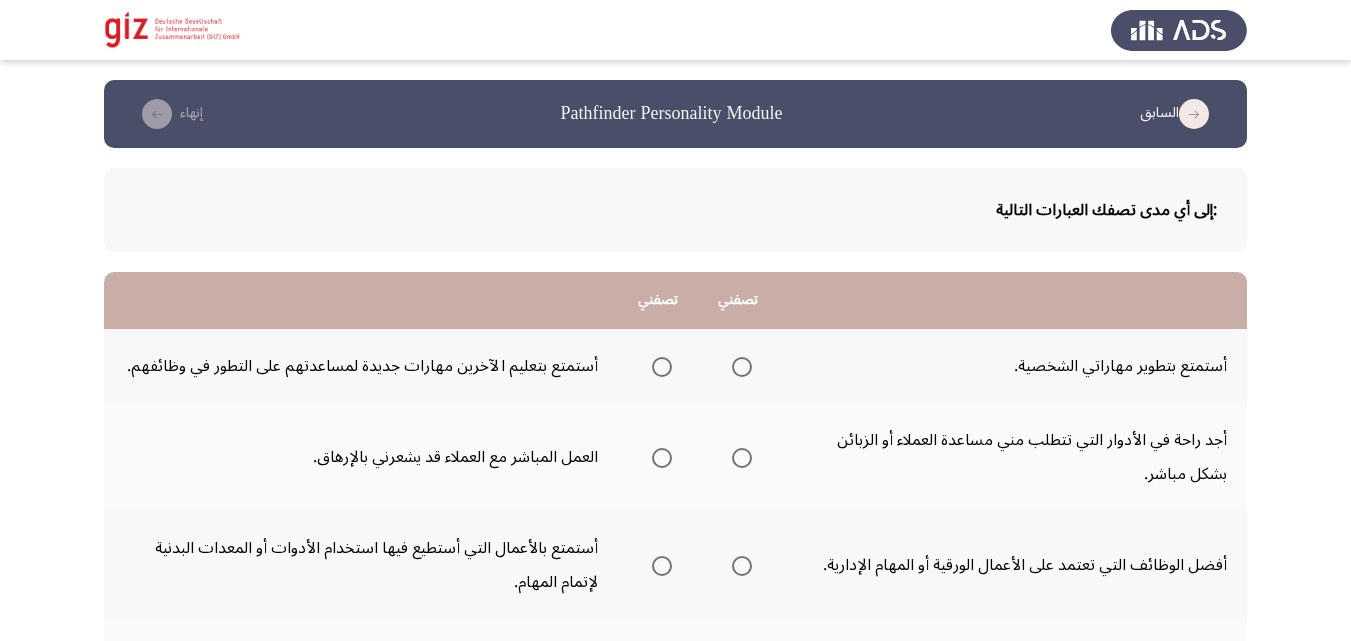 click at bounding box center [742, 367] 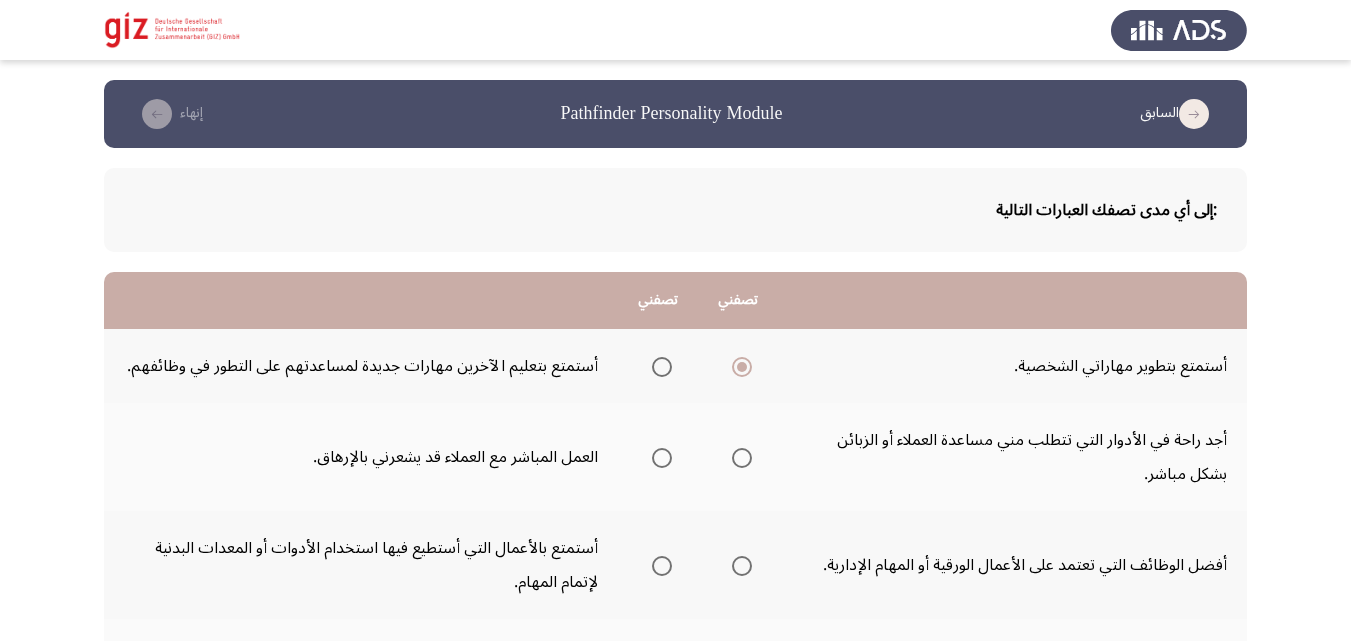 click at bounding box center (662, 367) 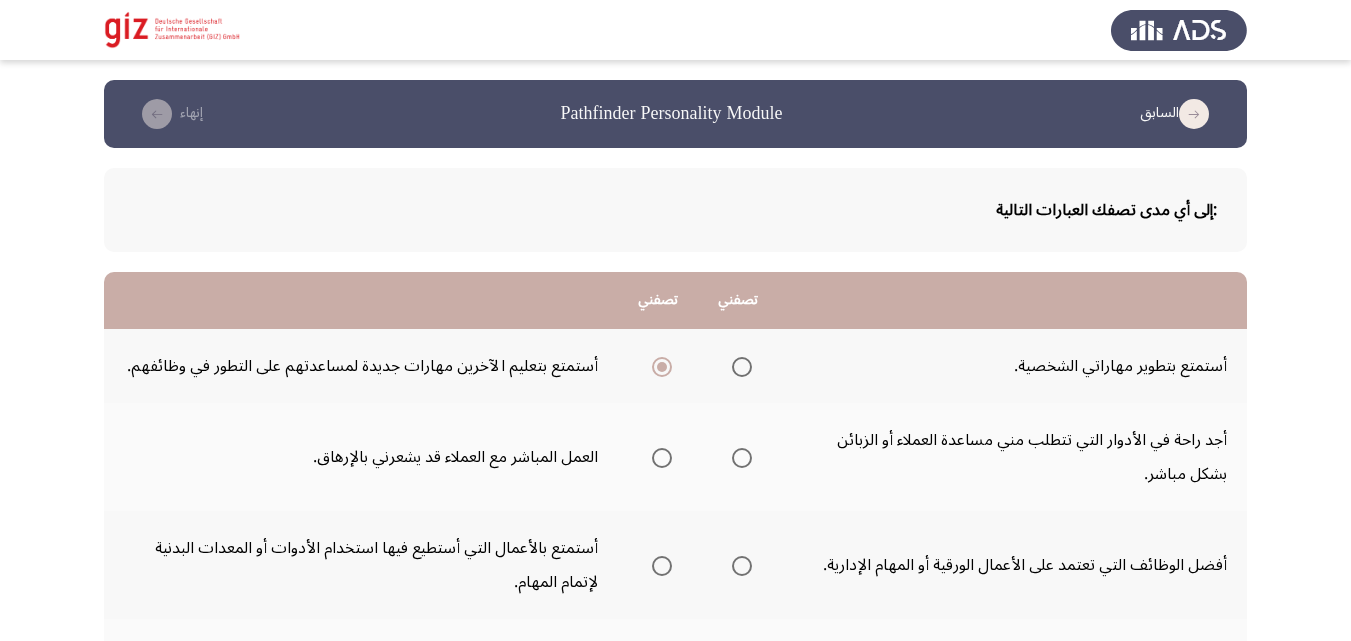 click at bounding box center (742, 367) 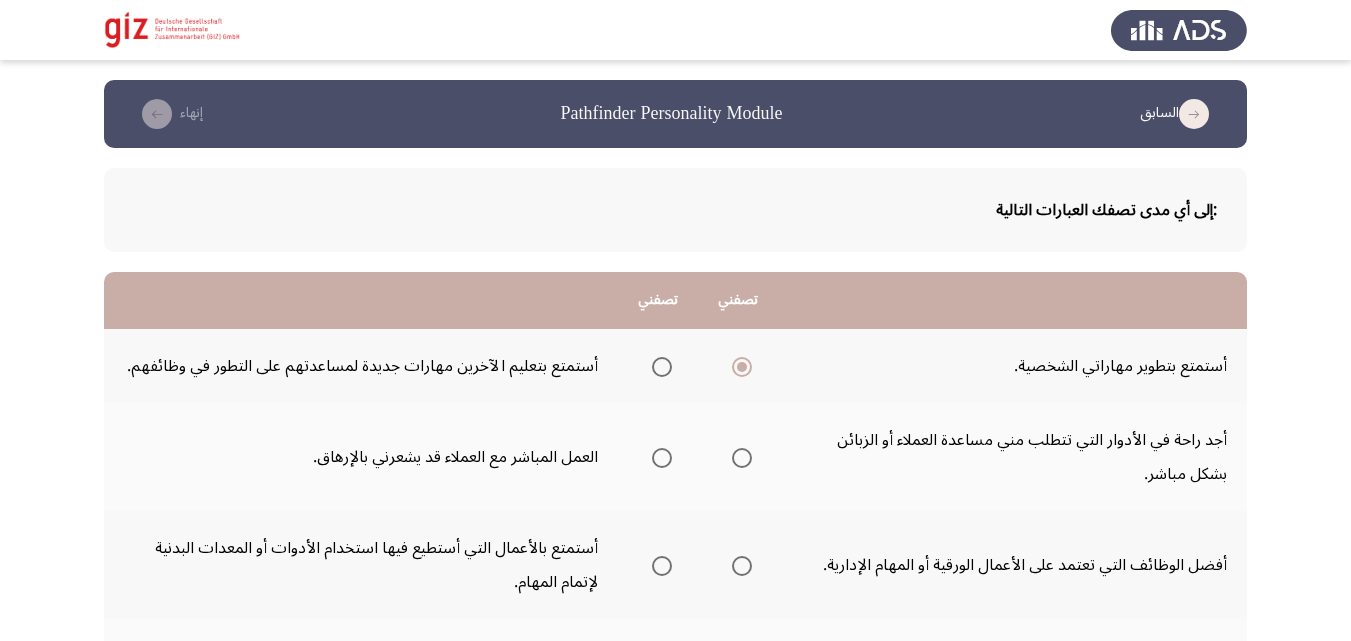 click at bounding box center (742, 458) 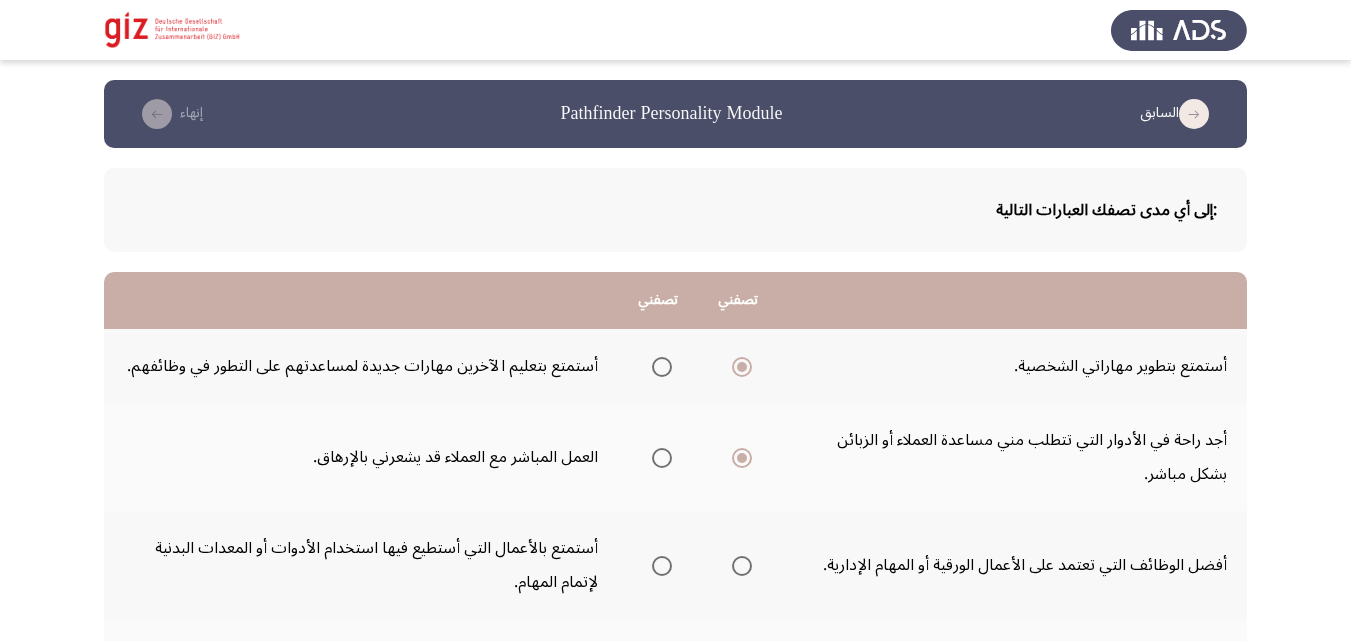 click at bounding box center (742, 566) 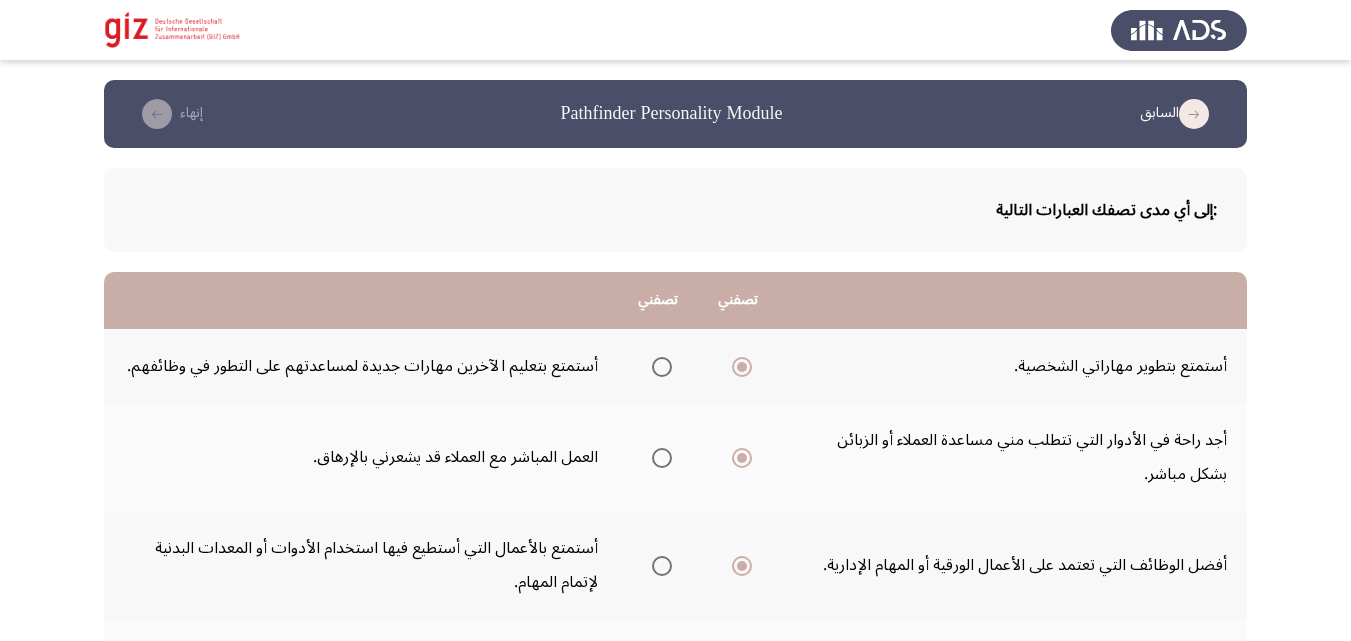 click at bounding box center [662, 566] 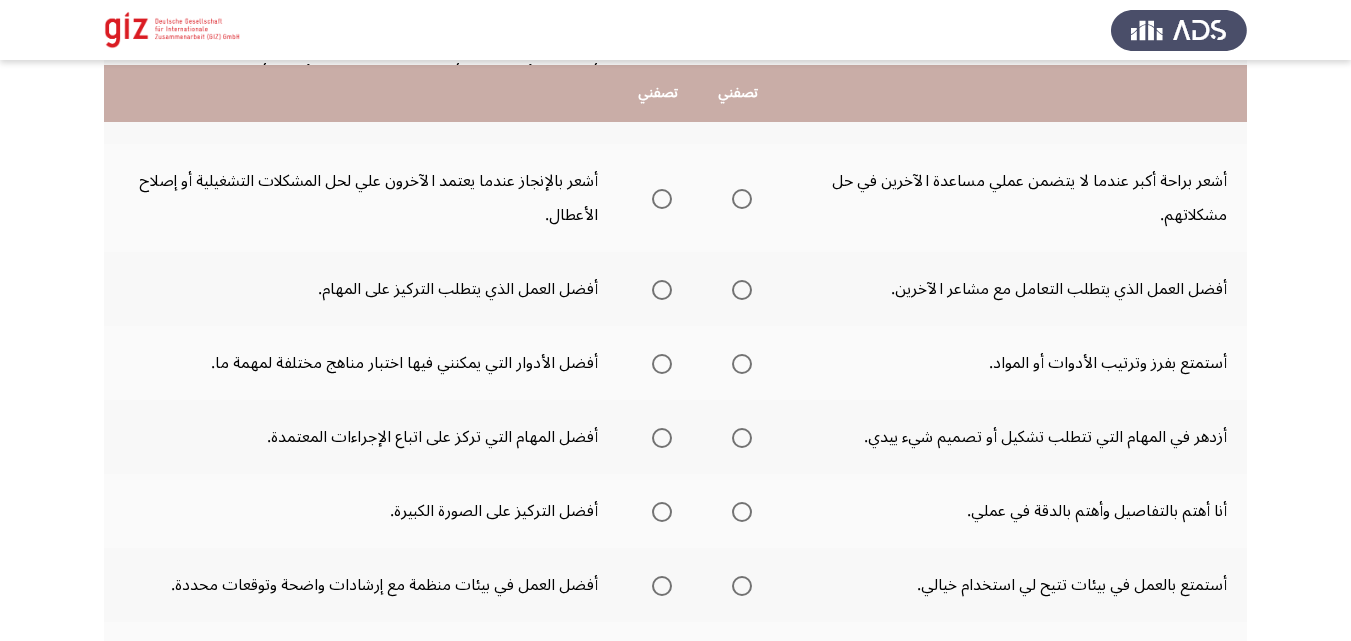 scroll, scrollTop: 480, scrollLeft: 0, axis: vertical 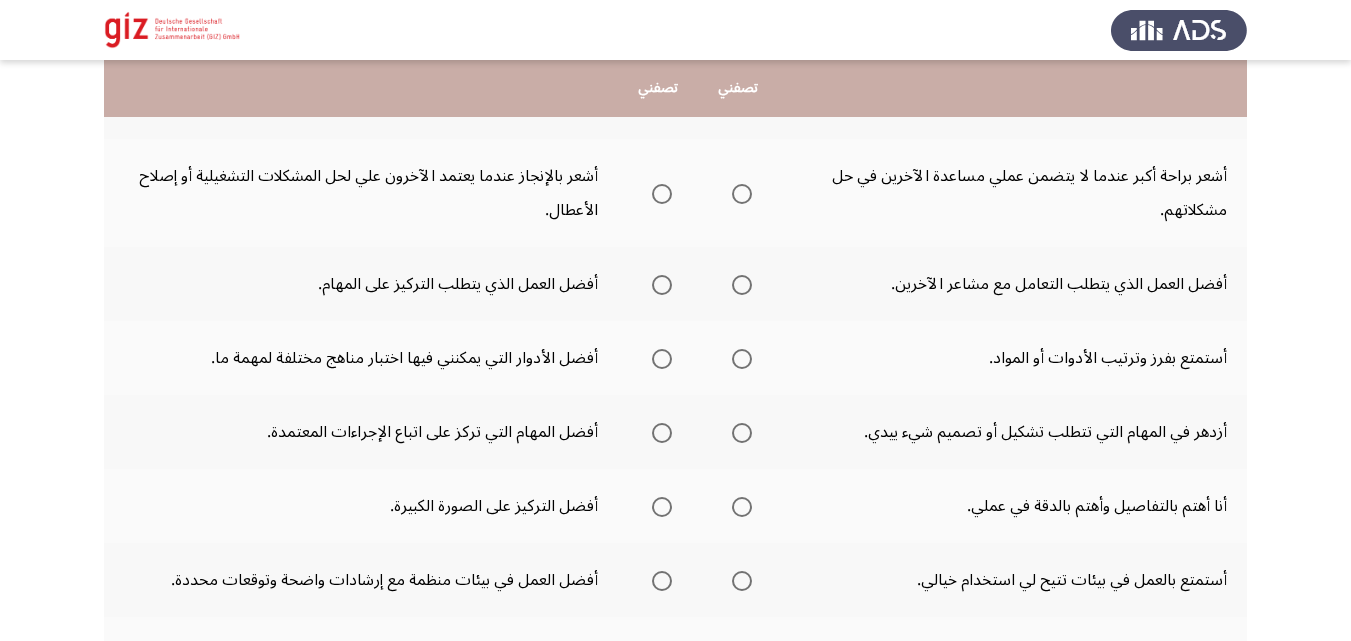 click at bounding box center (662, 194) 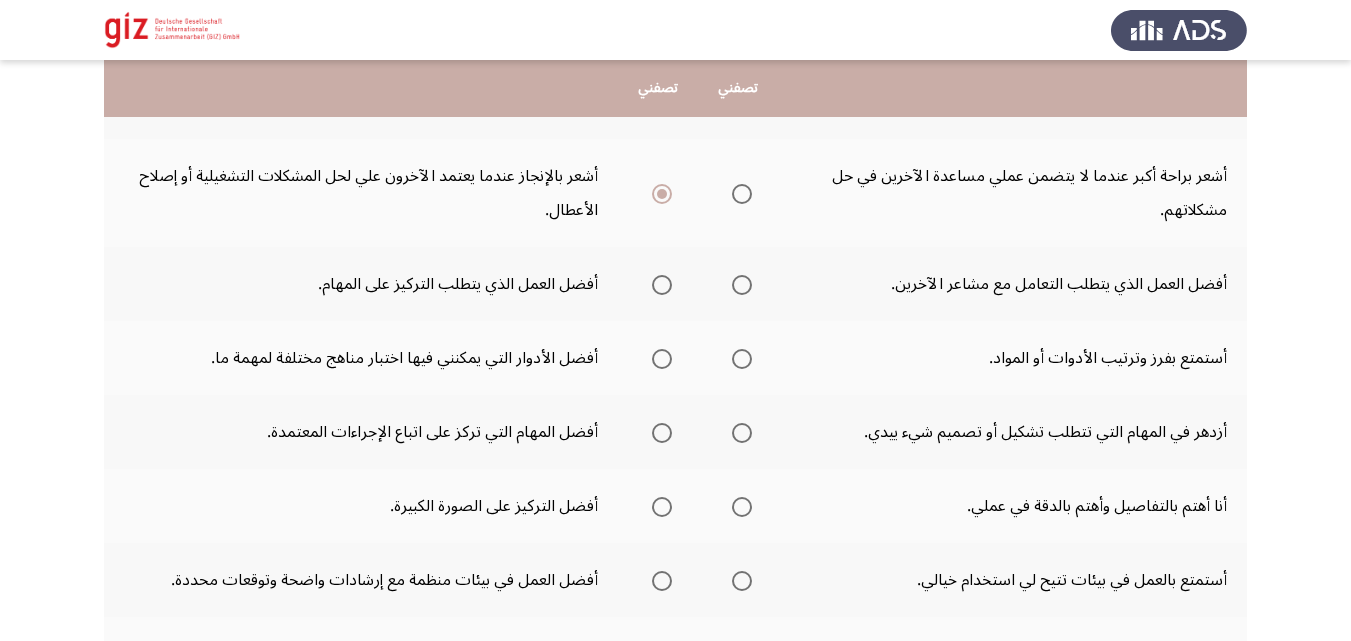 click at bounding box center [742, 285] 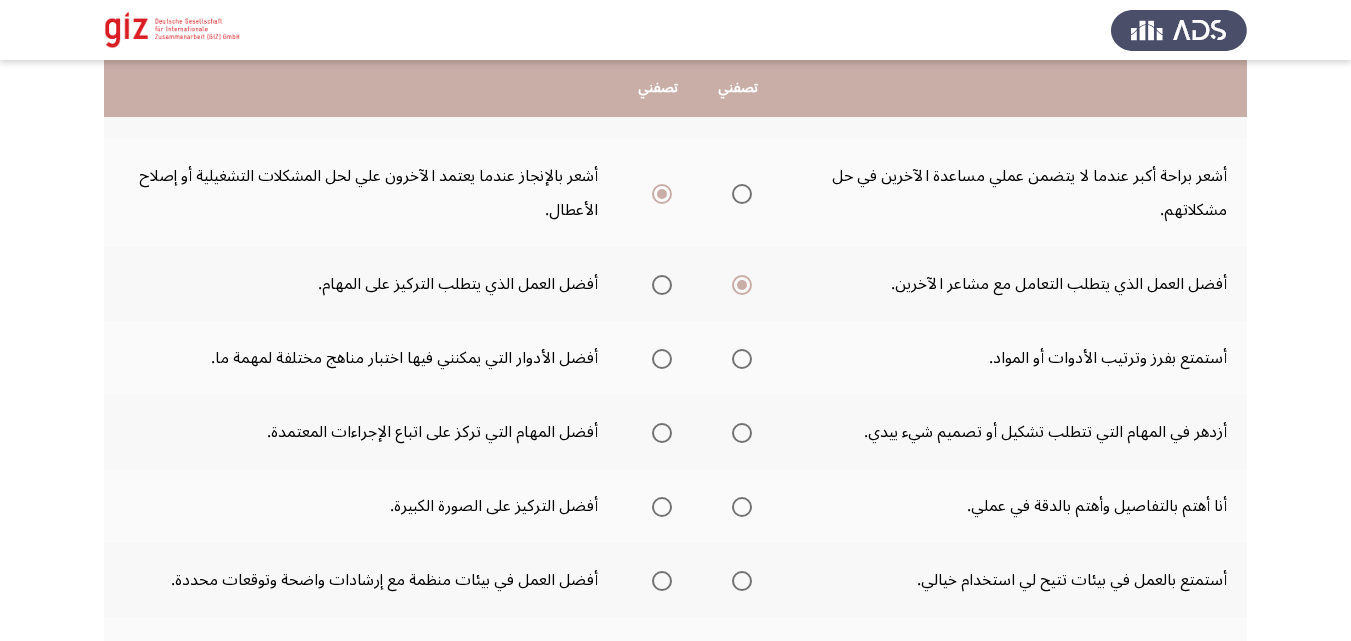 click at bounding box center [742, 359] 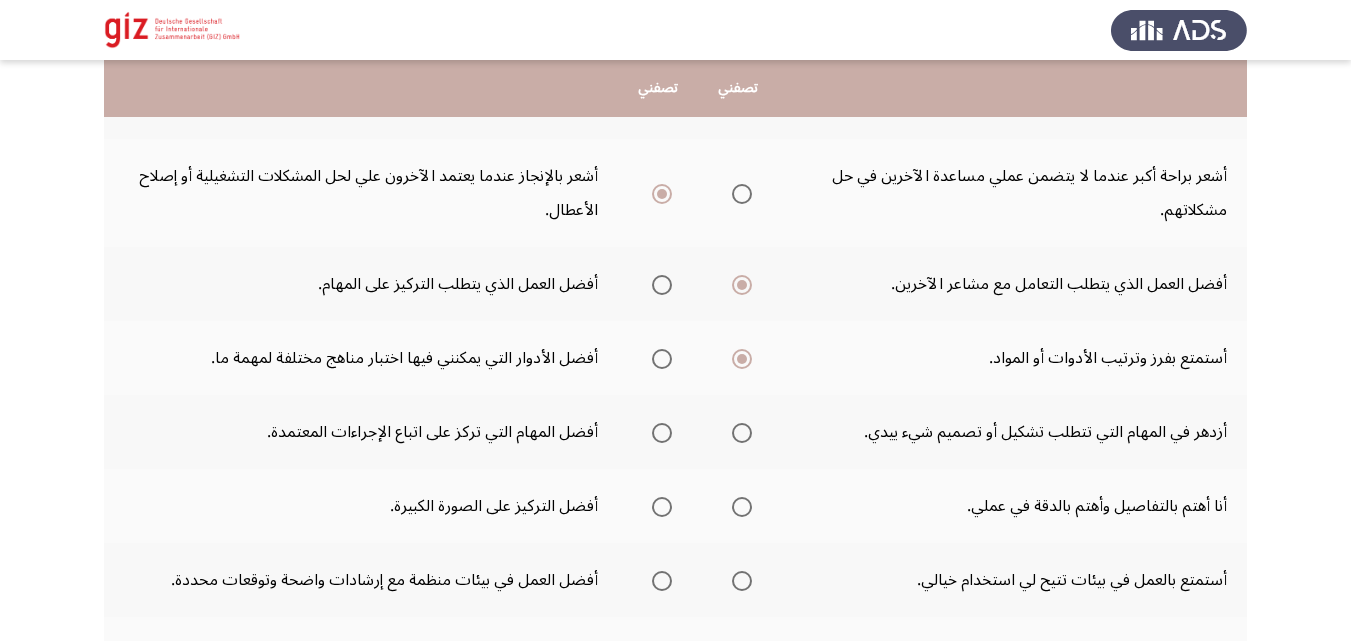 click at bounding box center (742, 433) 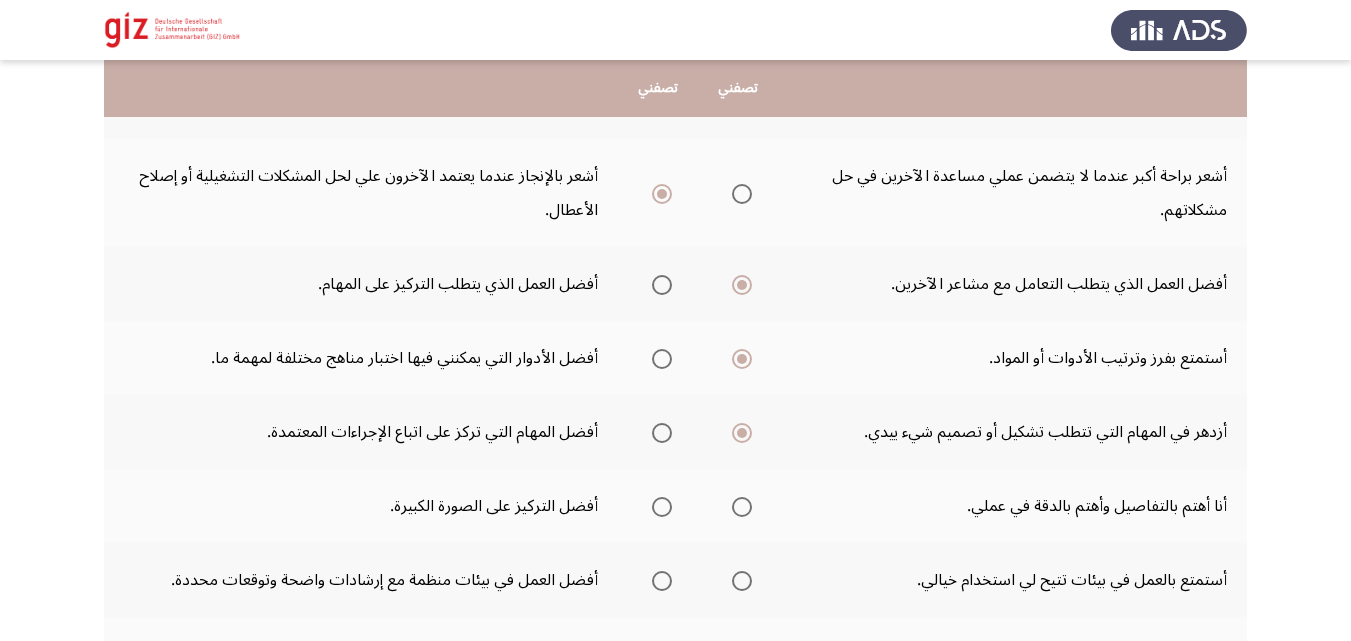 click at bounding box center [742, 507] 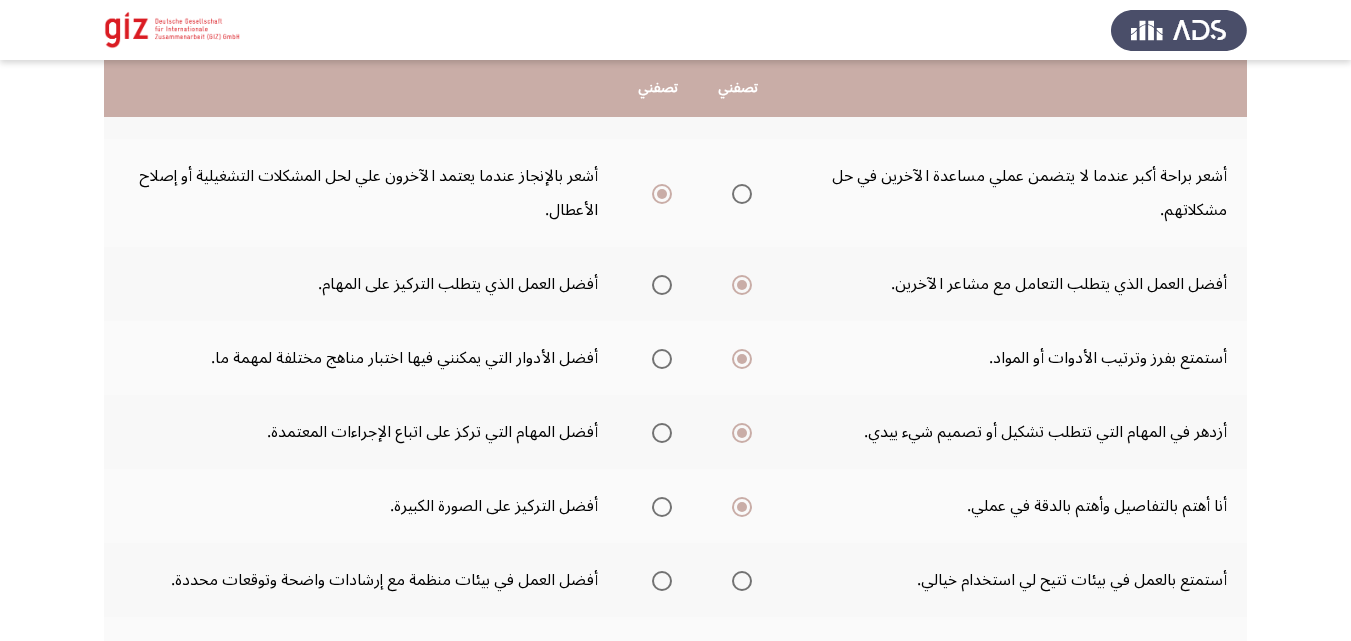 click at bounding box center (742, 581) 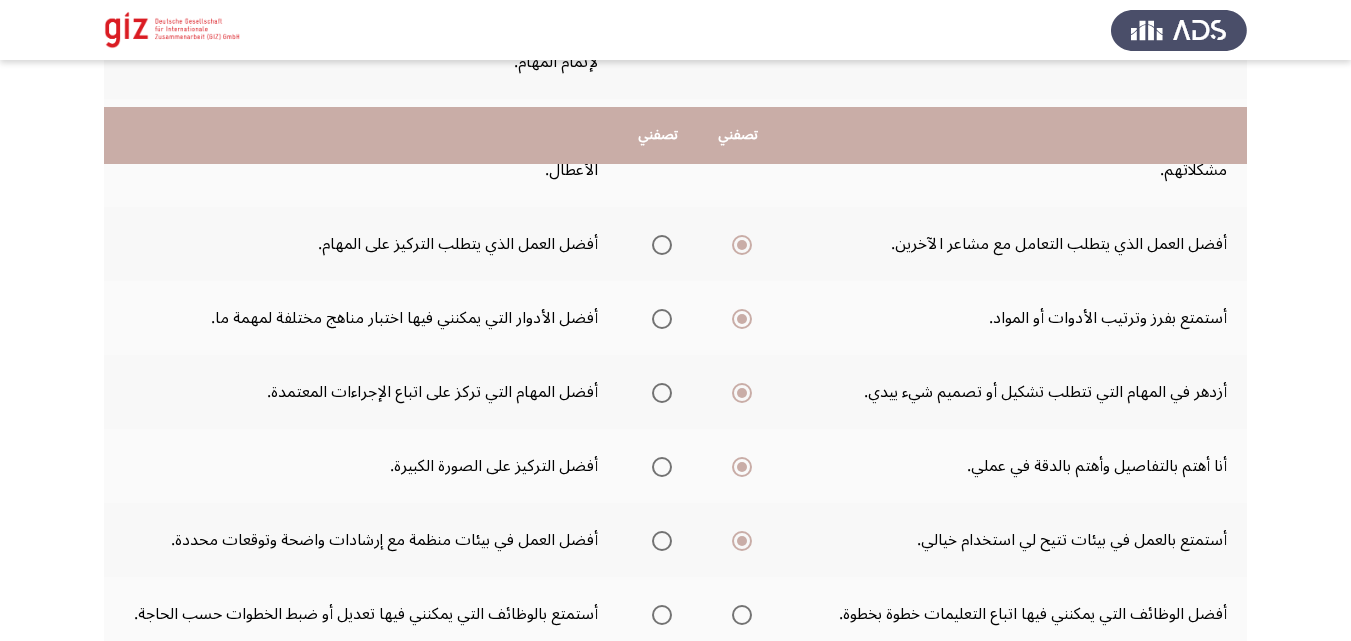 scroll, scrollTop: 670, scrollLeft: 0, axis: vertical 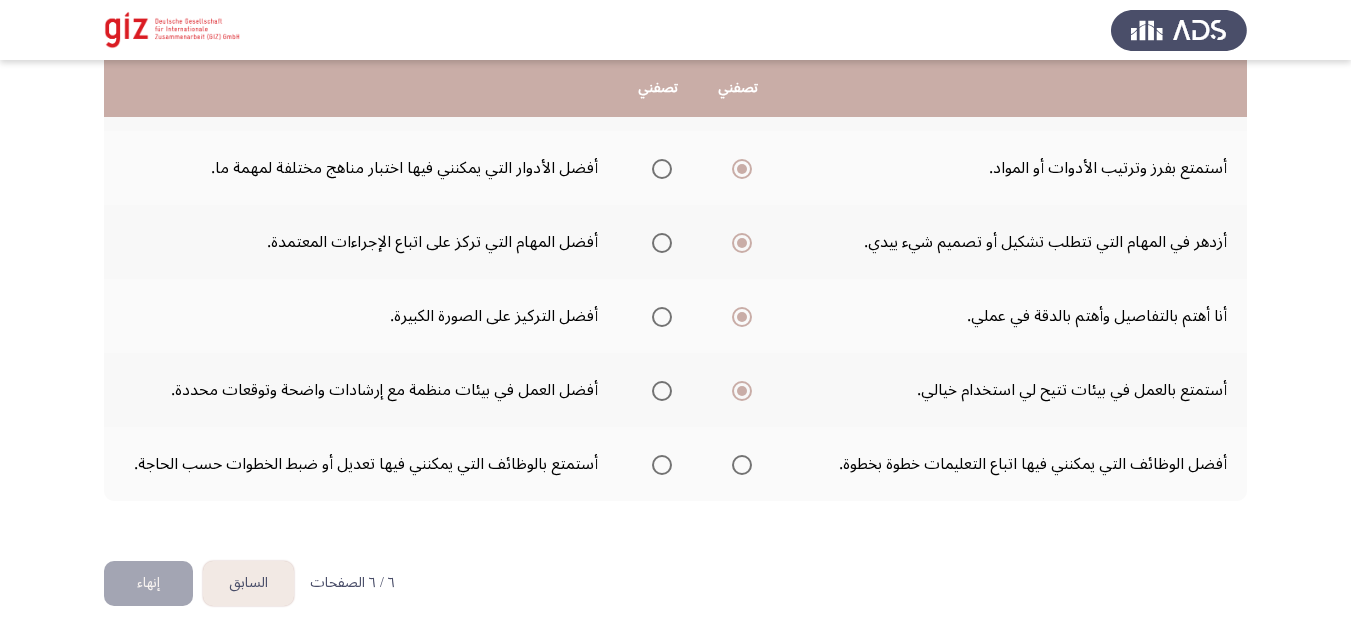 click at bounding box center [662, 465] 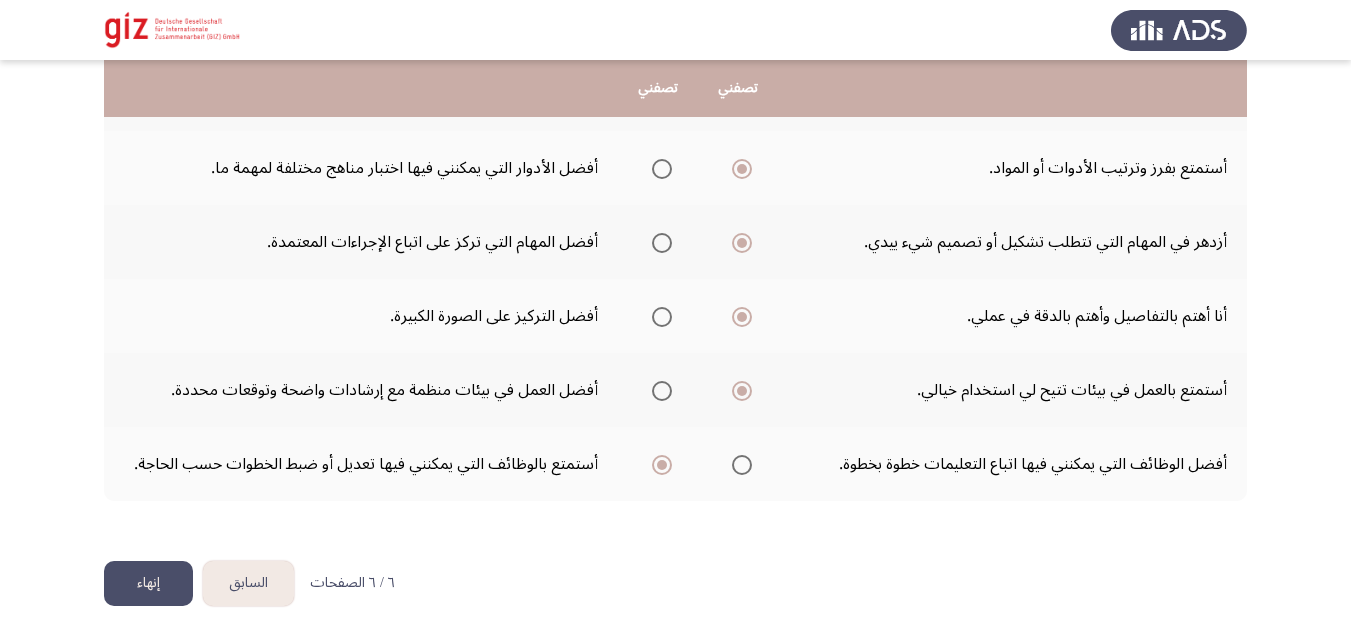 drag, startPoint x: 664, startPoint y: 468, endPoint x: 705, endPoint y: 463, distance: 41.303753 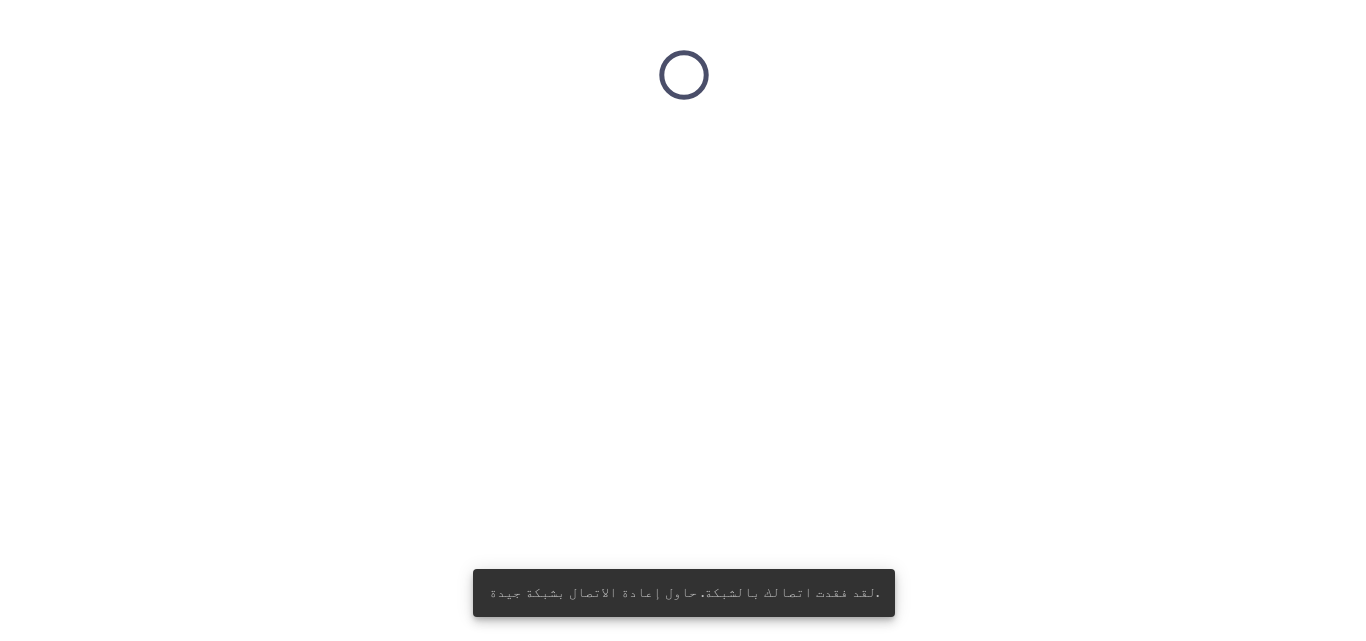 scroll, scrollTop: 0, scrollLeft: 0, axis: both 